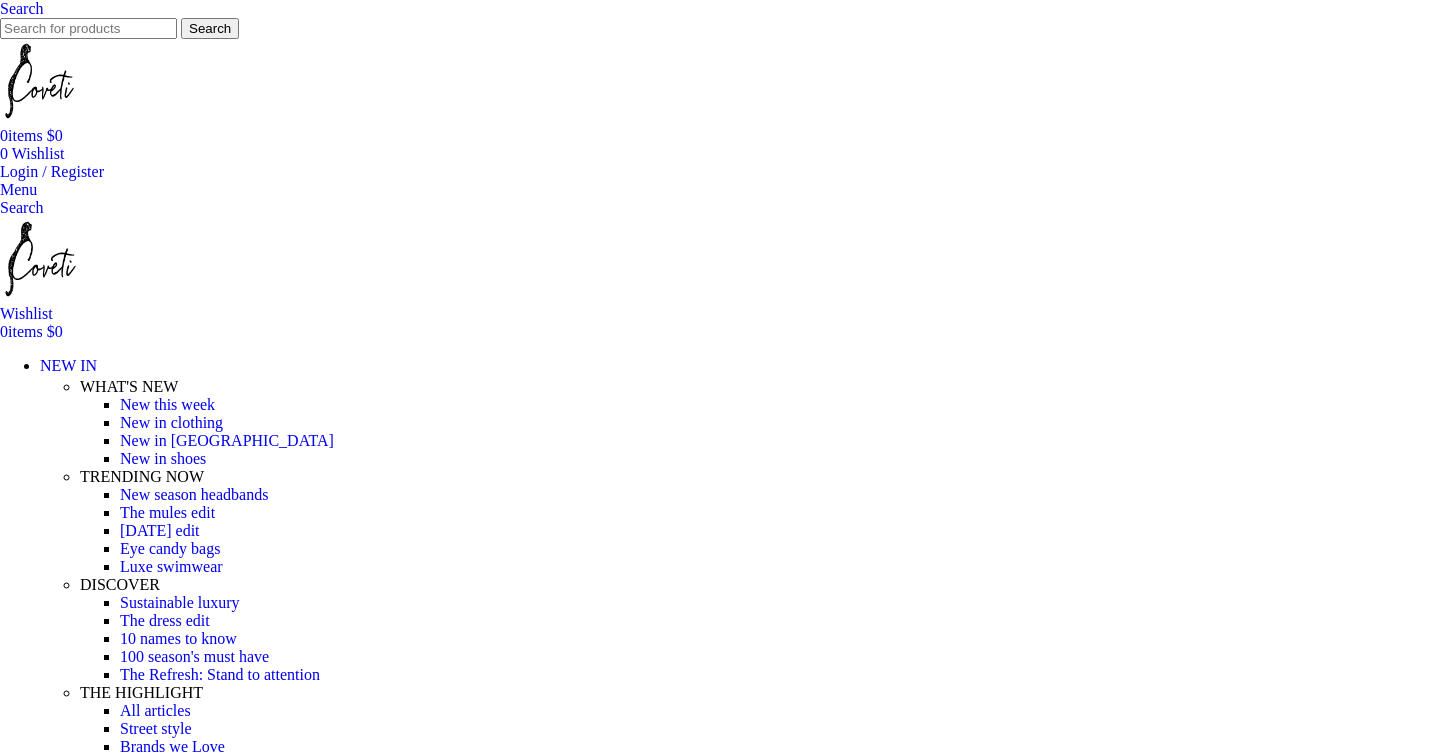 scroll, scrollTop: 70, scrollLeft: 0, axis: vertical 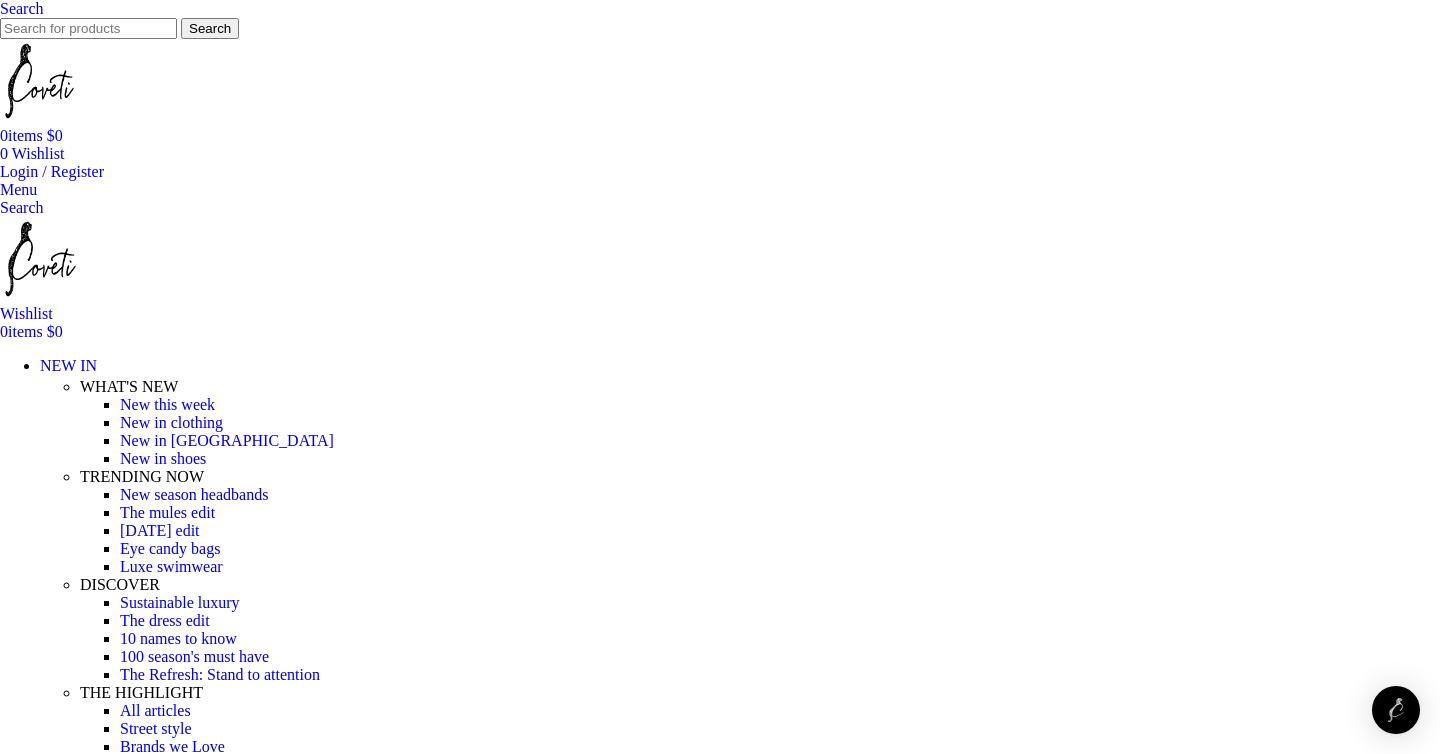 click at bounding box center (0, 8) 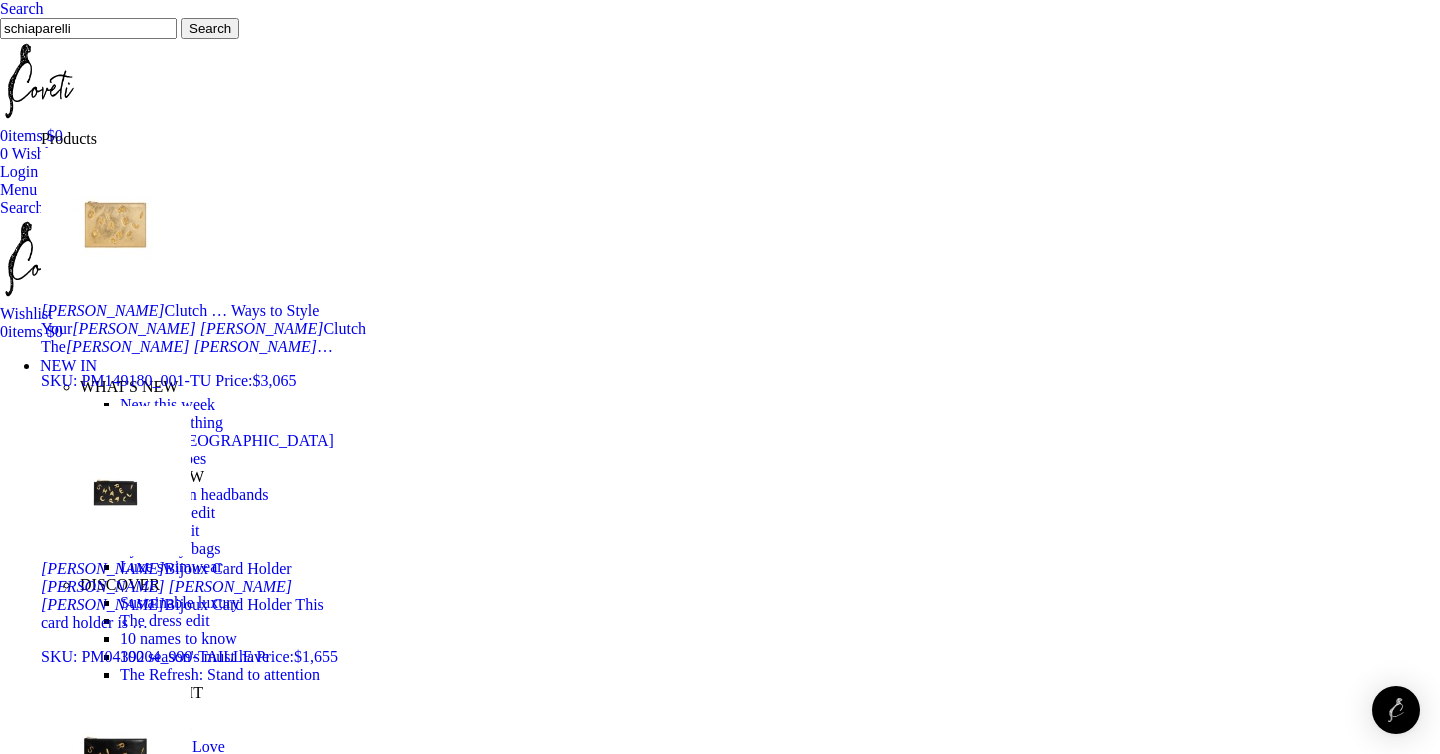 type on "schiaparelli" 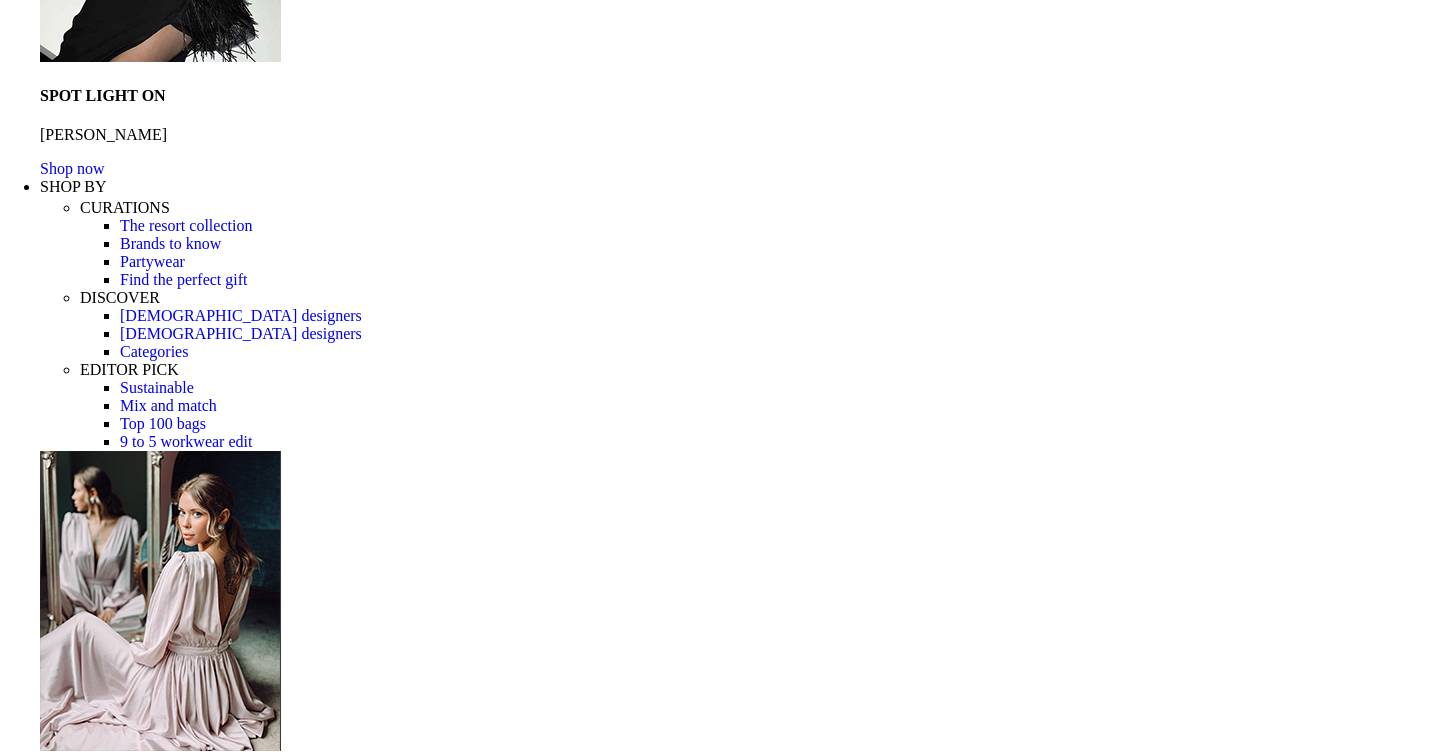 scroll, scrollTop: 1030, scrollLeft: 0, axis: vertical 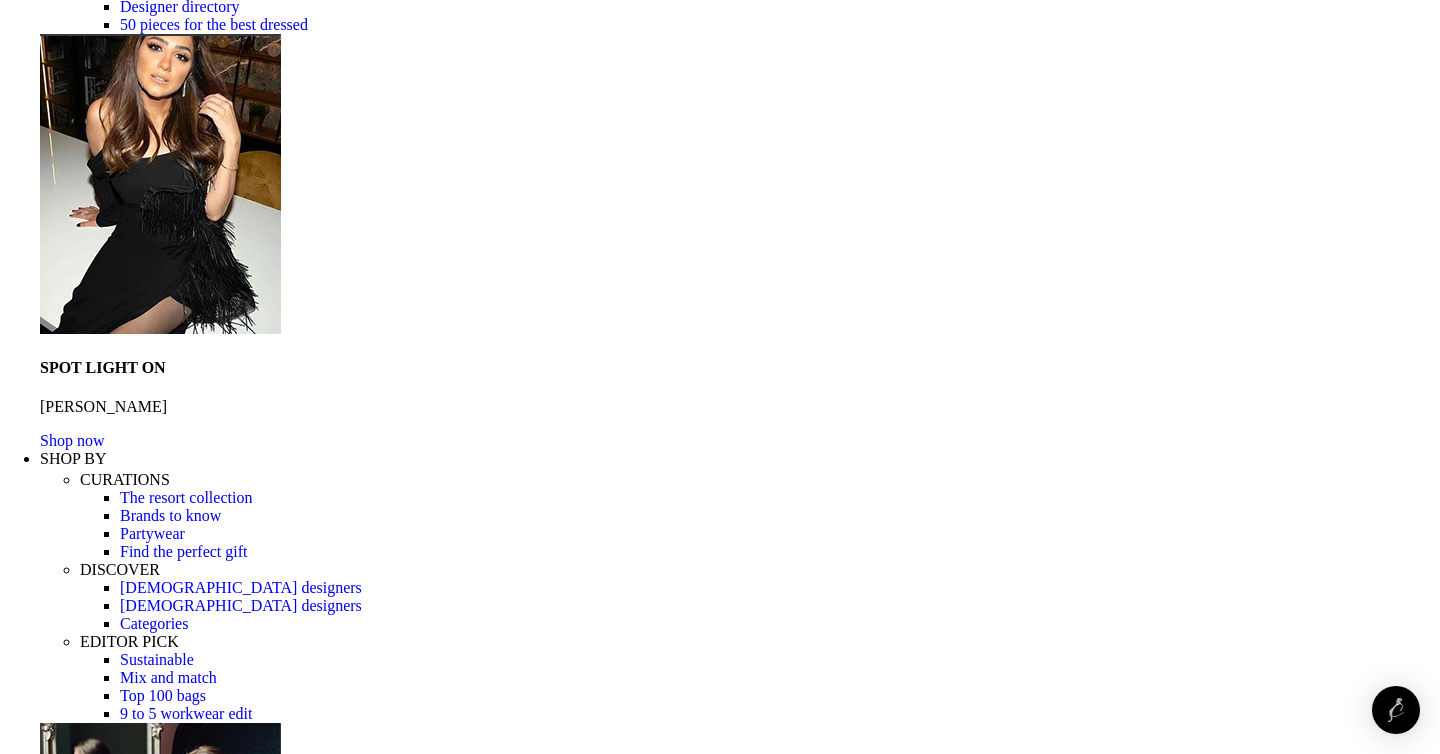 click at bounding box center (720, 31914) 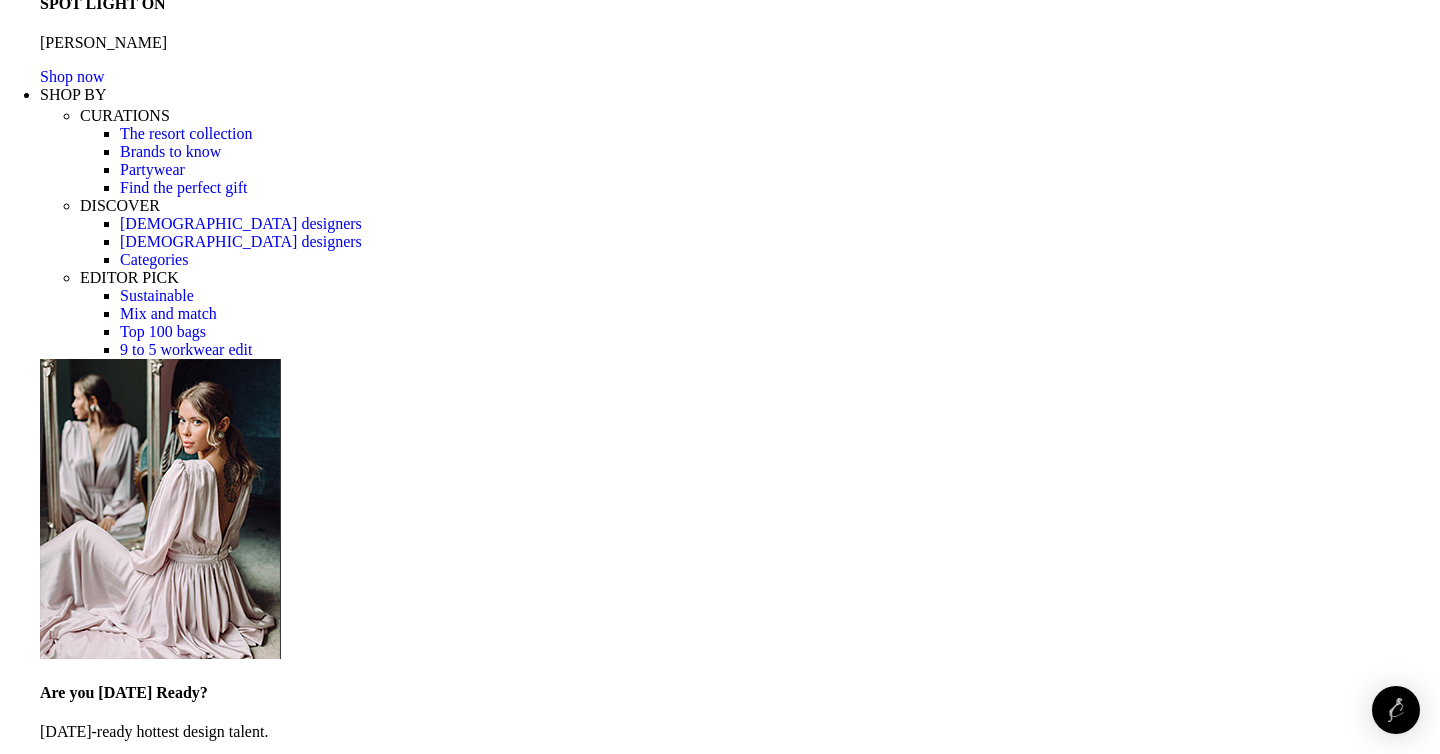 scroll, scrollTop: 1135, scrollLeft: 0, axis: vertical 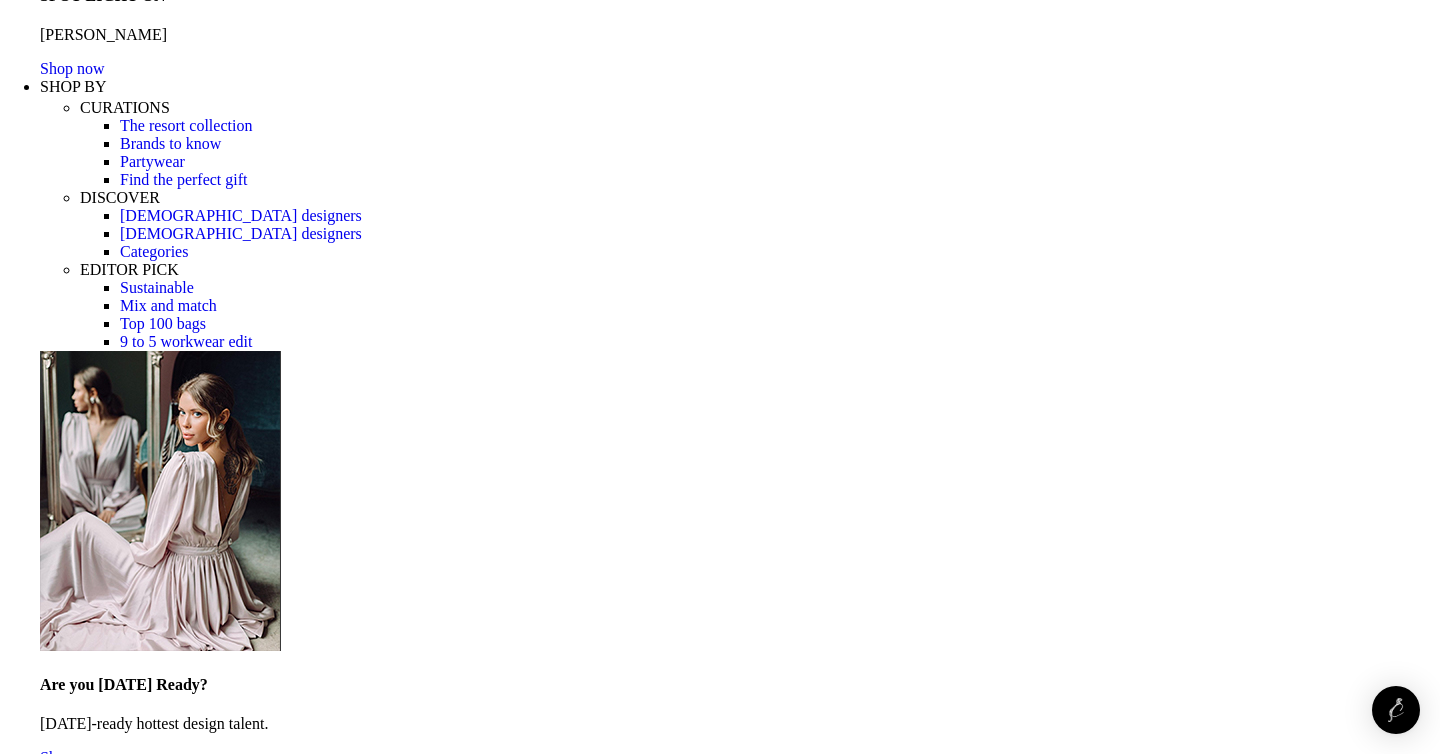 click at bounding box center (443, 17795) 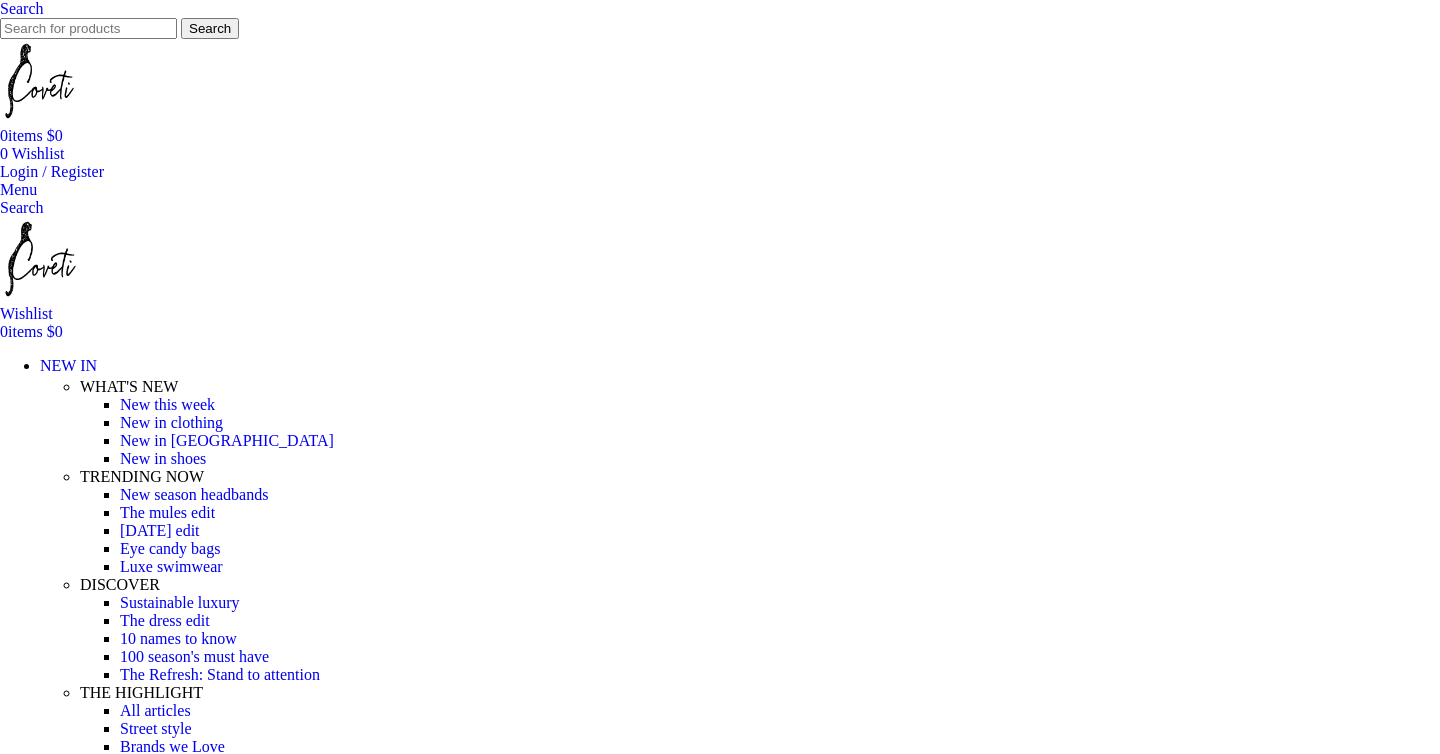 scroll, scrollTop: 86, scrollLeft: 0, axis: vertical 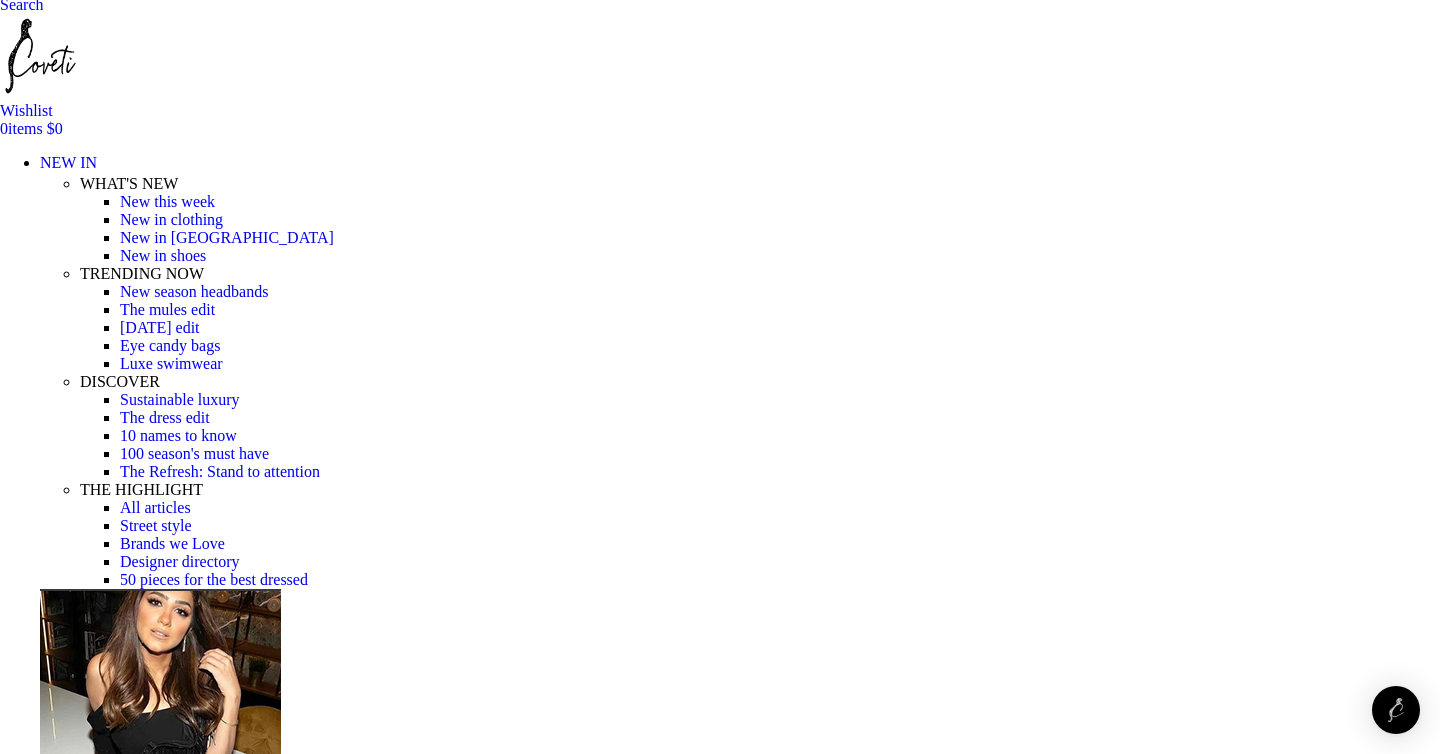 click on "Choose an option 4UK 10 UK 12 UK 14 UK 16 UK" at bounding box center (108, 19073) 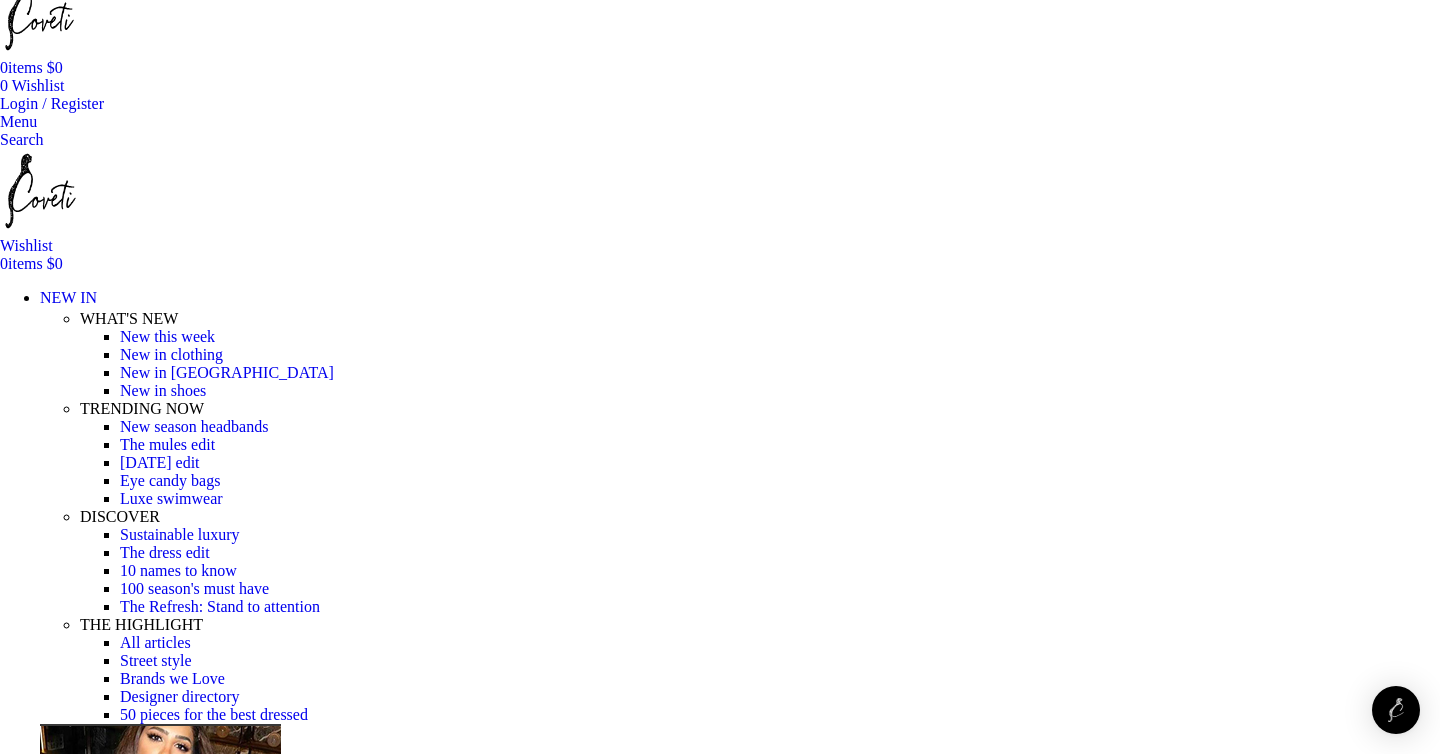 scroll, scrollTop: 72, scrollLeft: 0, axis: vertical 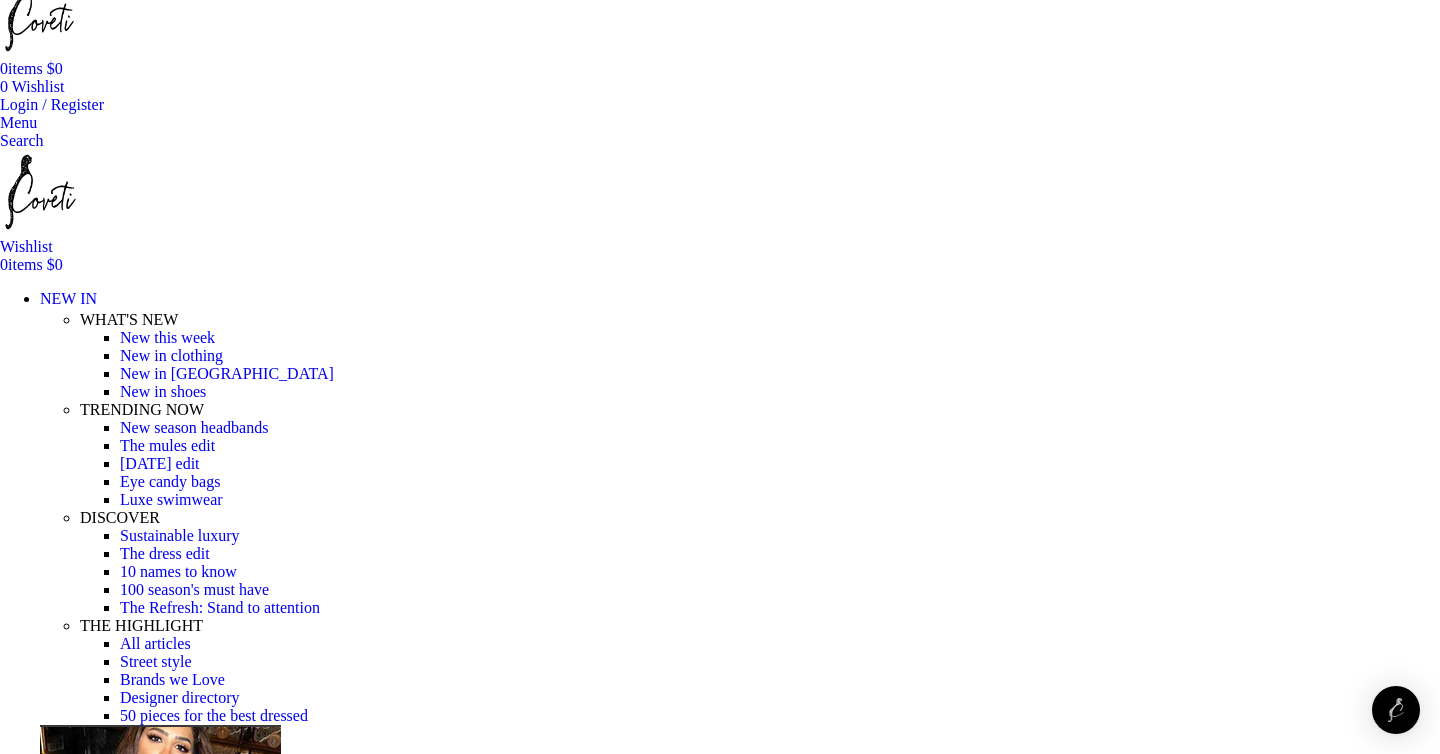 click on "Aje" at bounding box center [11, 18658] 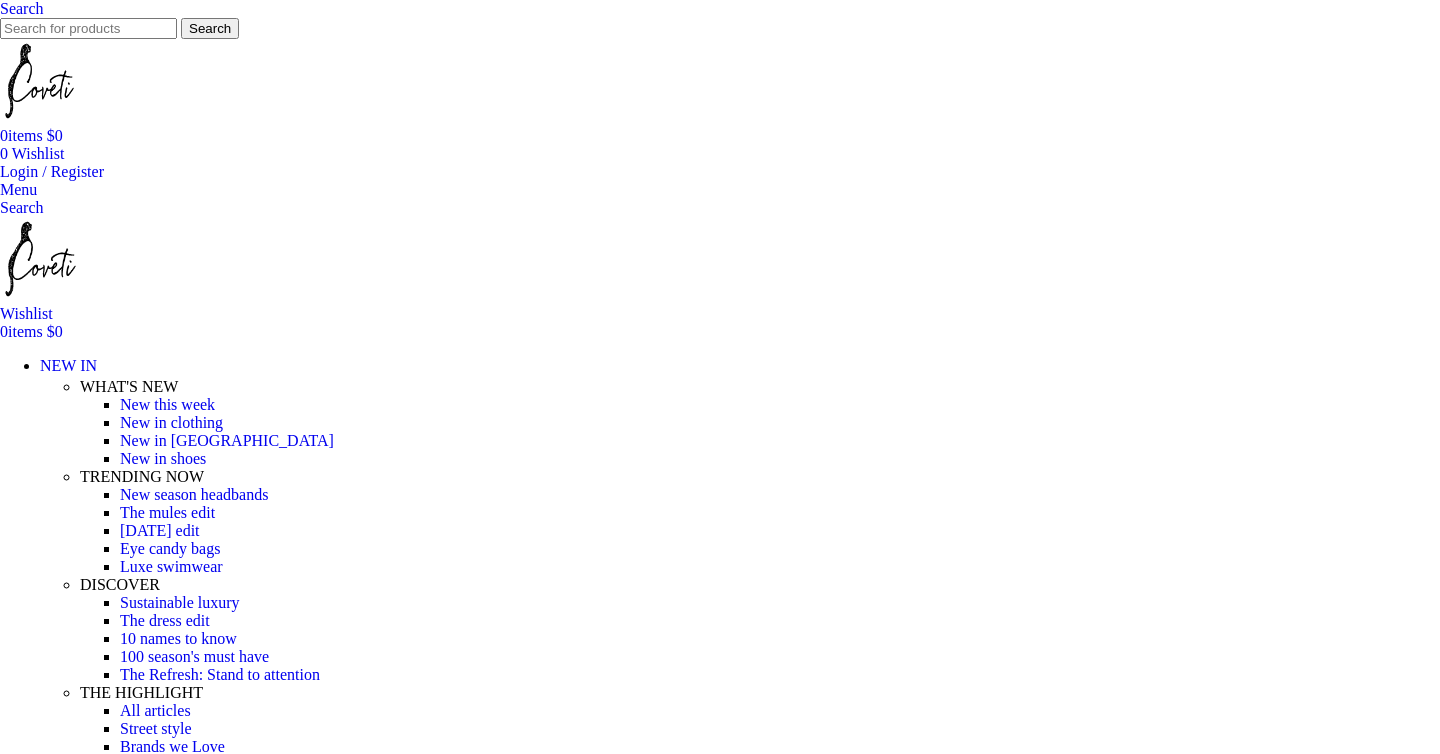 scroll, scrollTop: 776, scrollLeft: 0, axis: vertical 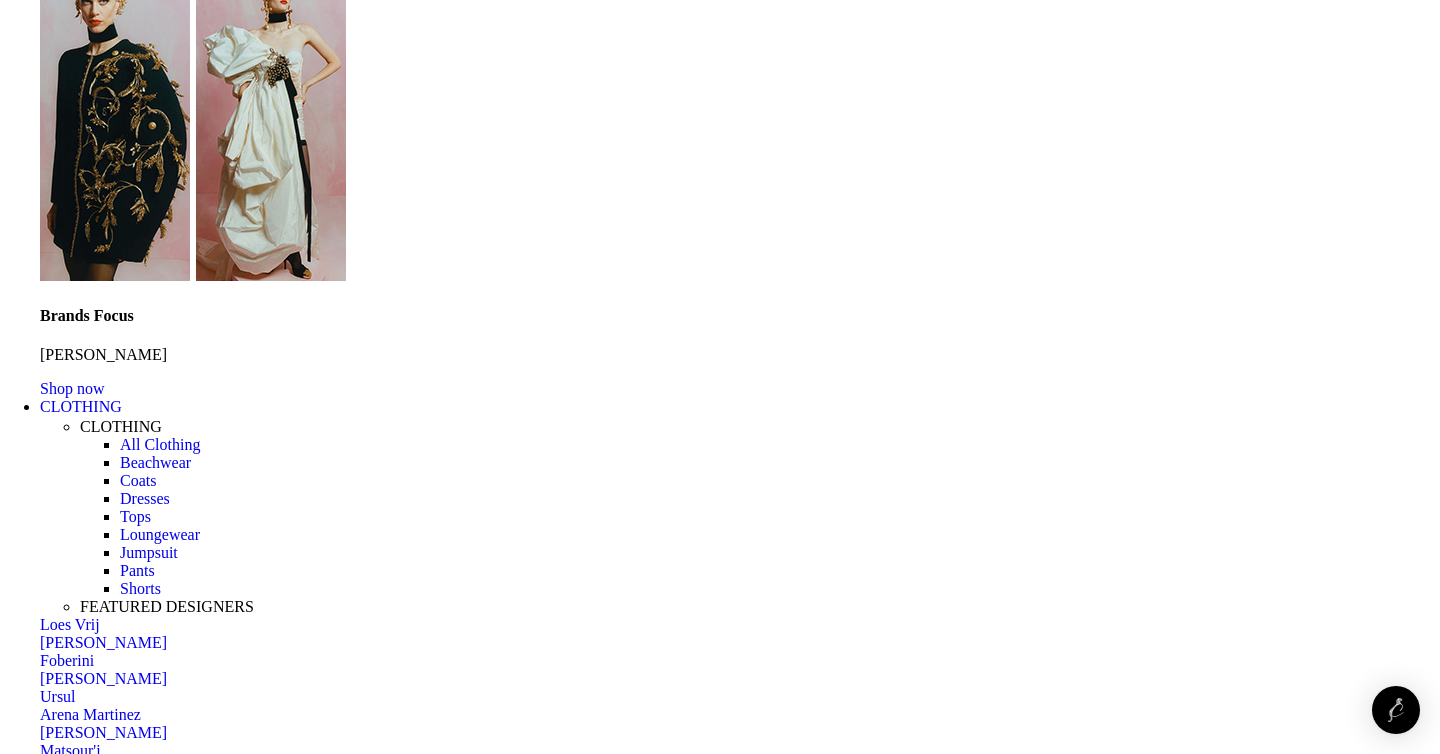 click on "→" at bounding box center [398, 47883] 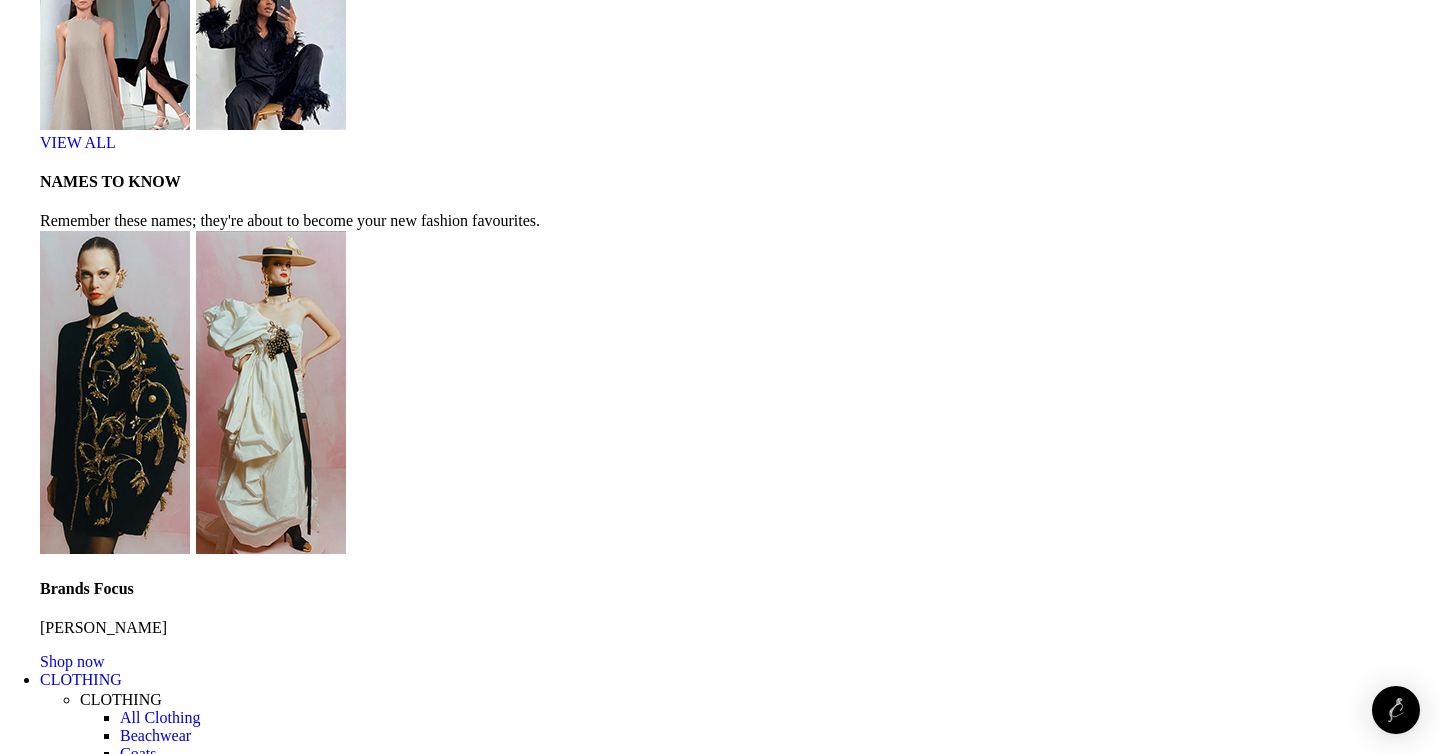 scroll, scrollTop: 6230, scrollLeft: 0, axis: vertical 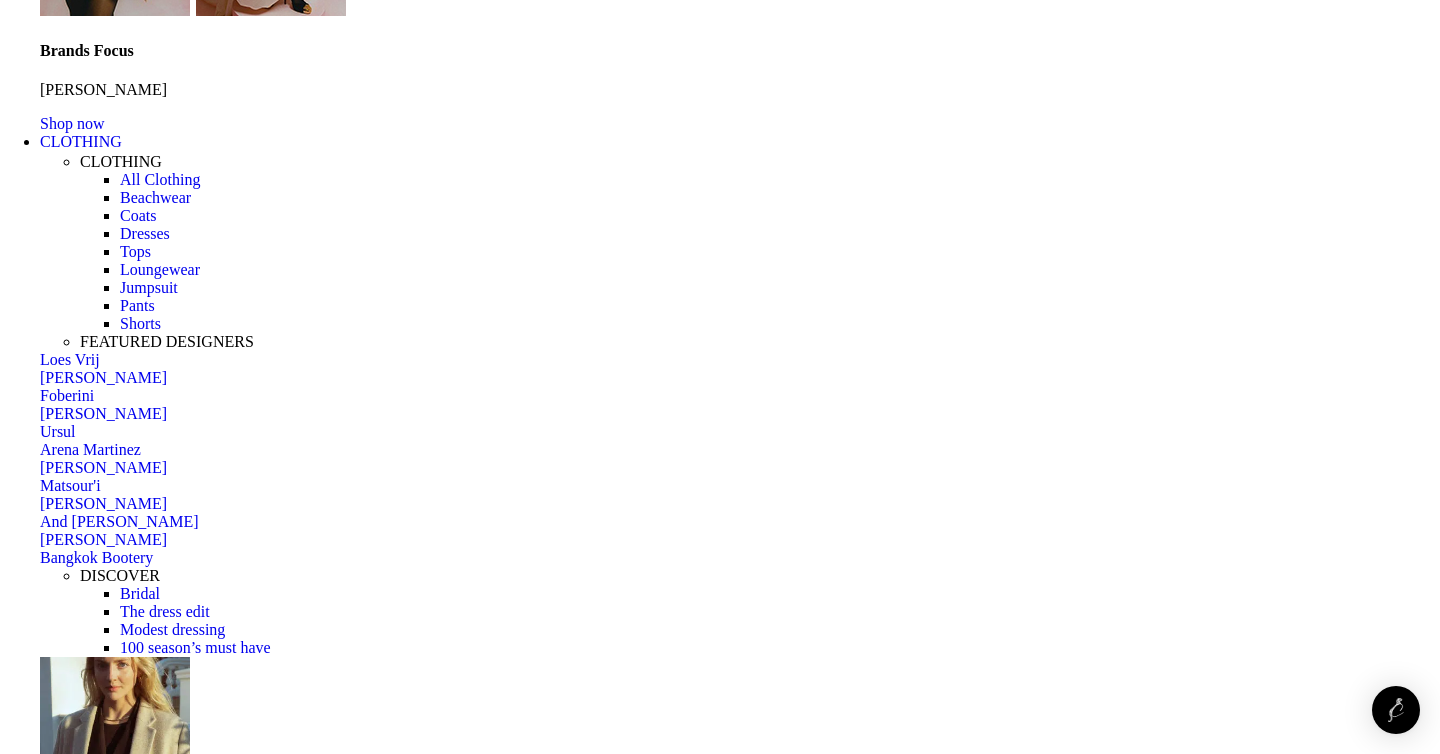click on "3" at bounding box center [394, 47528] 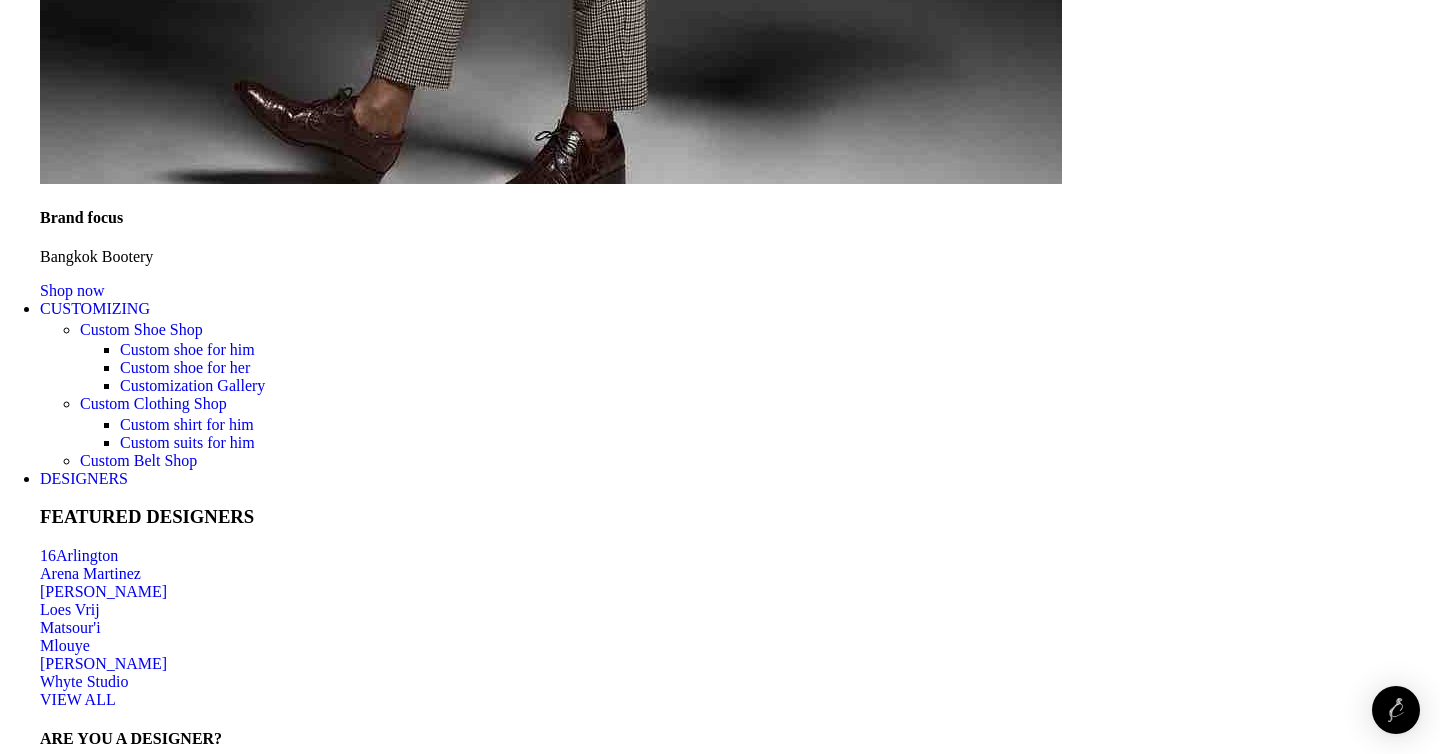 scroll, scrollTop: 4205, scrollLeft: 0, axis: vertical 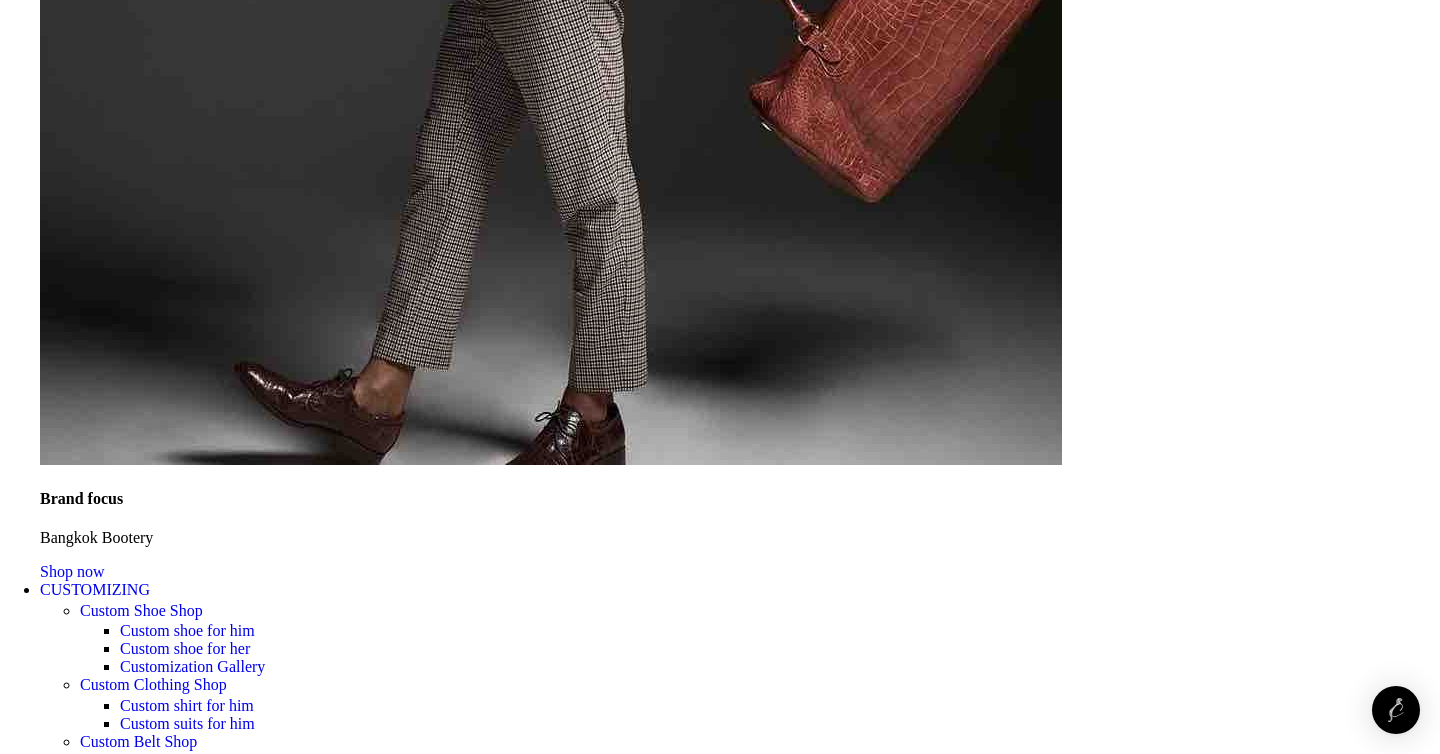 click at bounding box center (895, 38927) 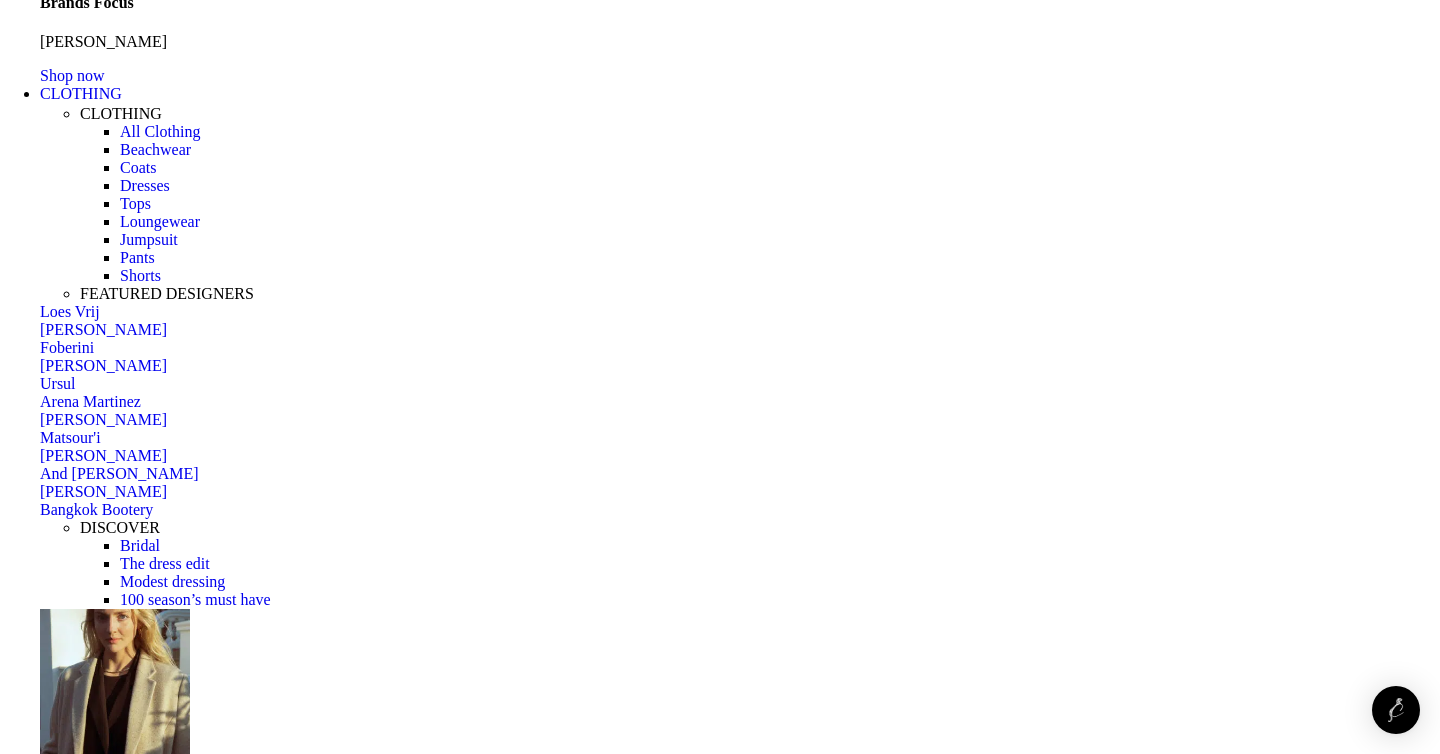 scroll, scrollTop: 6090, scrollLeft: 0, axis: vertical 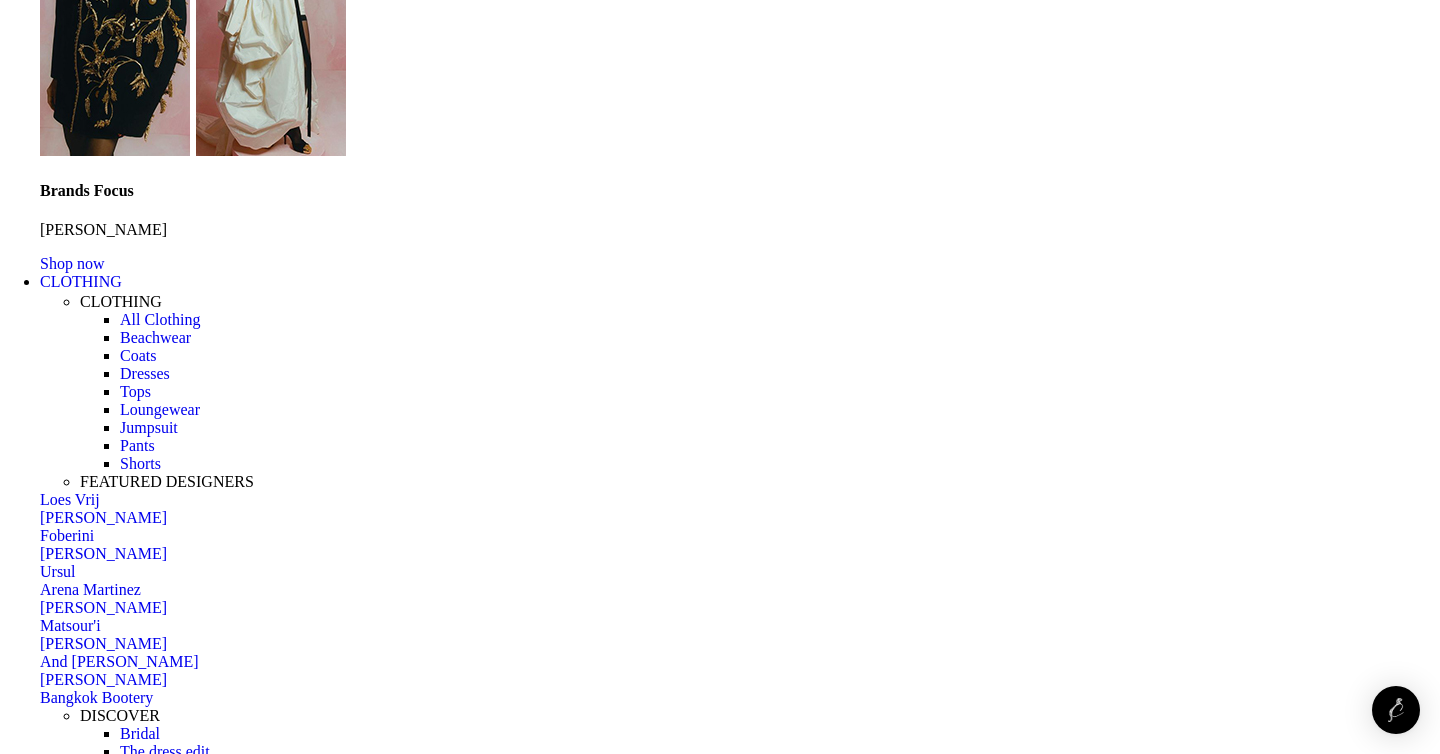 click on "4" at bounding box center [394, 47686] 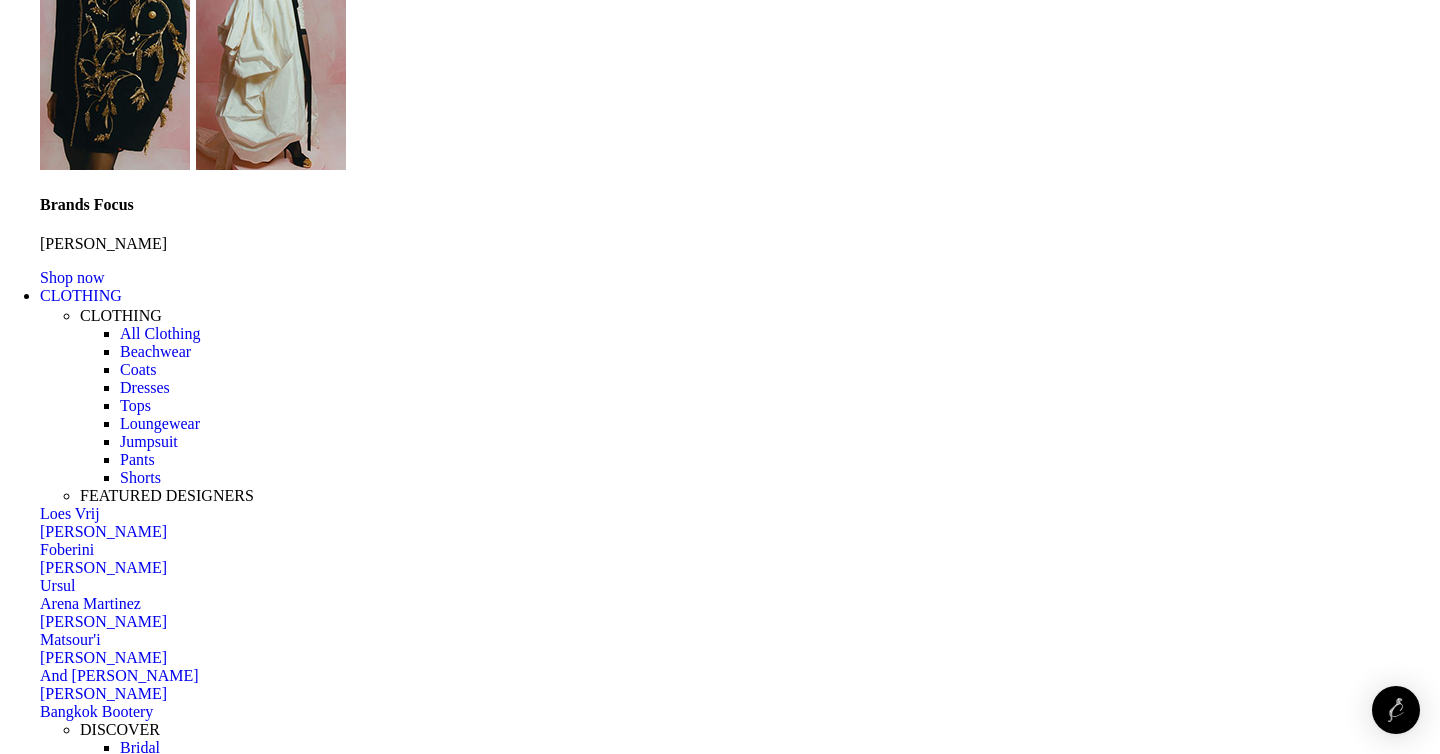 scroll, scrollTop: 6195, scrollLeft: 0, axis: vertical 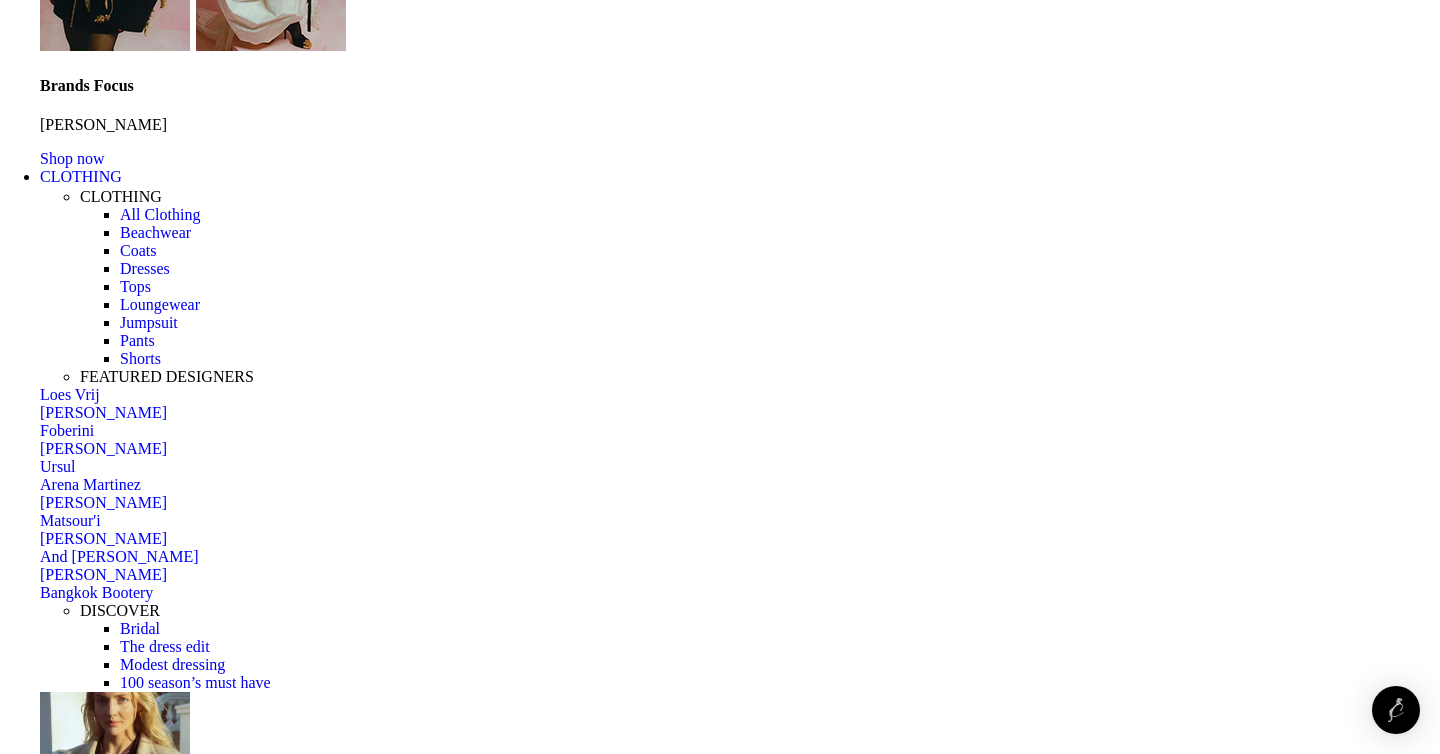 click on "5" at bounding box center (394, 47599) 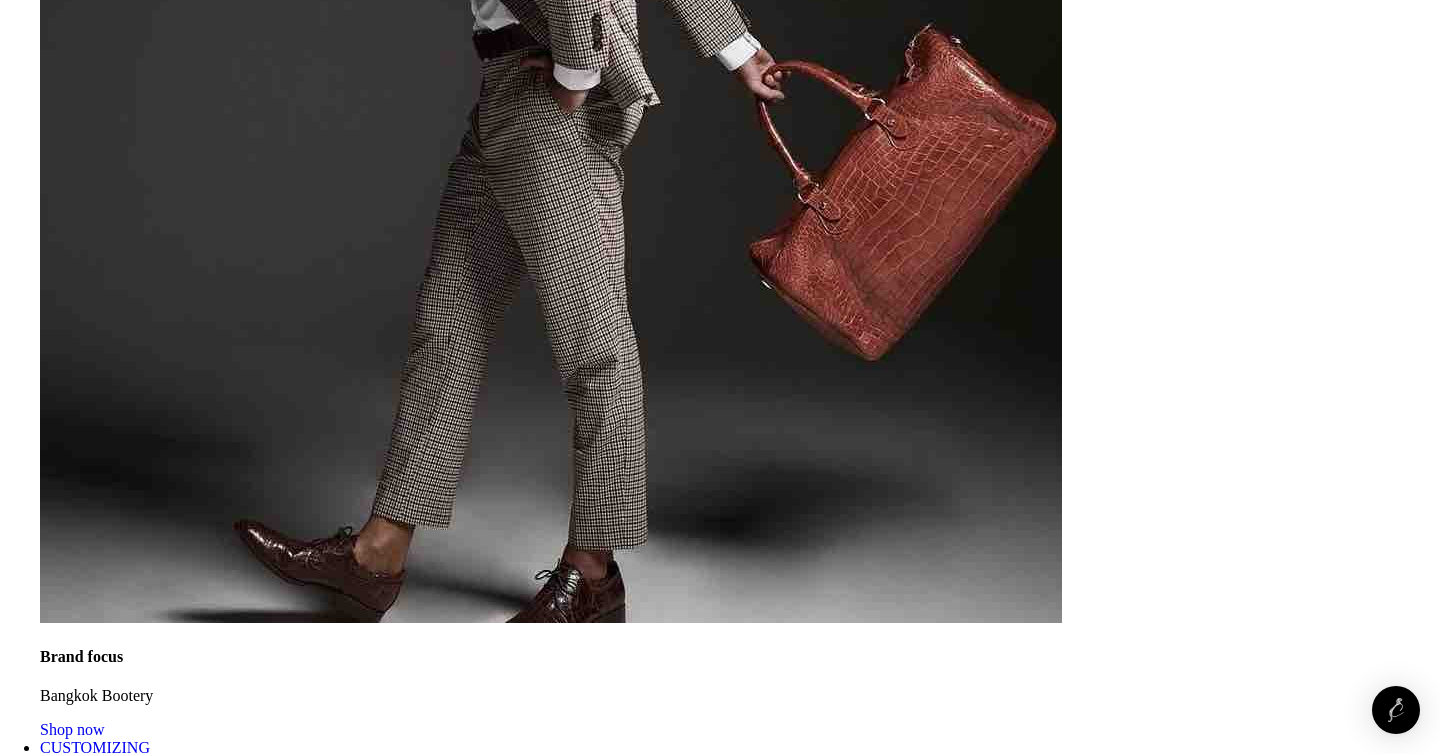 scroll, scrollTop: 3832, scrollLeft: 0, axis: vertical 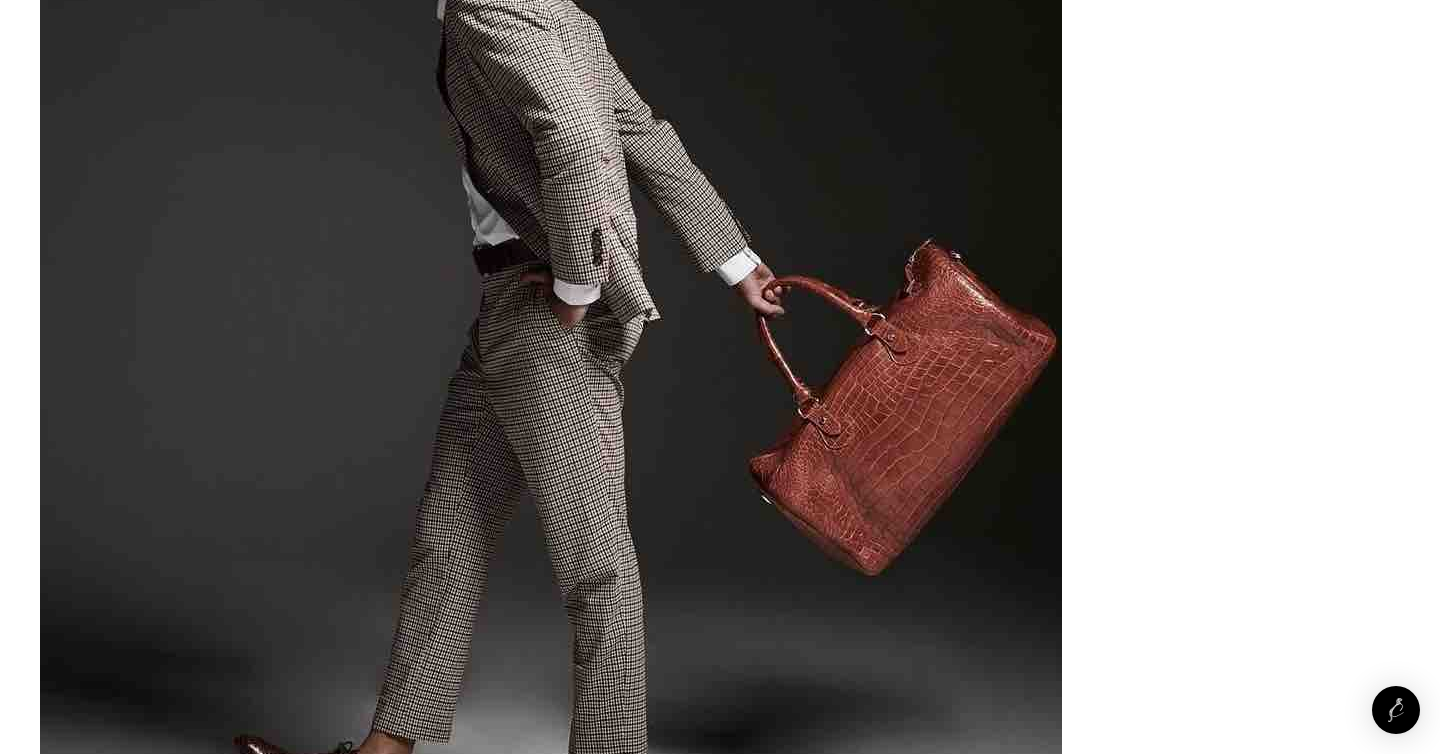 click at bounding box center (895, 37811) 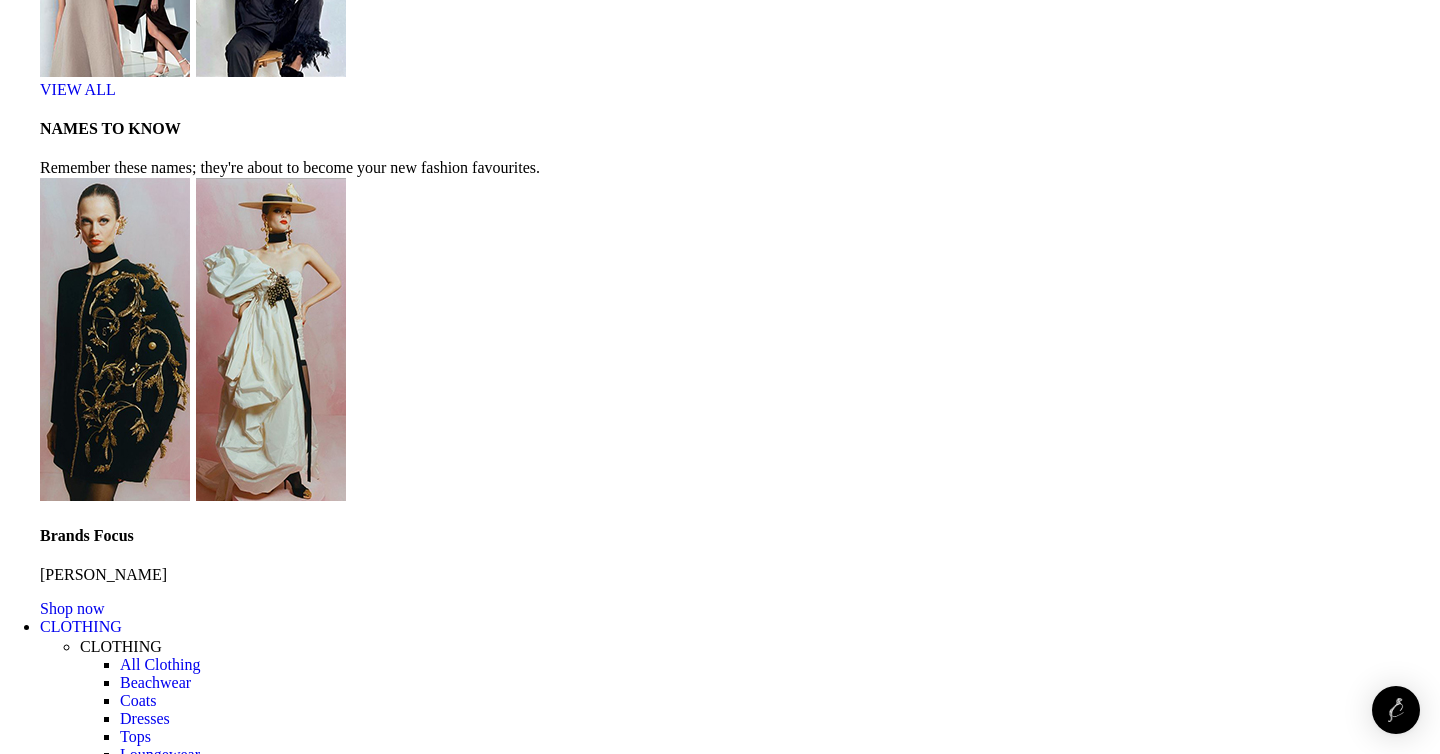 scroll, scrollTop: 5761, scrollLeft: 0, axis: vertical 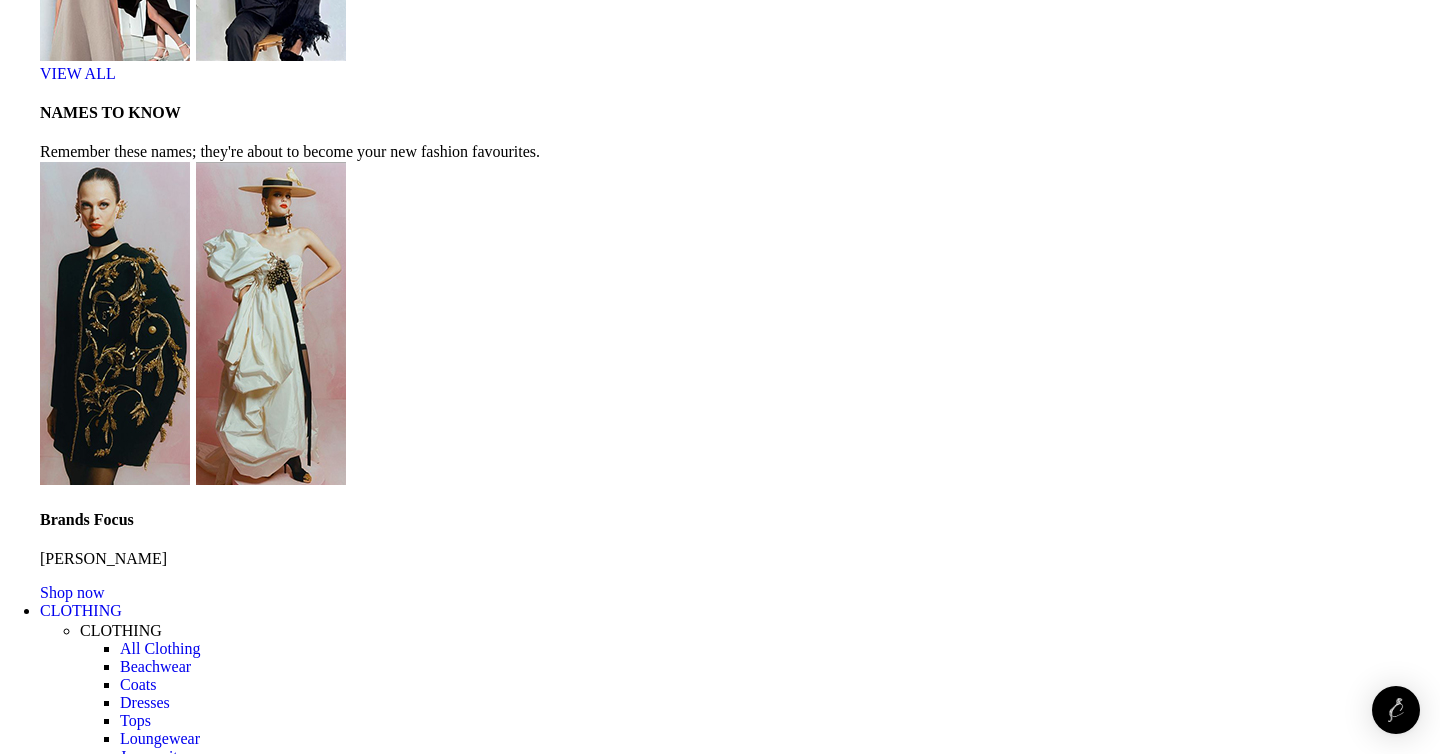 click on "6" at bounding box center (394, 48069) 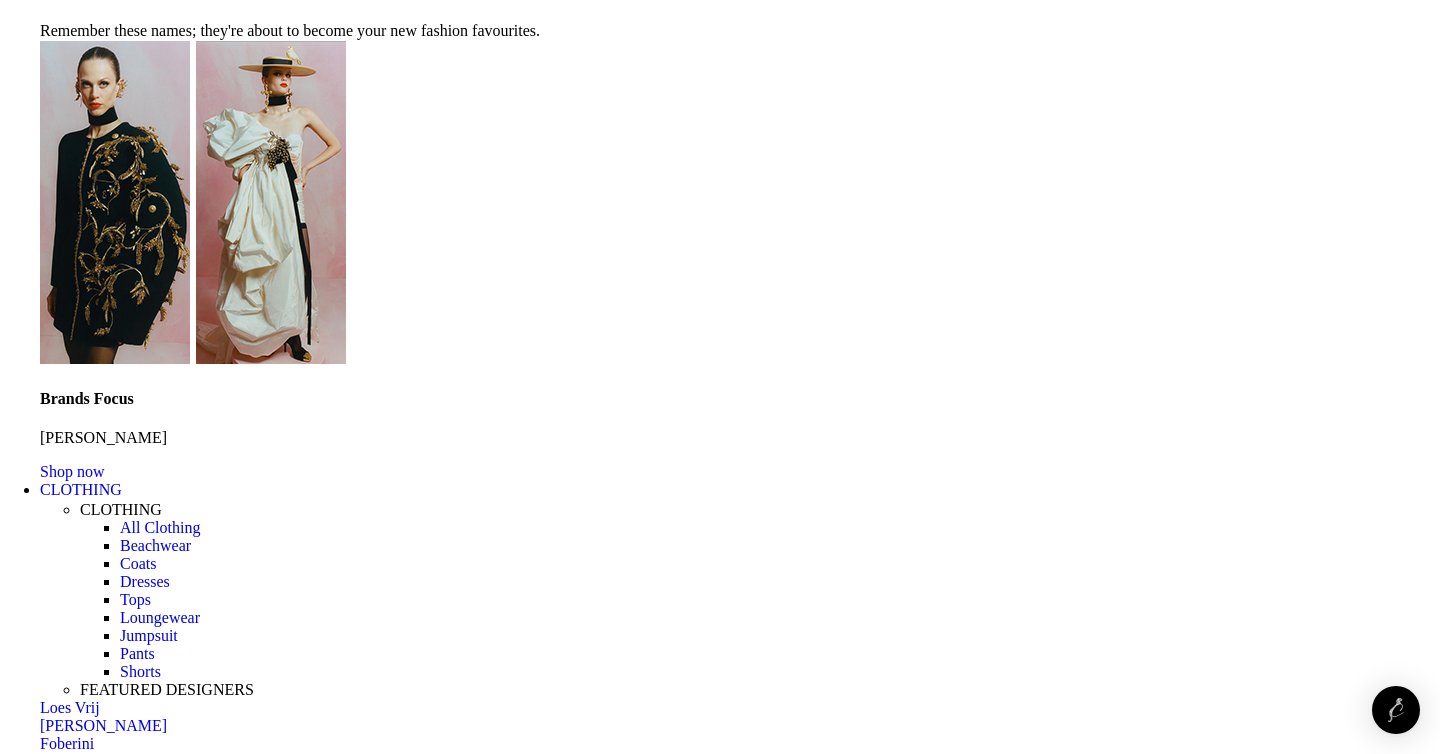scroll, scrollTop: 5917, scrollLeft: 0, axis: vertical 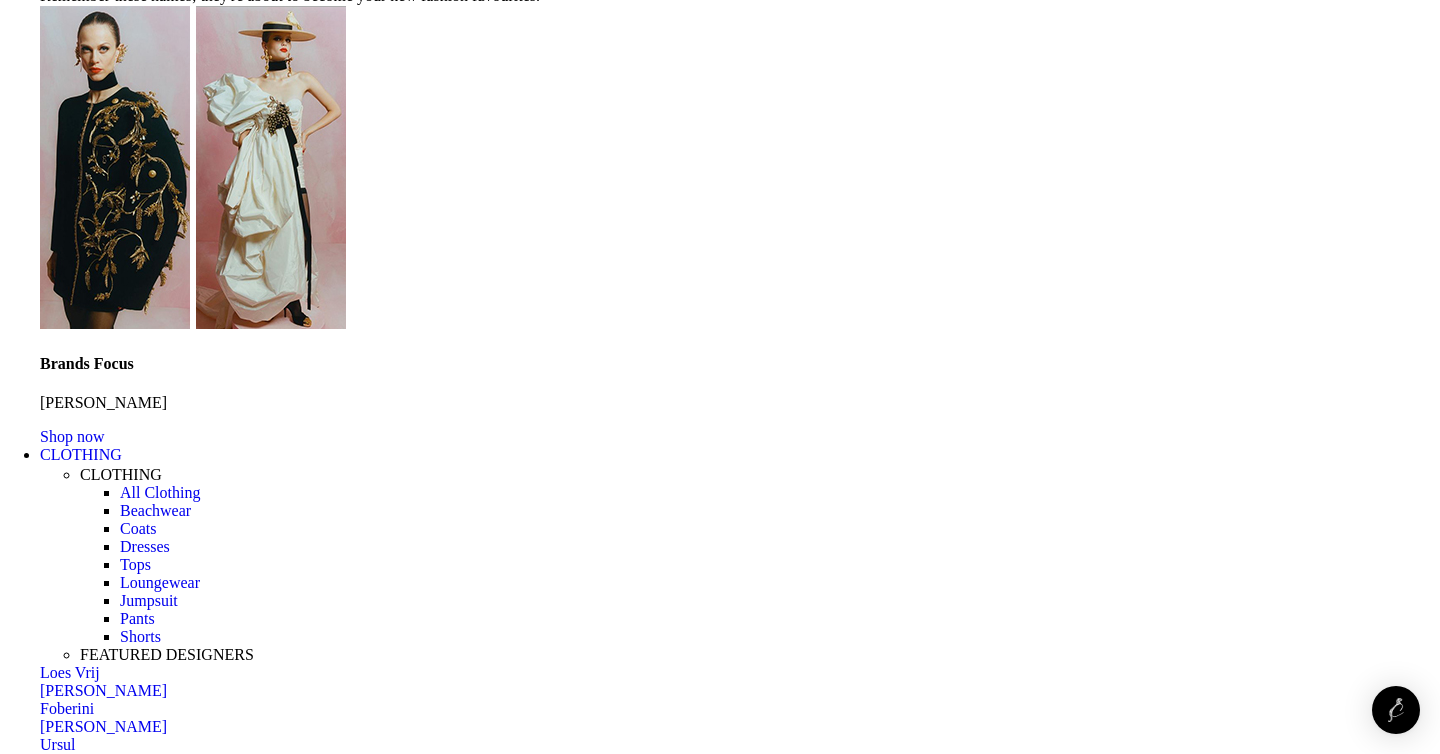 click on "7" at bounding box center [394, 47913] 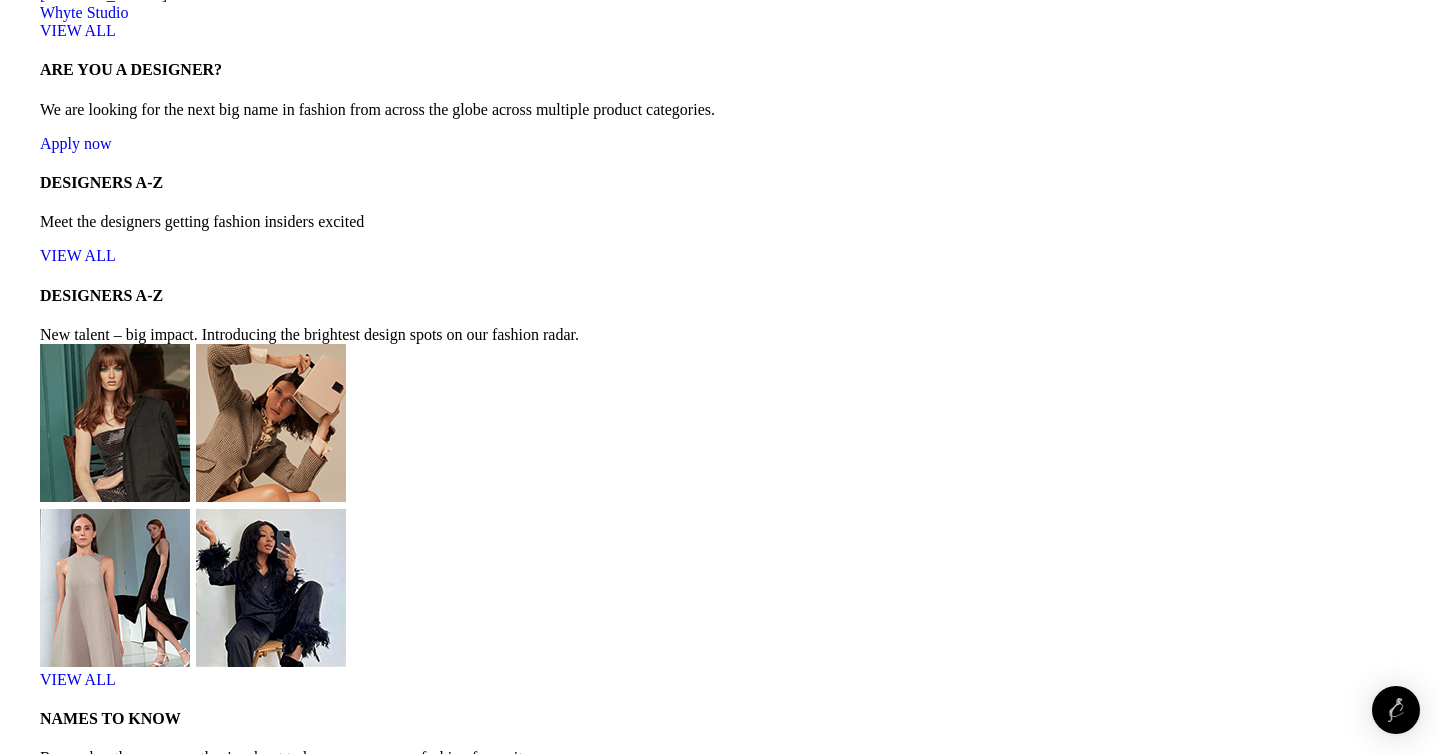 scroll, scrollTop: 5289, scrollLeft: 0, axis: vertical 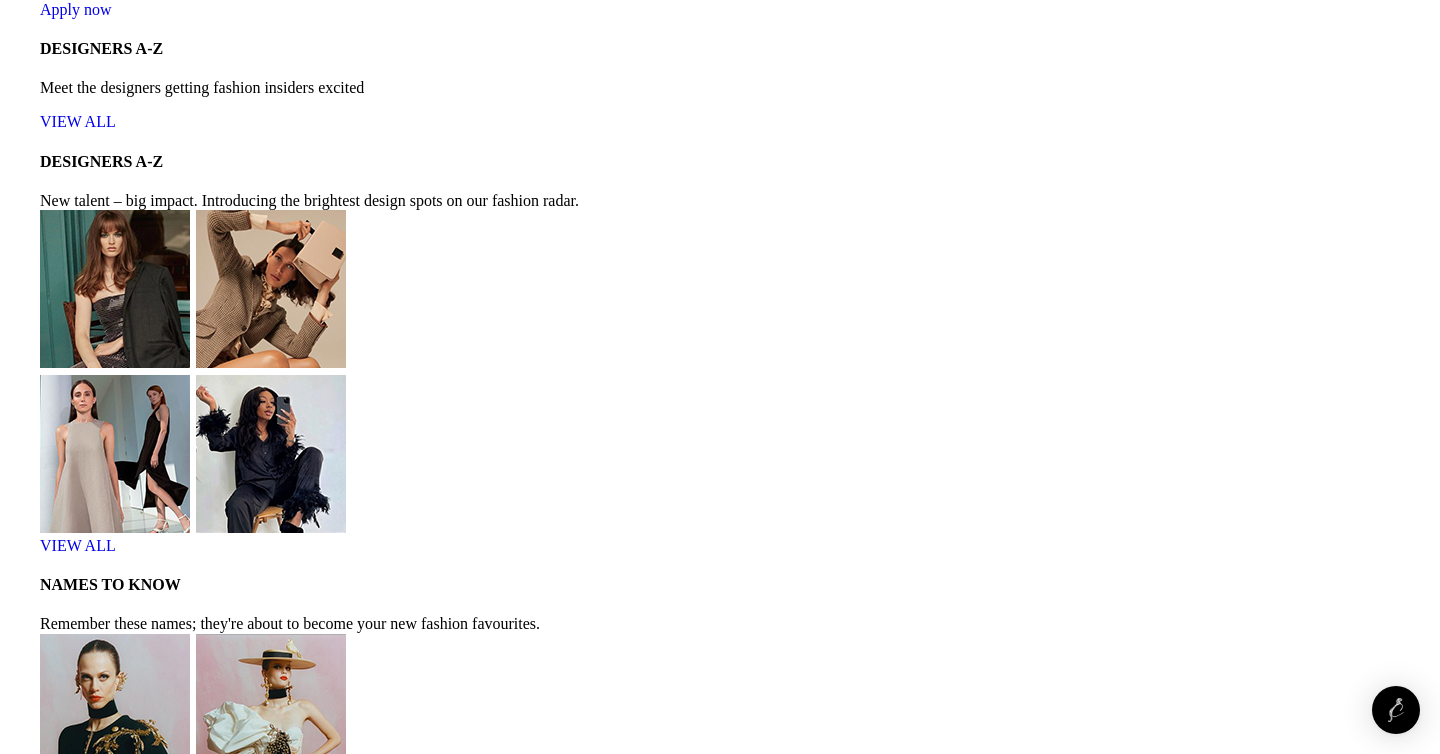 click at bounding box center (895, 46131) 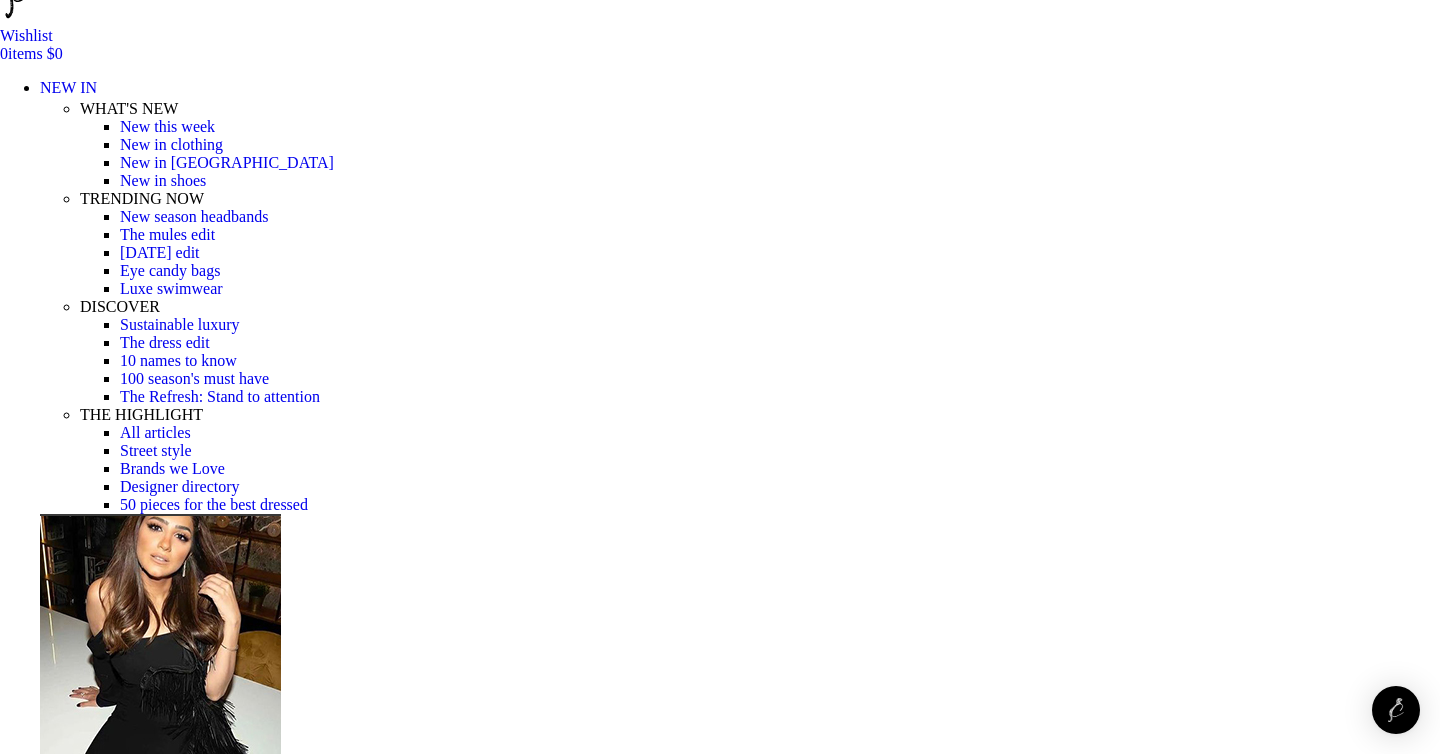 scroll, scrollTop: 0, scrollLeft: 0, axis: both 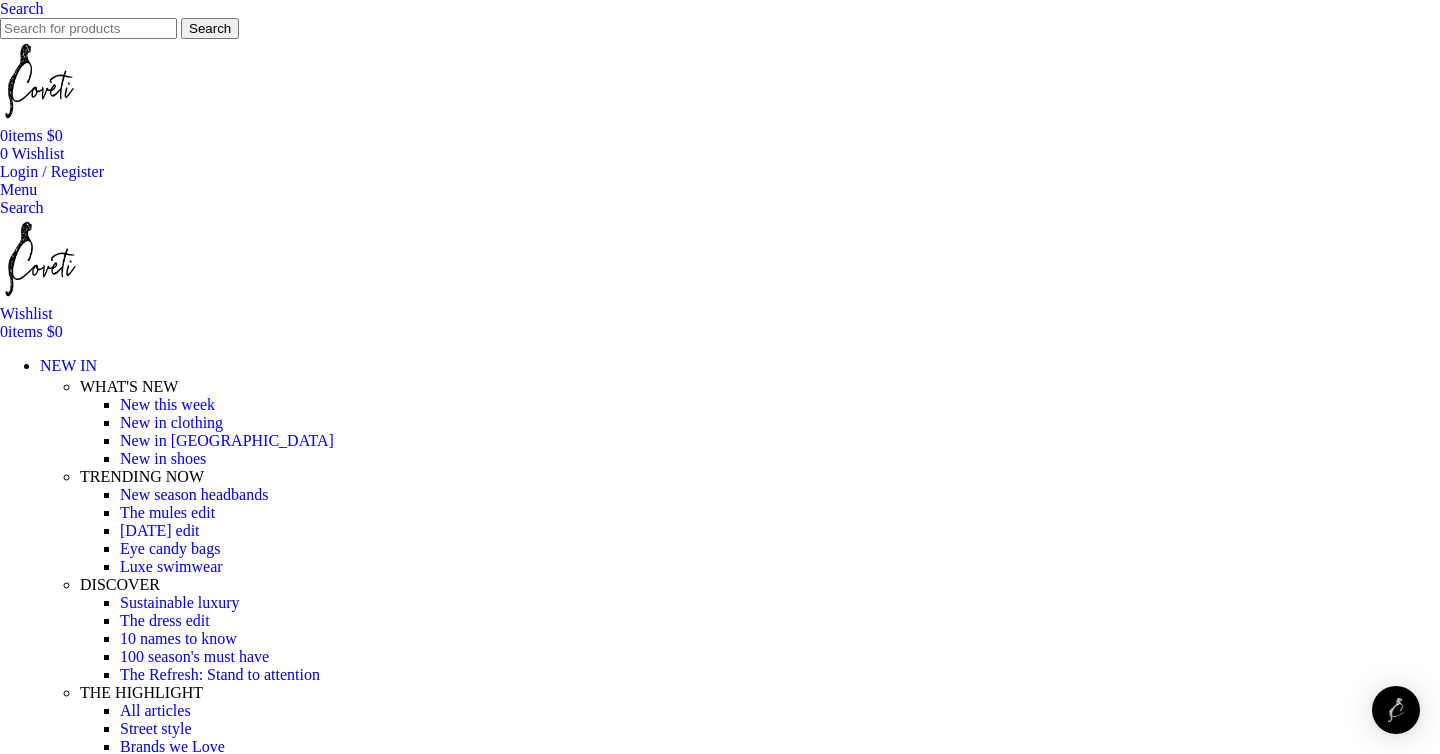click at bounding box center [895, 16757] 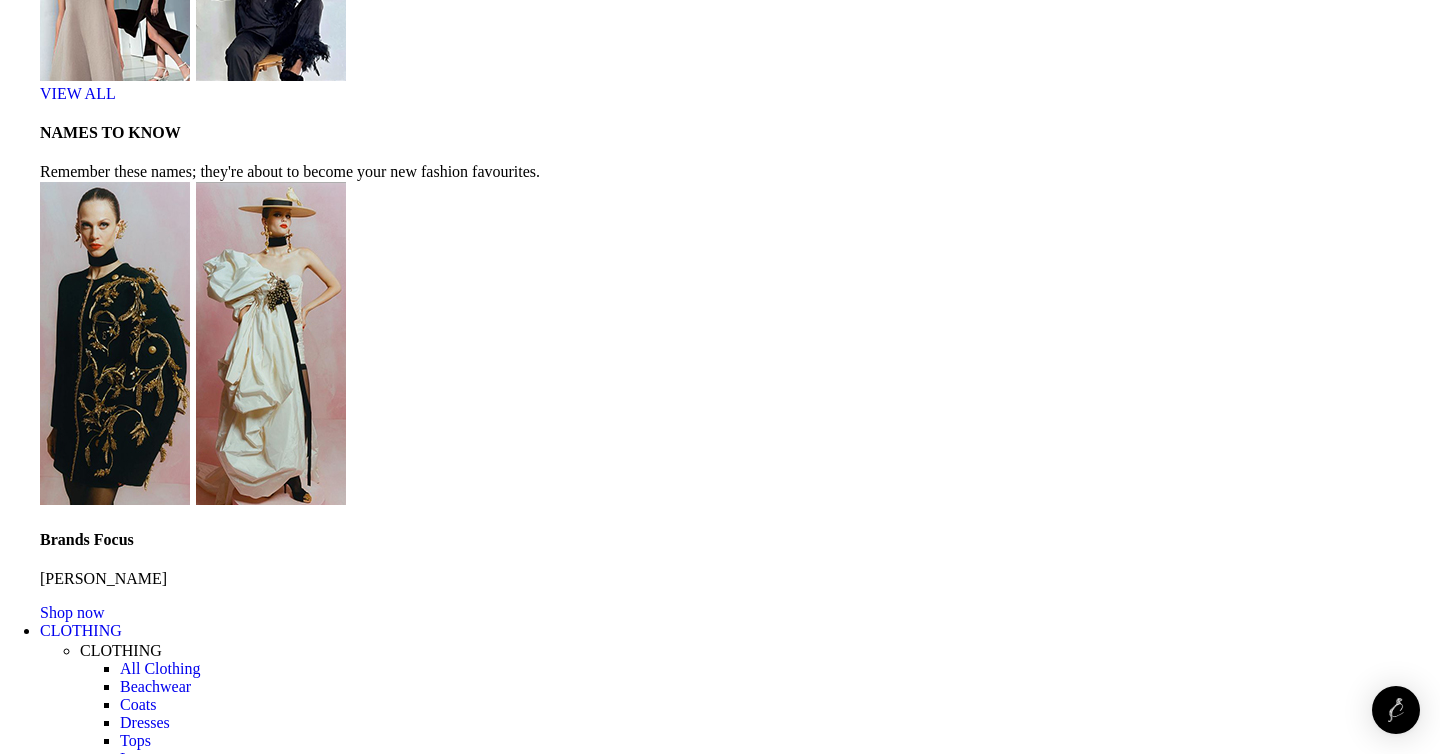 scroll, scrollTop: 5788, scrollLeft: 0, axis: vertical 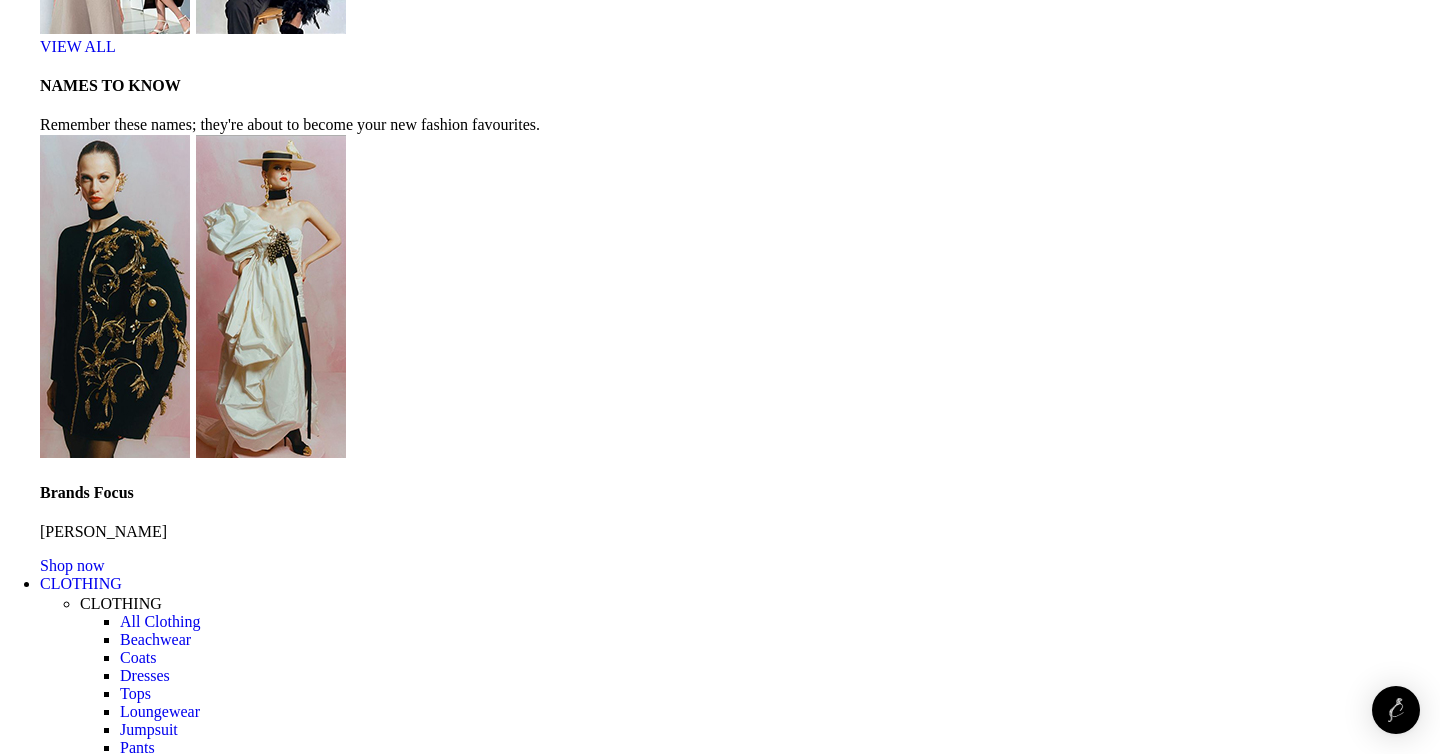 click on "8" at bounding box center [394, 48060] 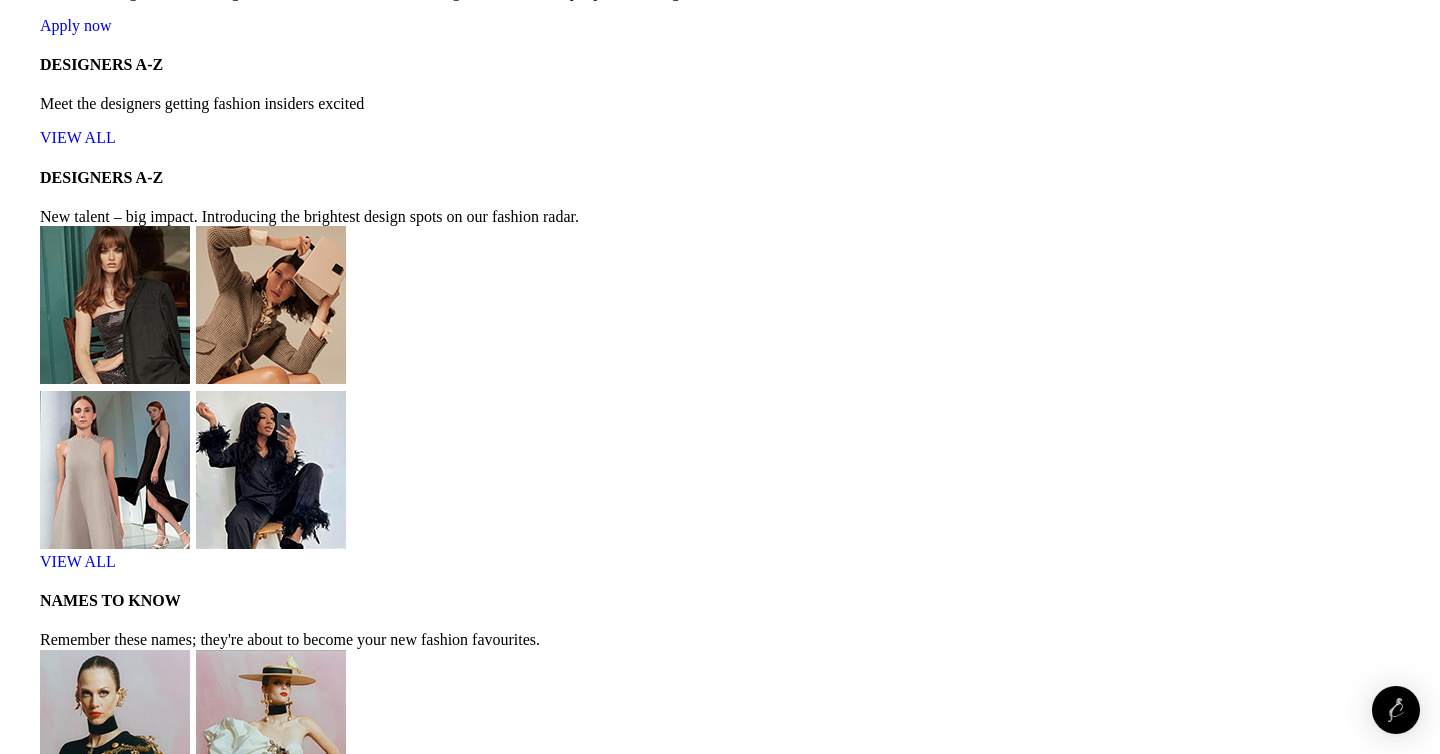 scroll, scrollTop: 5272, scrollLeft: 0, axis: vertical 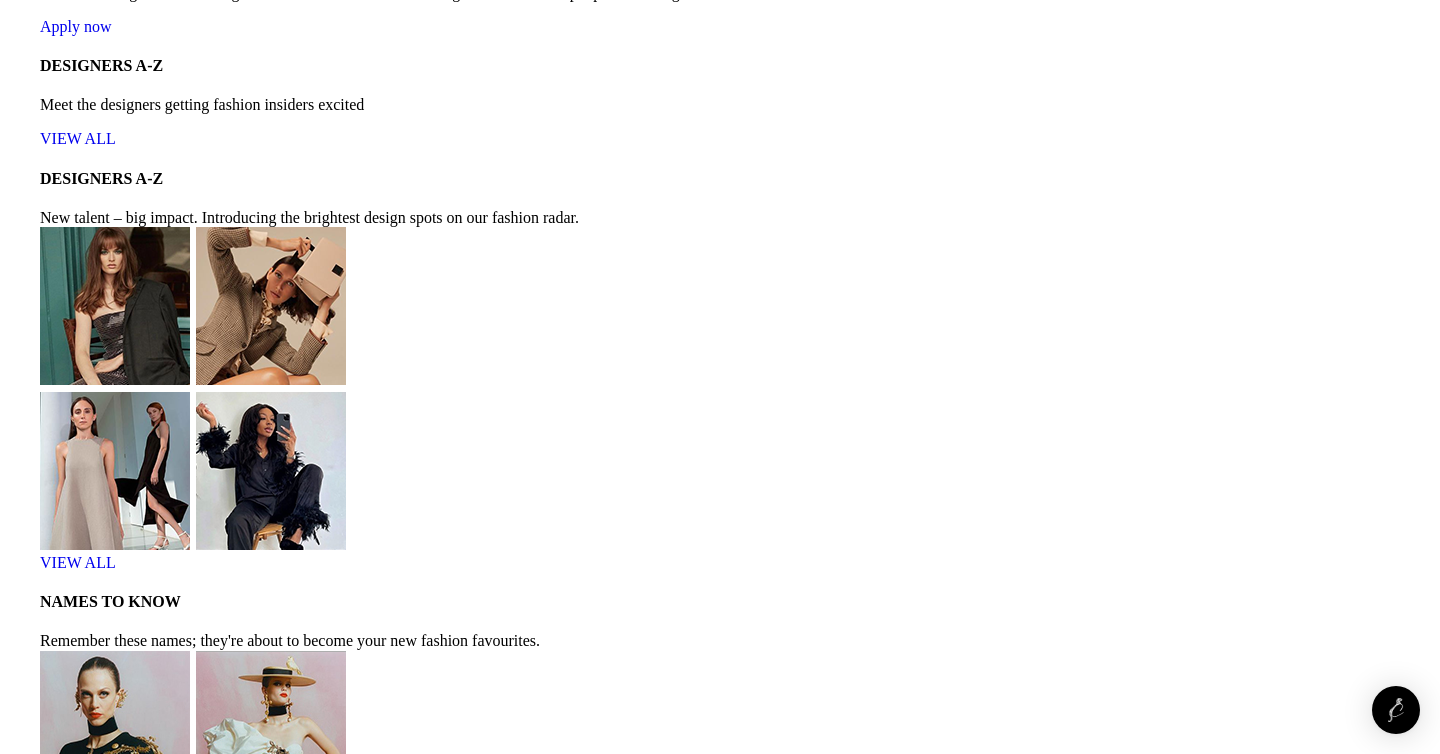 click at bounding box center [895, 45413] 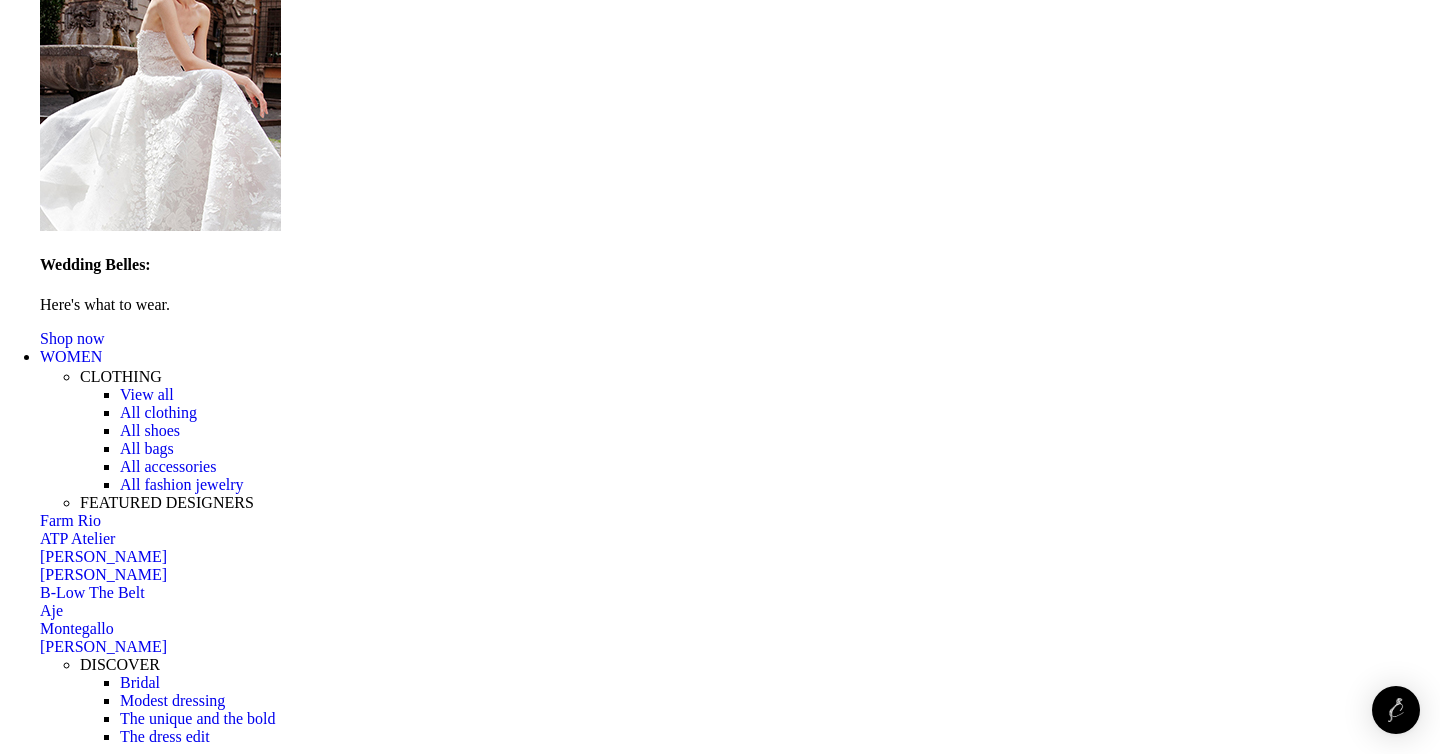 scroll, scrollTop: 1657, scrollLeft: 0, axis: vertical 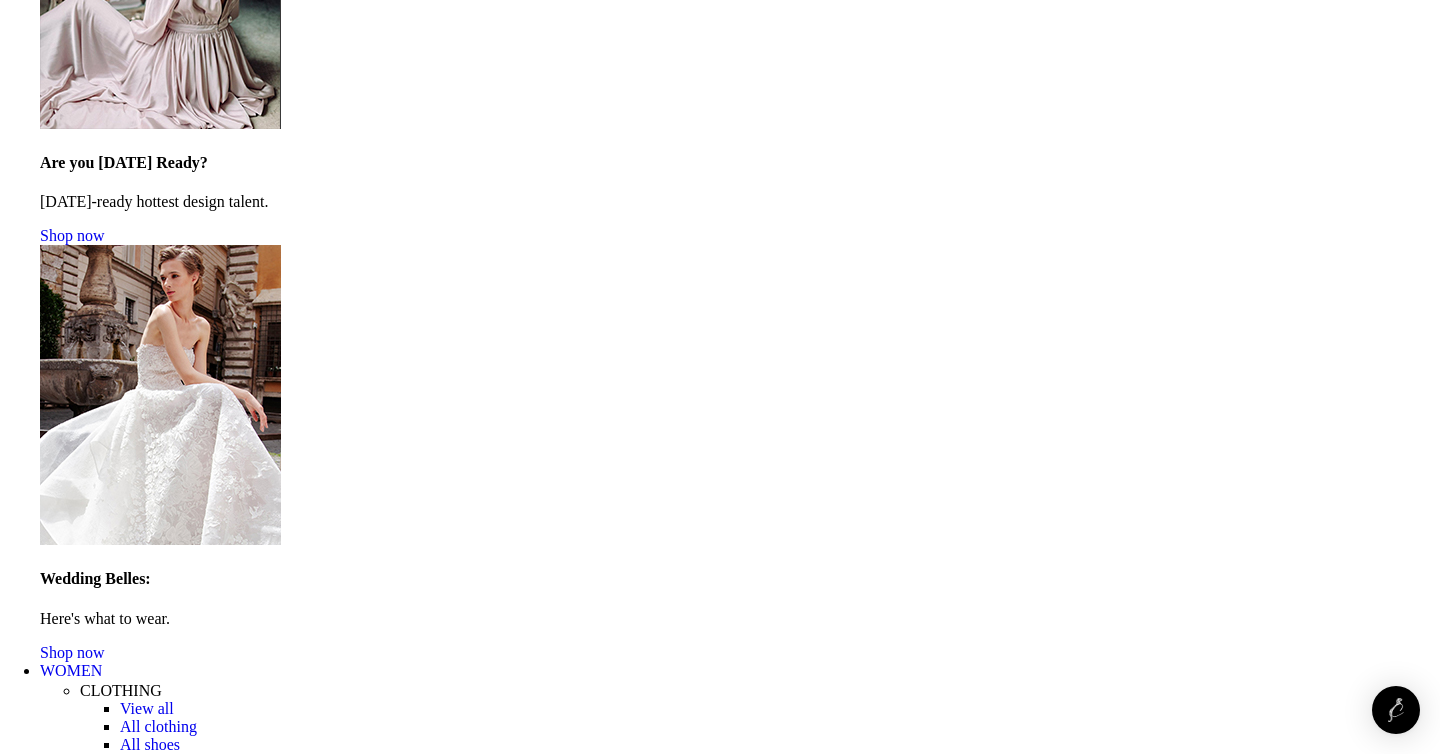 click at bounding box center [895, 26406] 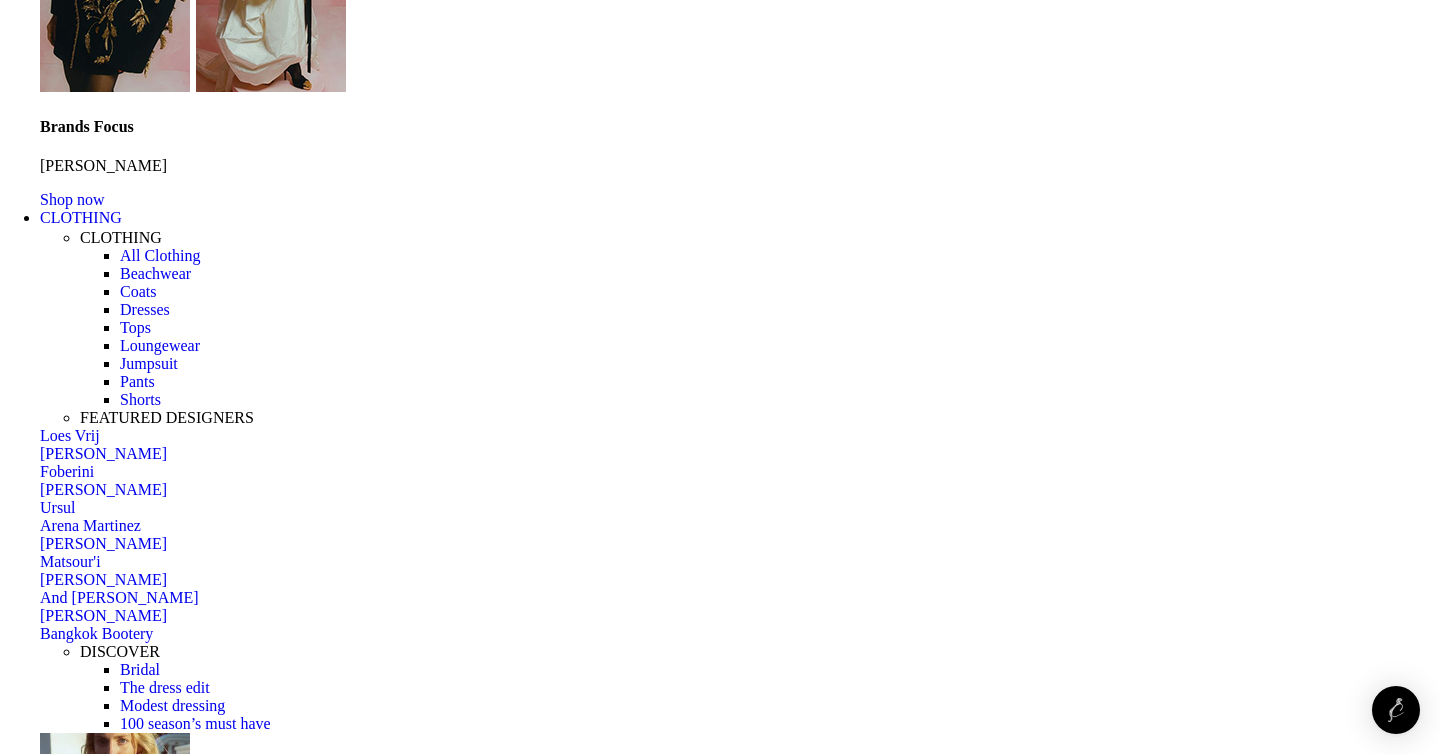 scroll, scrollTop: 5931, scrollLeft: 0, axis: vertical 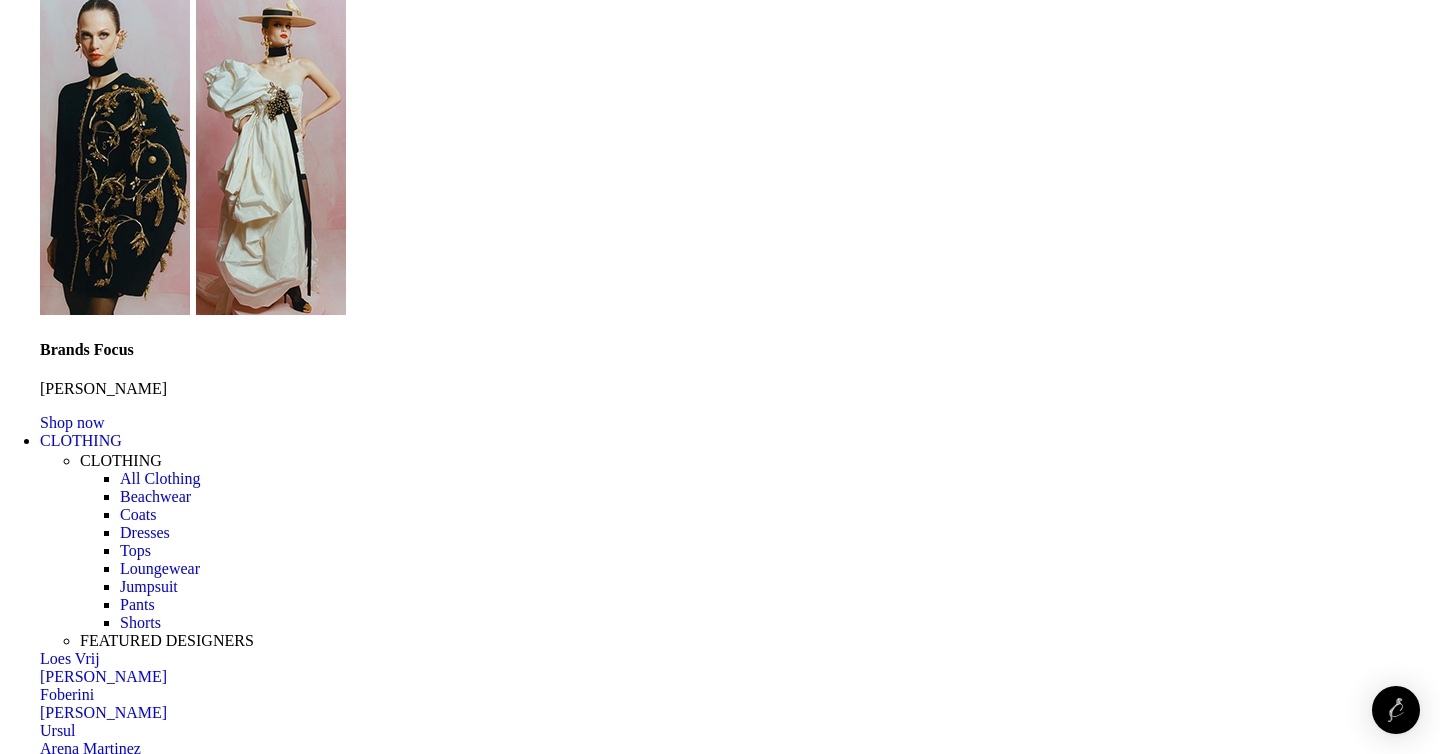 click on "9" at bounding box center (394, 47953) 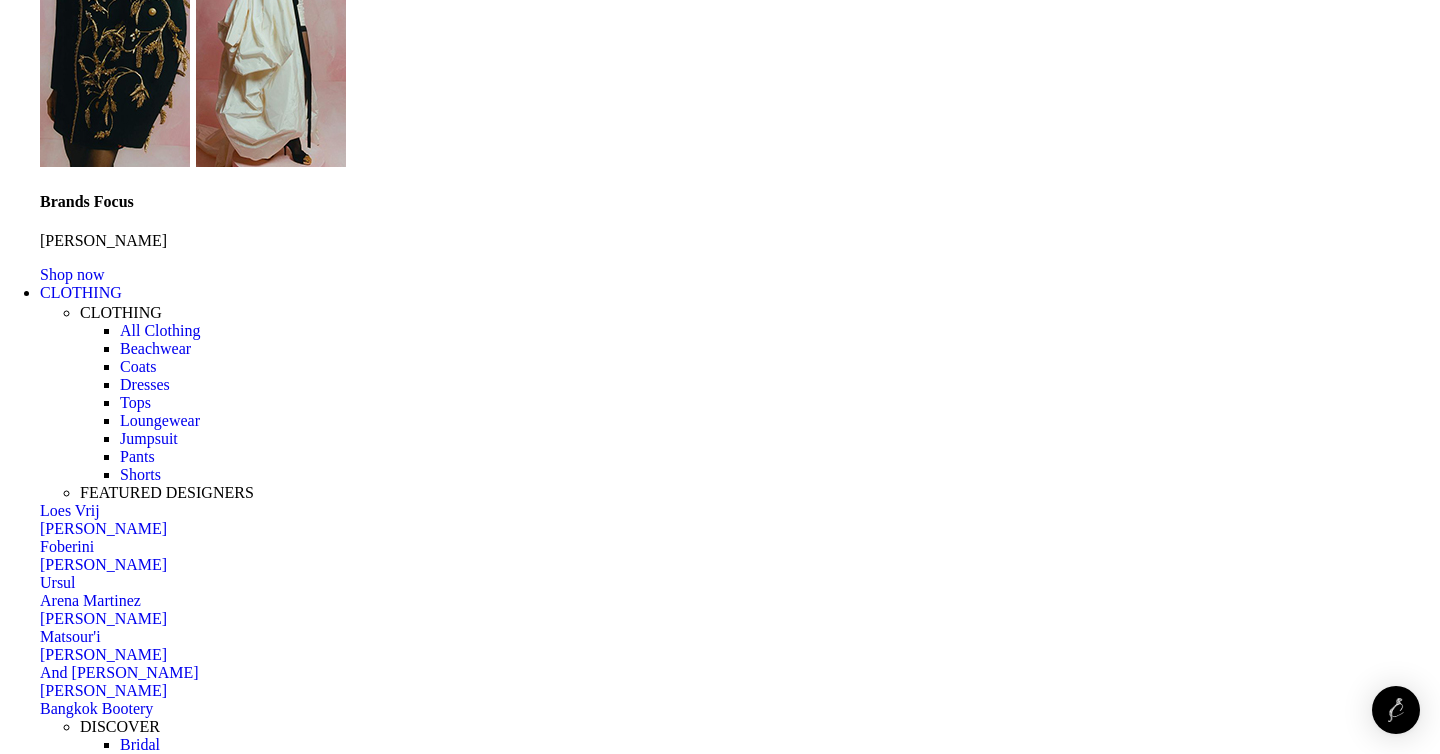 scroll, scrollTop: 6271, scrollLeft: 0, axis: vertical 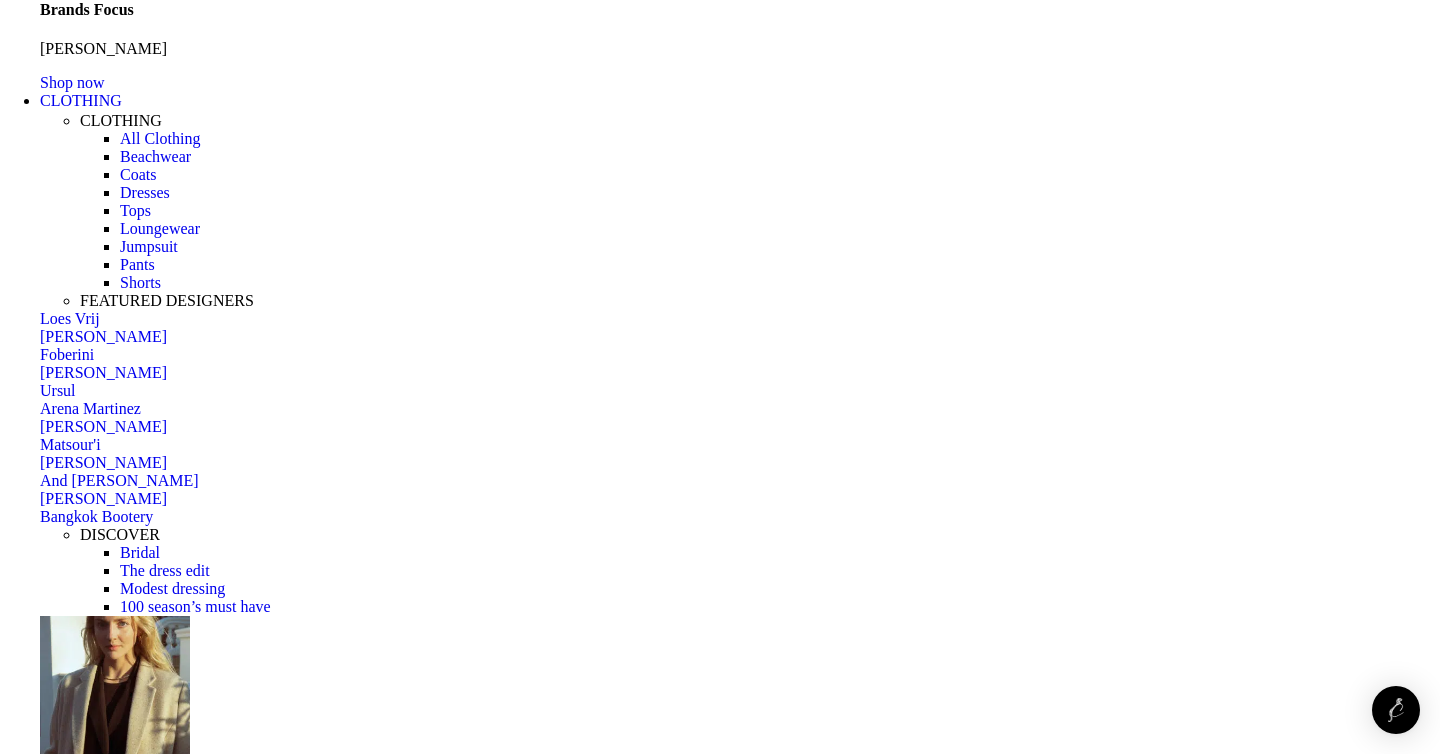 click on "10" at bounding box center [398, 47613] 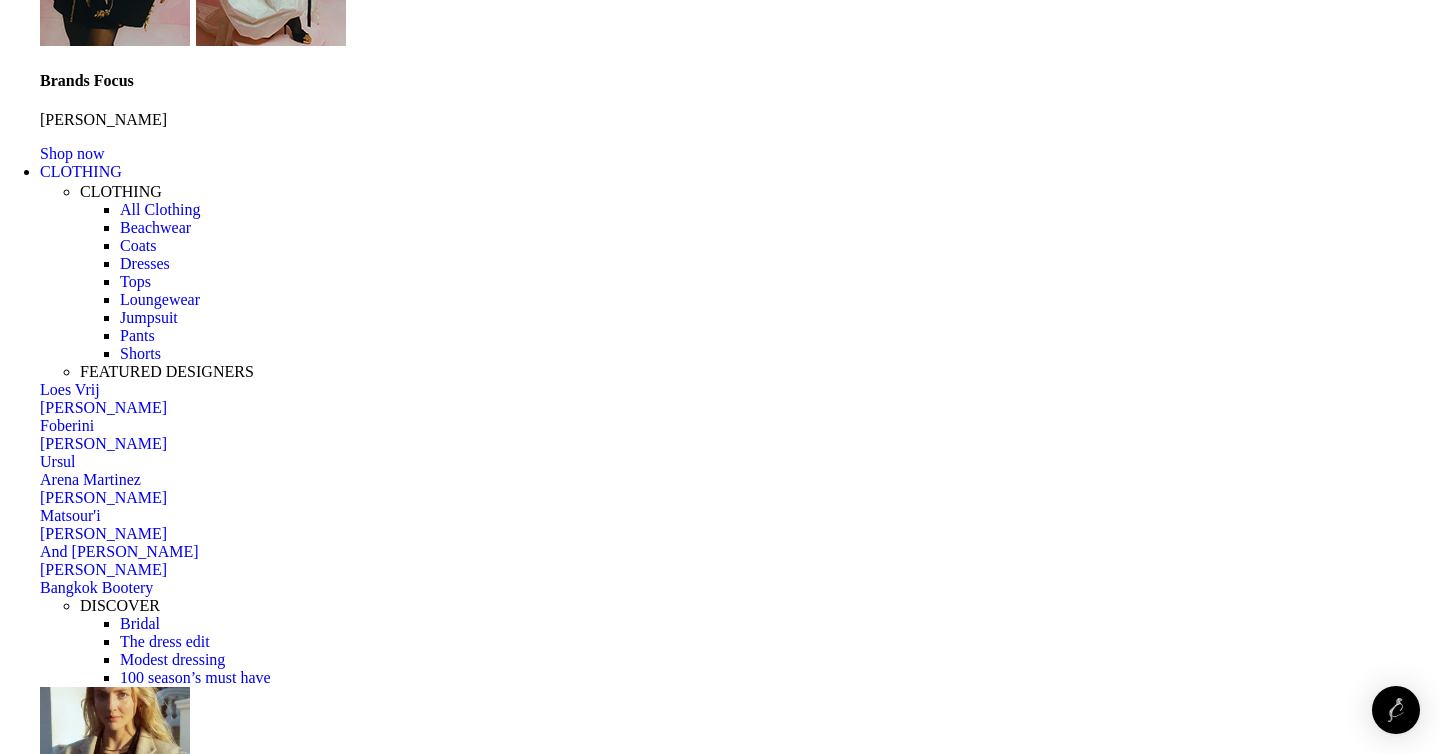 scroll, scrollTop: 6217, scrollLeft: 0, axis: vertical 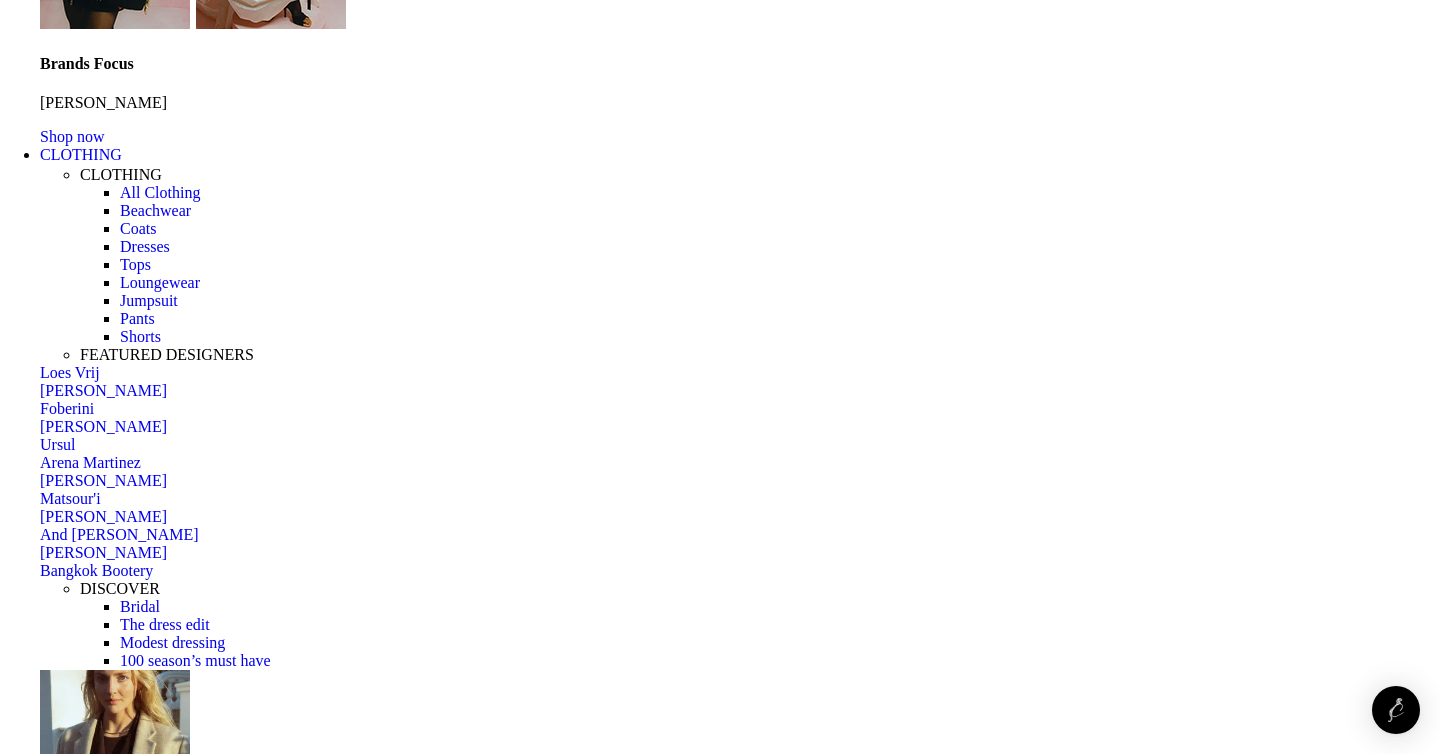 click on "→" at bounding box center (398, 47739) 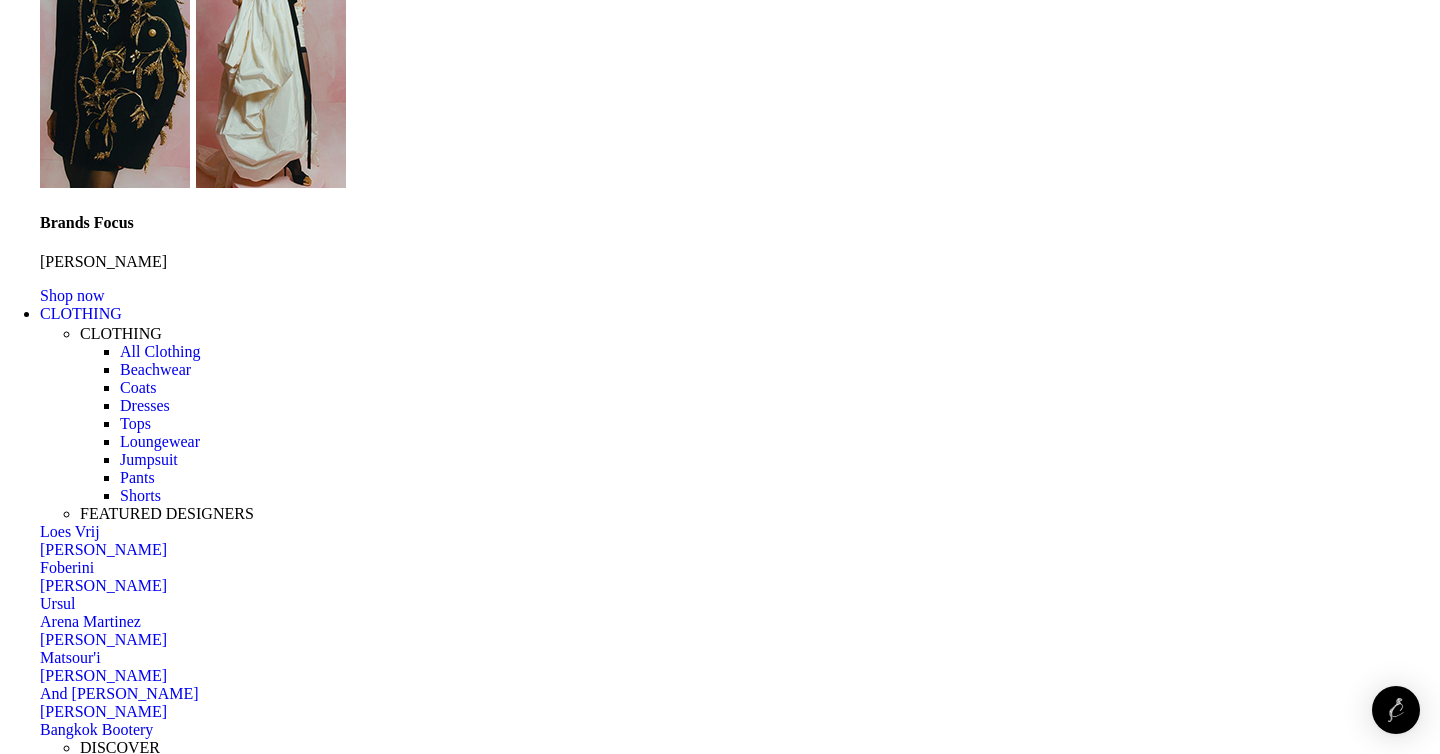 scroll, scrollTop: 6263, scrollLeft: 0, axis: vertical 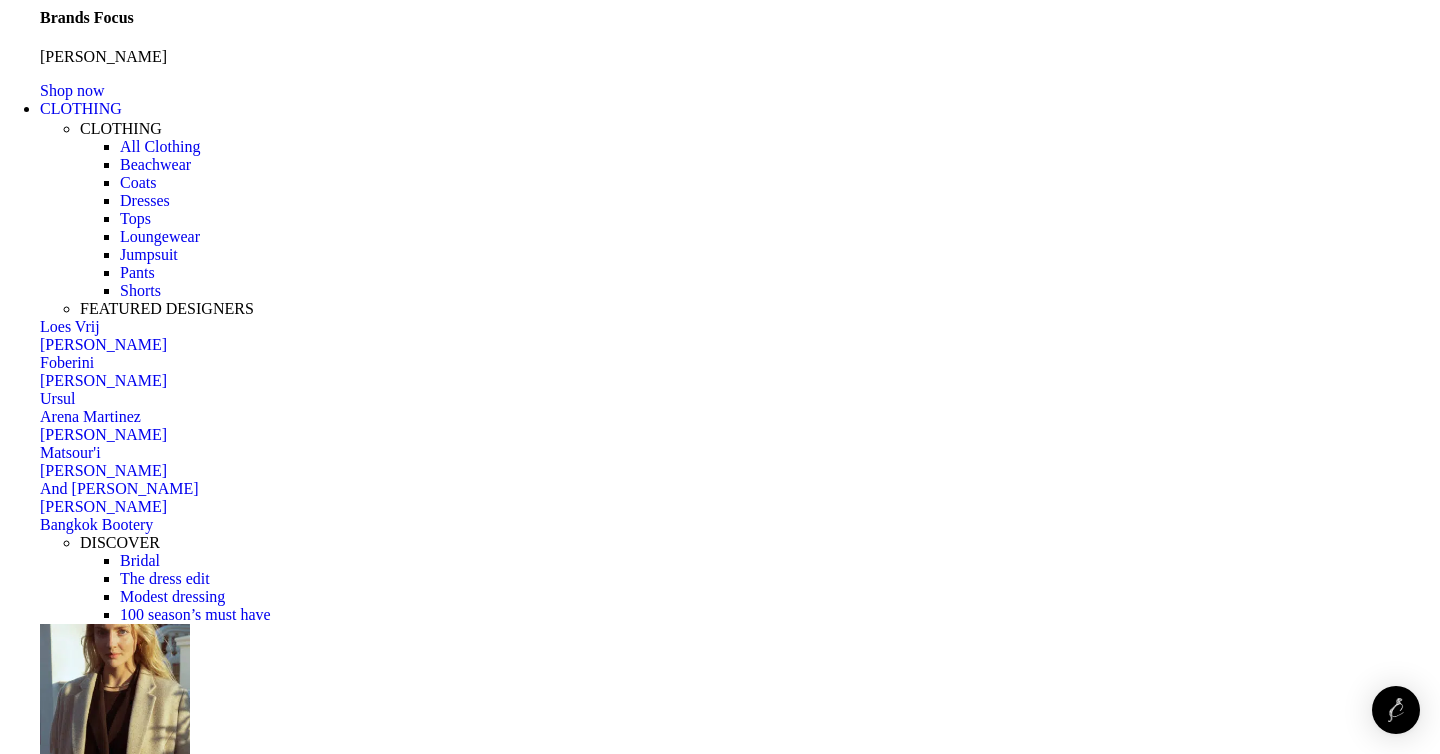 click on "→" at bounding box center [398, 47675] 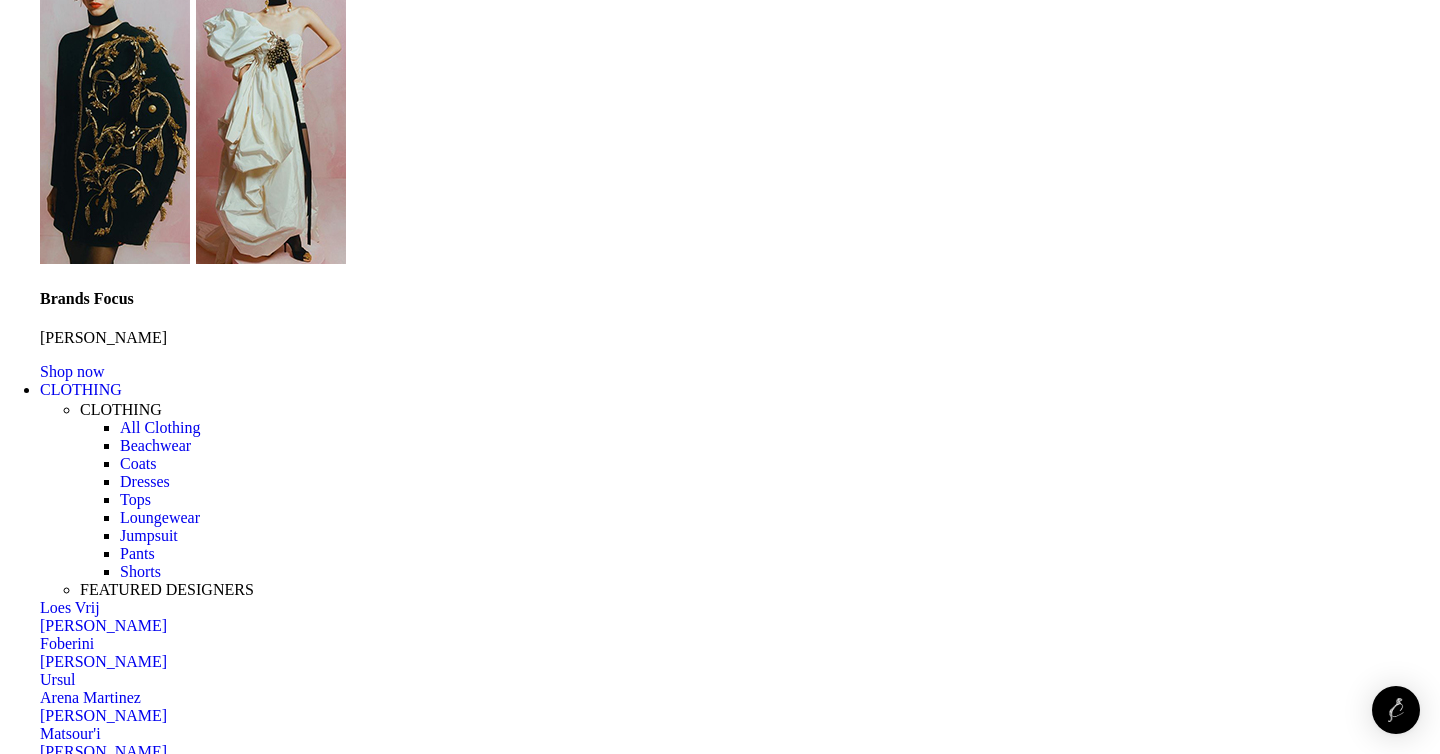 scroll, scrollTop: 6027, scrollLeft: 0, axis: vertical 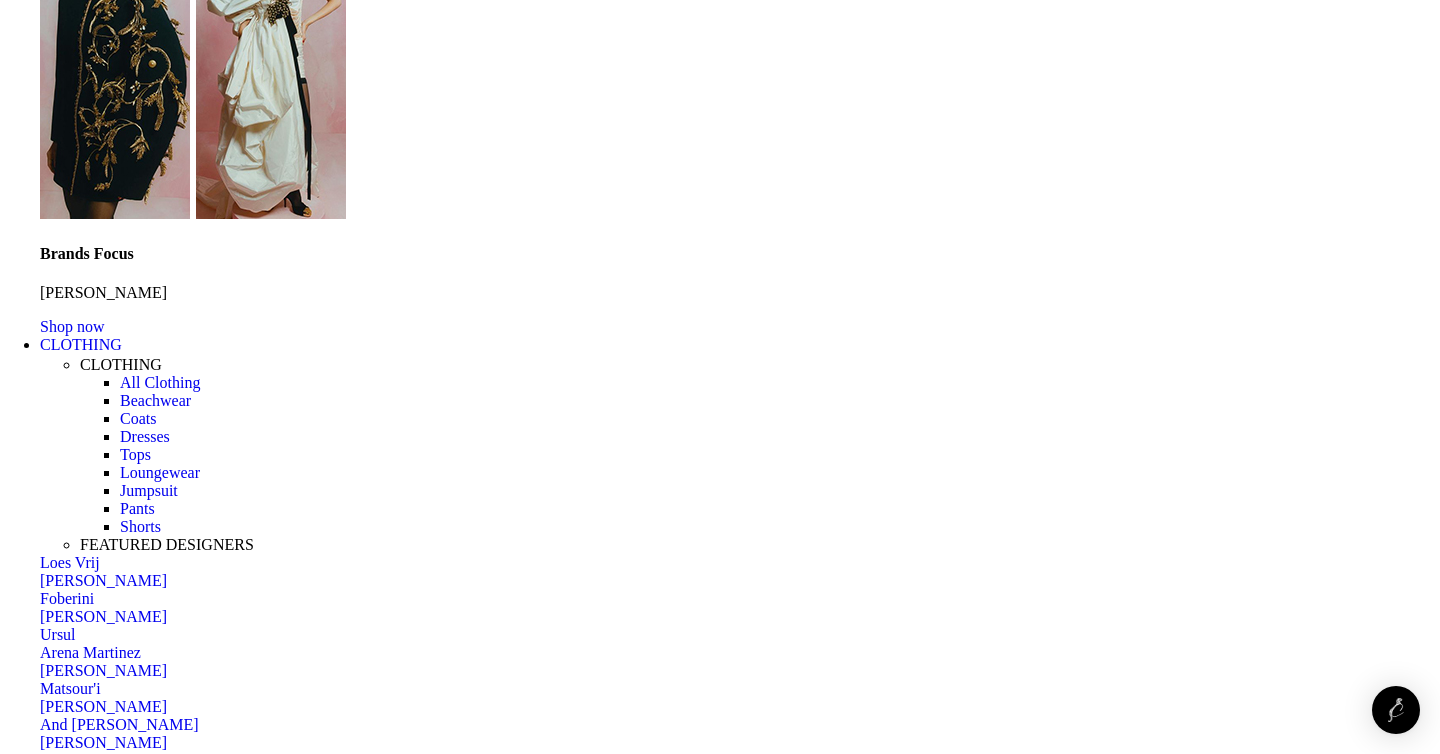 click on "13" at bounding box center (398, 47857) 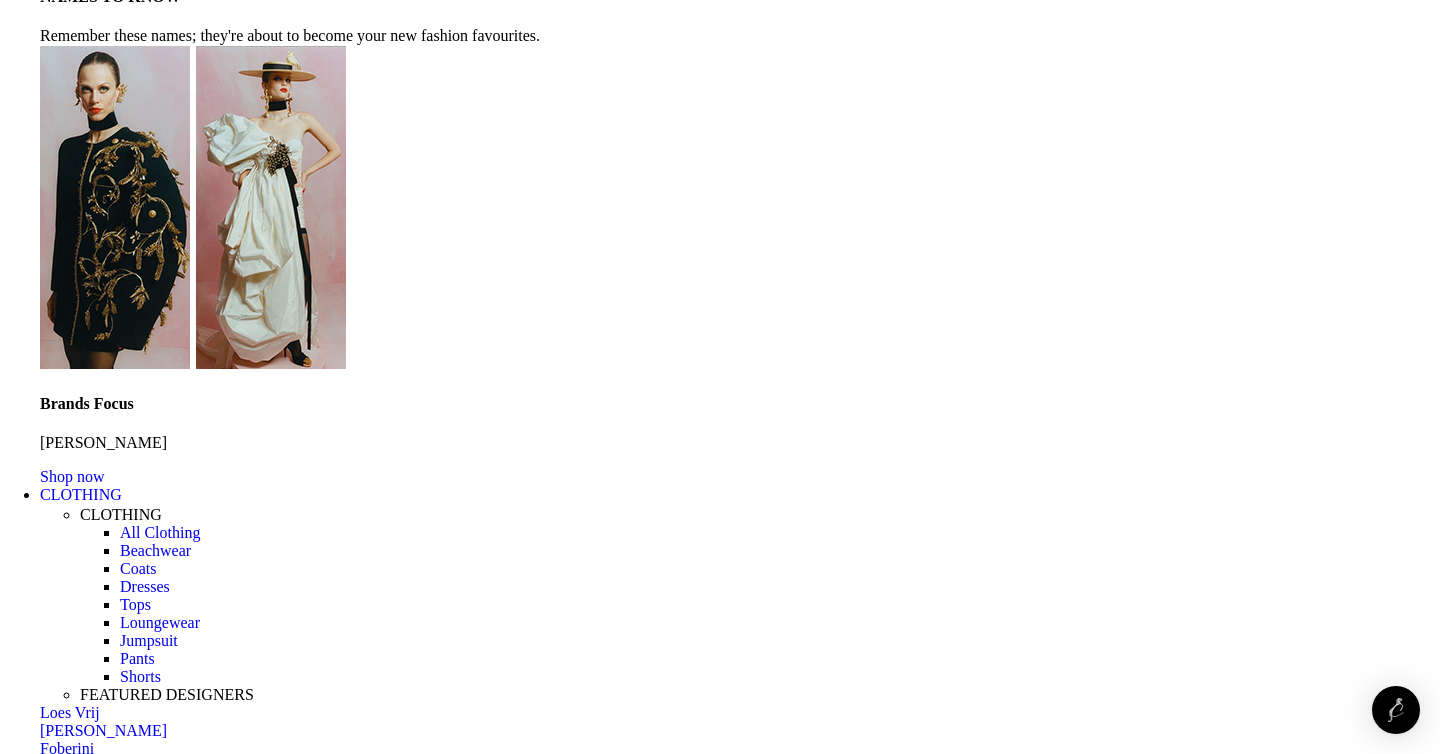 scroll, scrollTop: 5818, scrollLeft: 0, axis: vertical 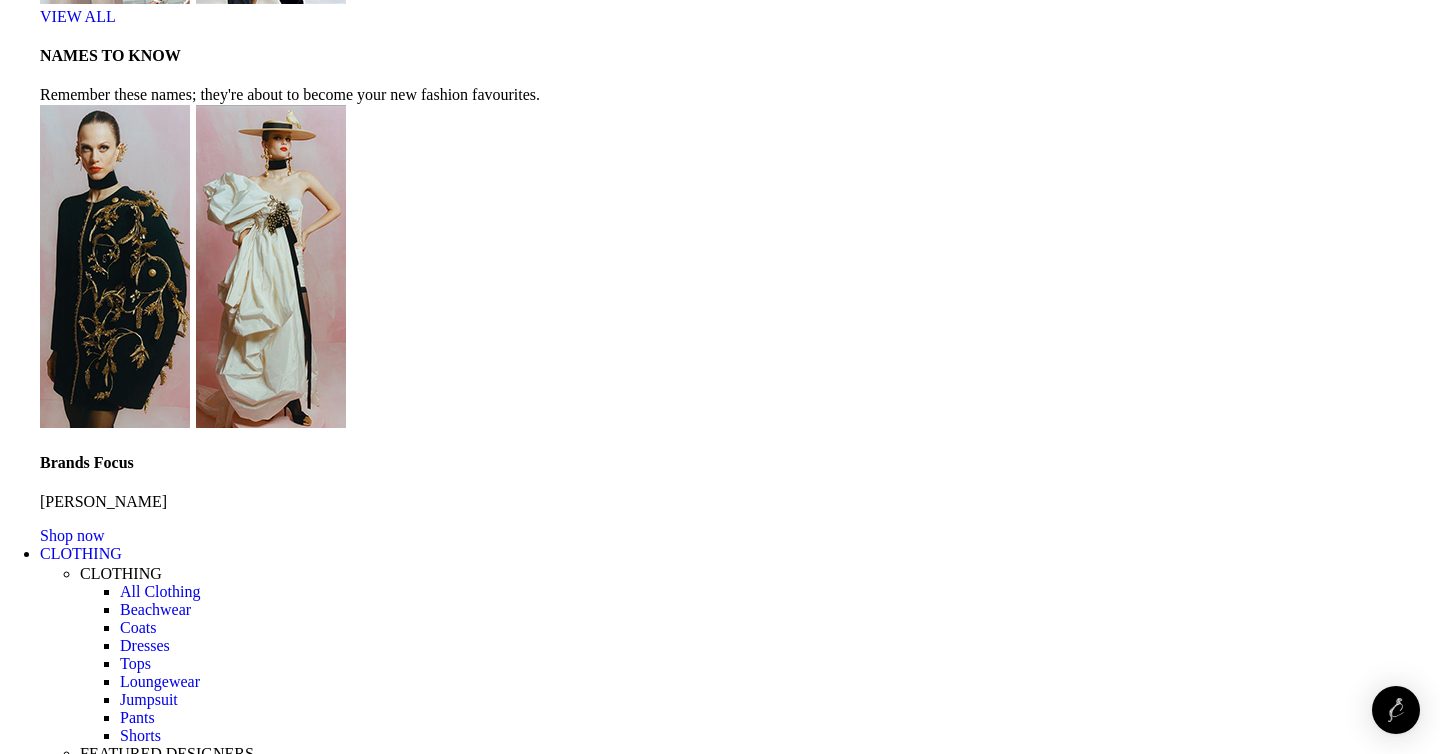 click at bounding box center (895, 45602) 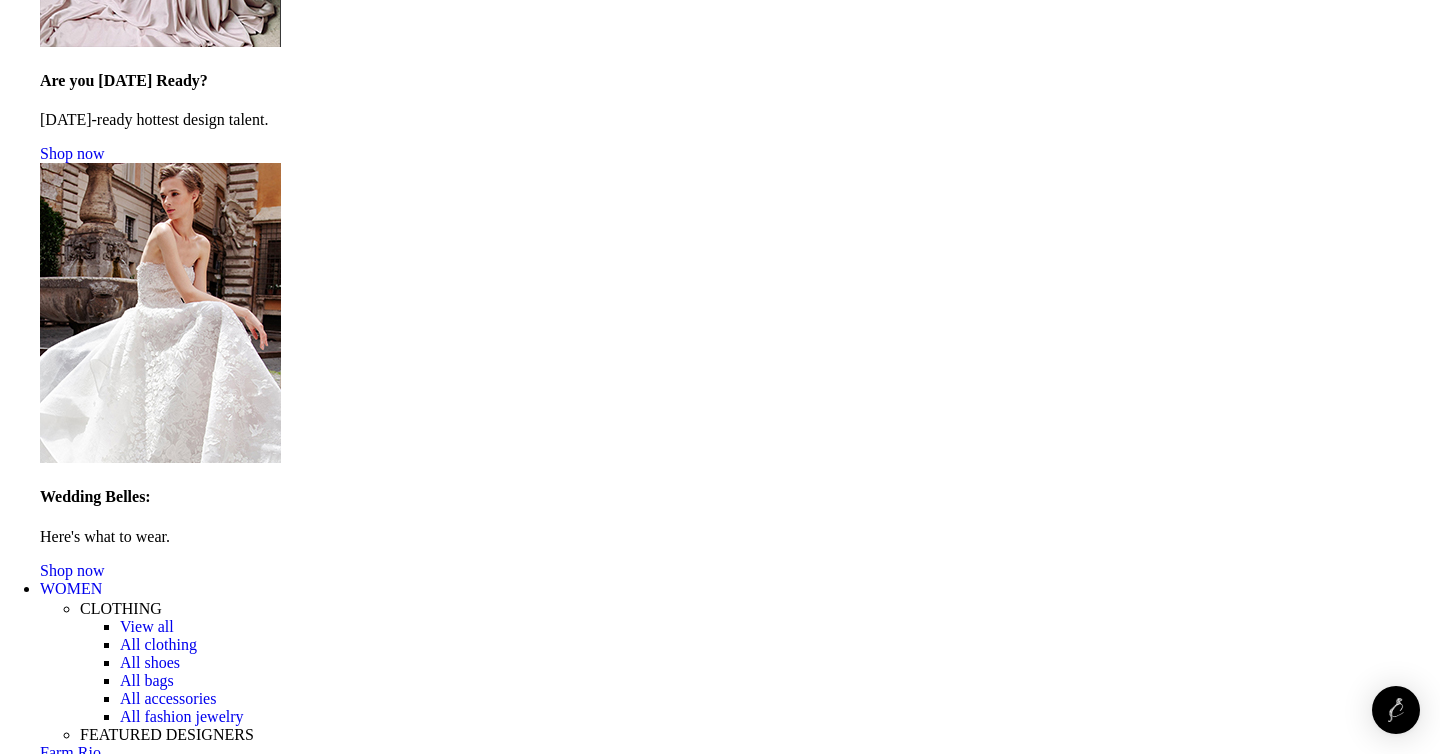 scroll, scrollTop: 1070, scrollLeft: 0, axis: vertical 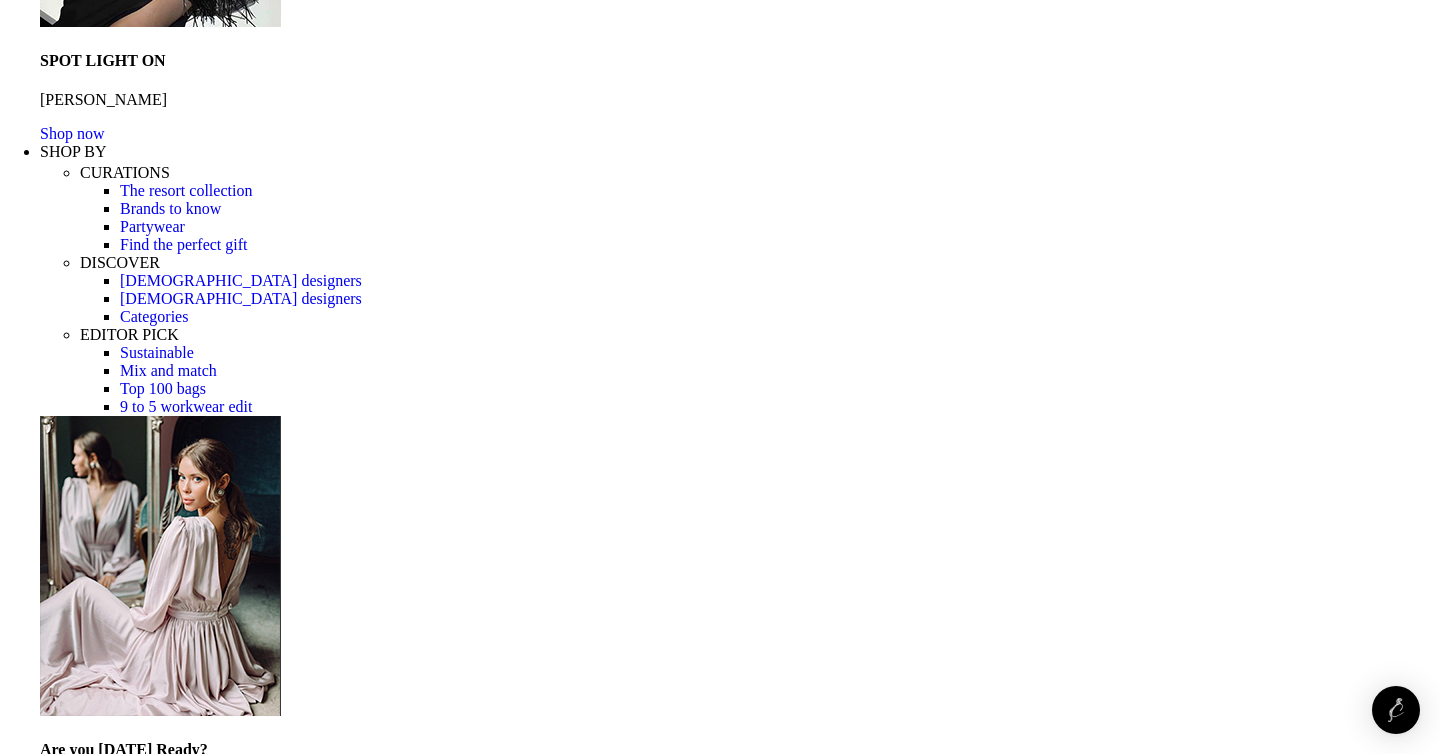 click at bounding box center (895, 21719) 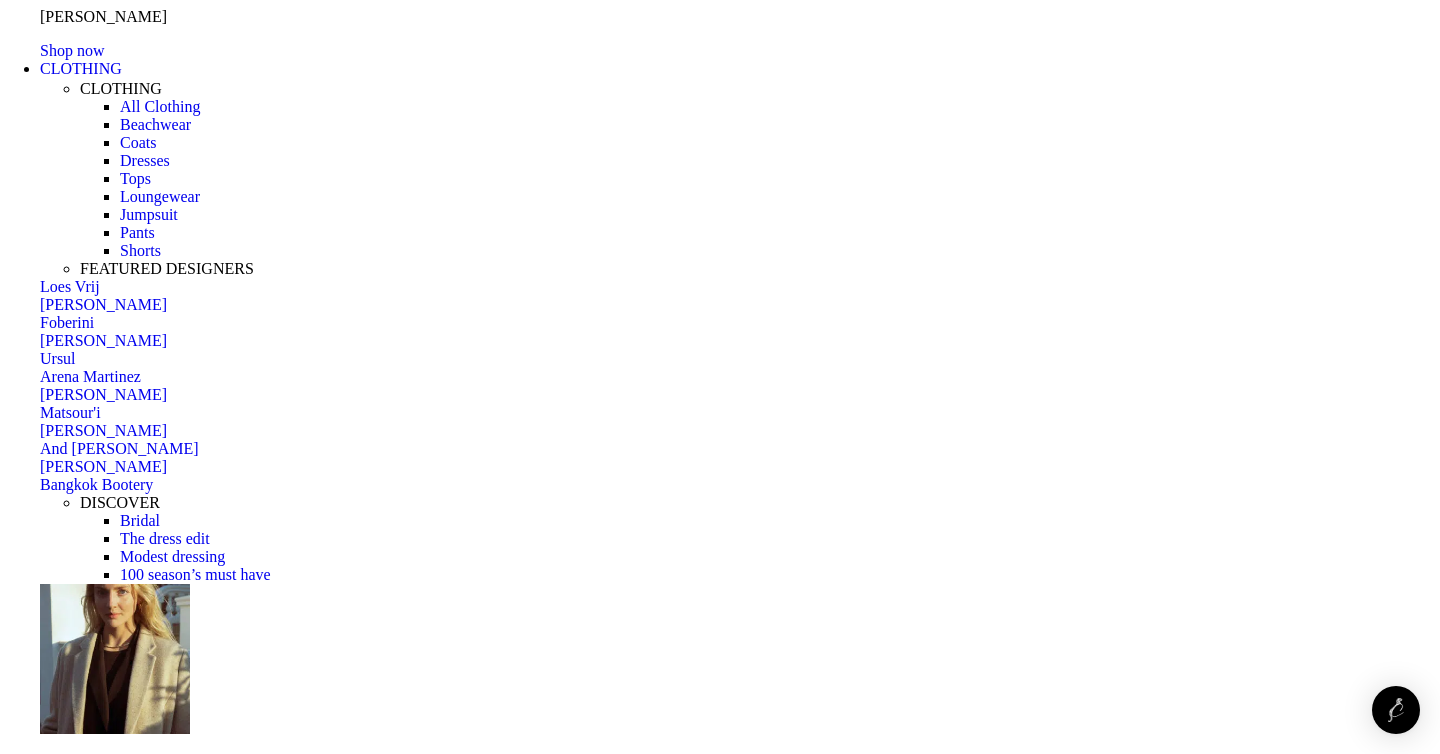 scroll, scrollTop: 6313, scrollLeft: 0, axis: vertical 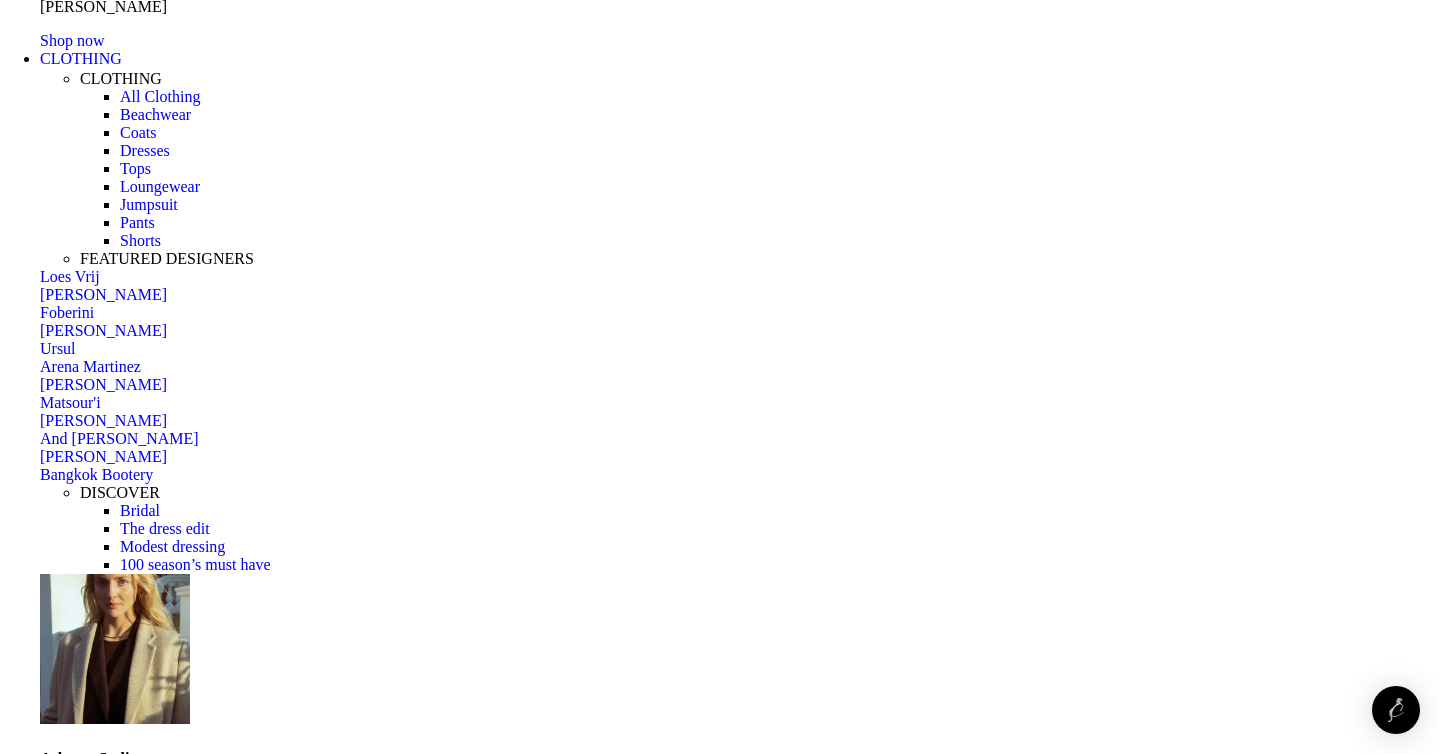 click on "14" at bounding box center [398, 47553] 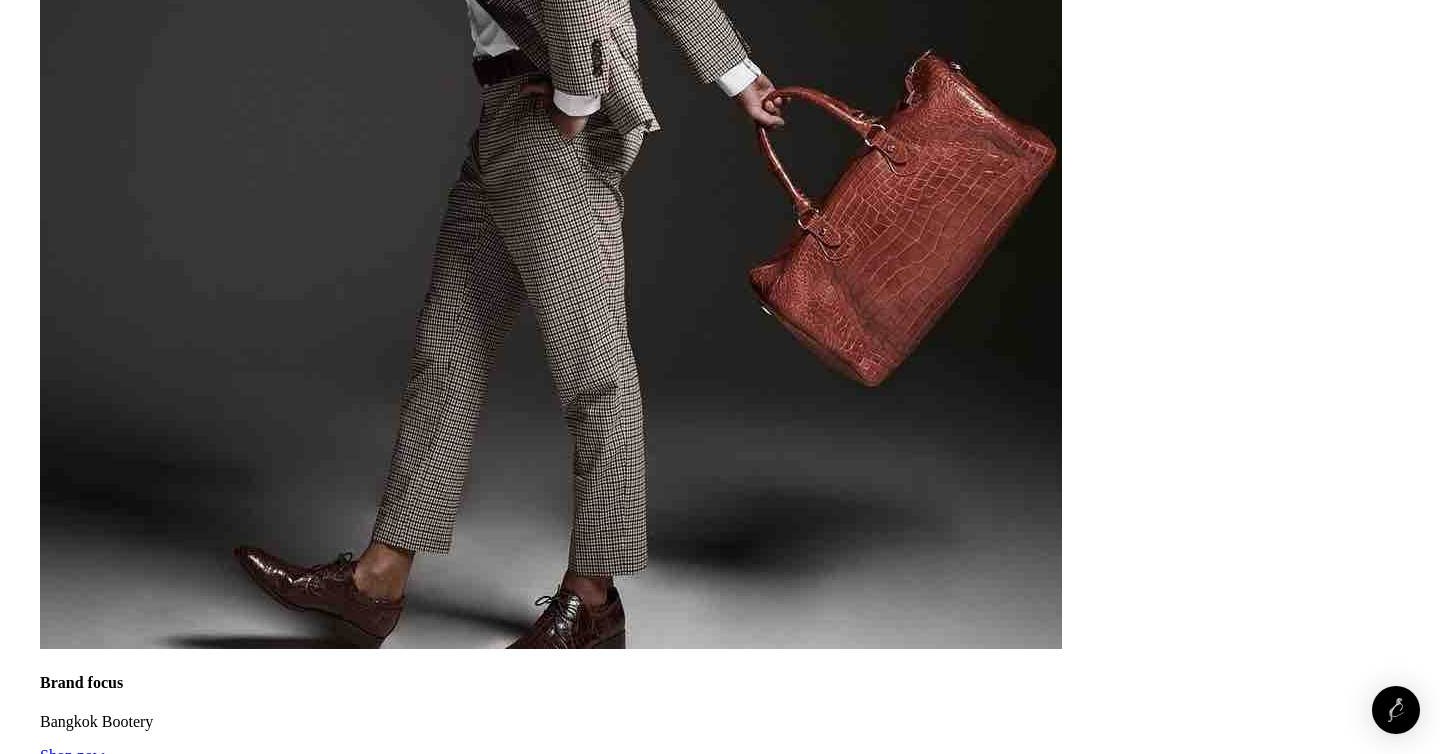 scroll, scrollTop: 3873, scrollLeft: 0, axis: vertical 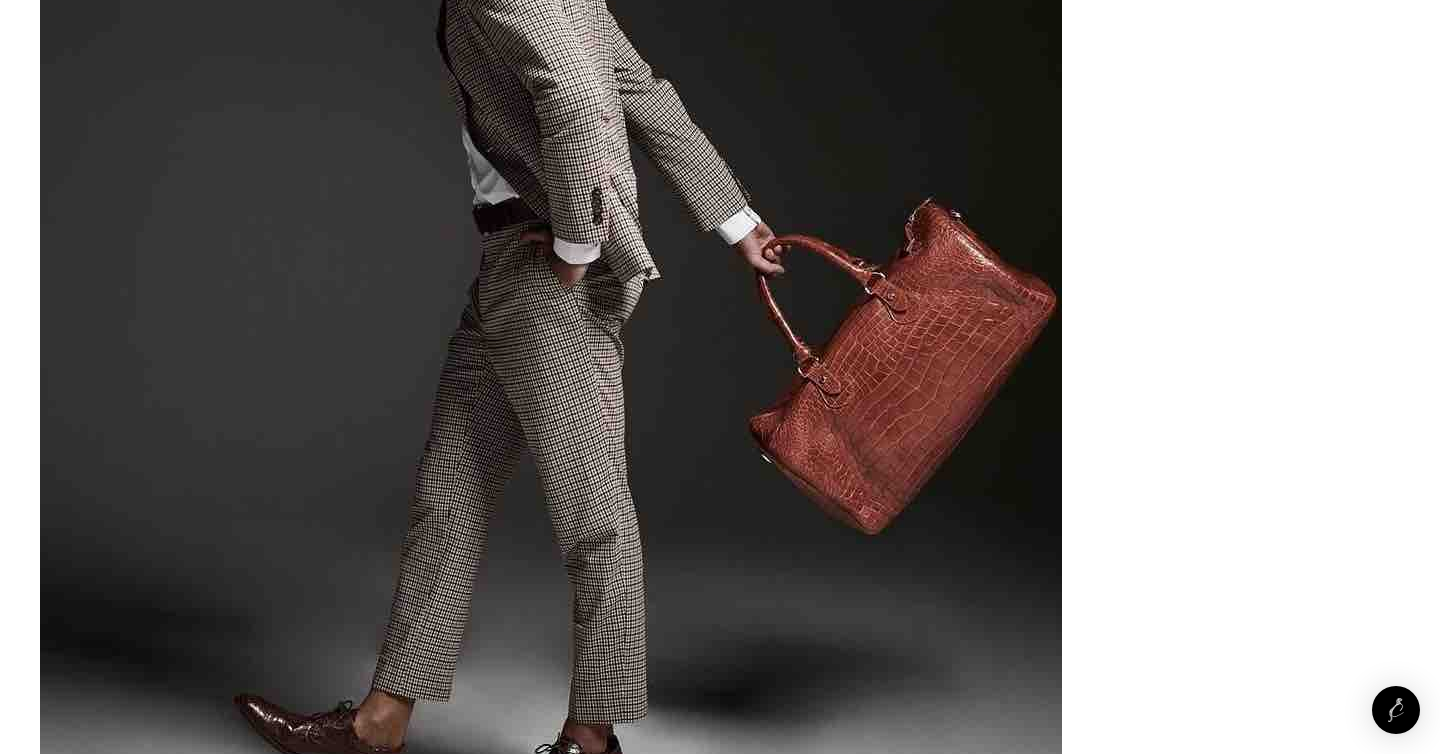 click at bounding box center [895, 37017] 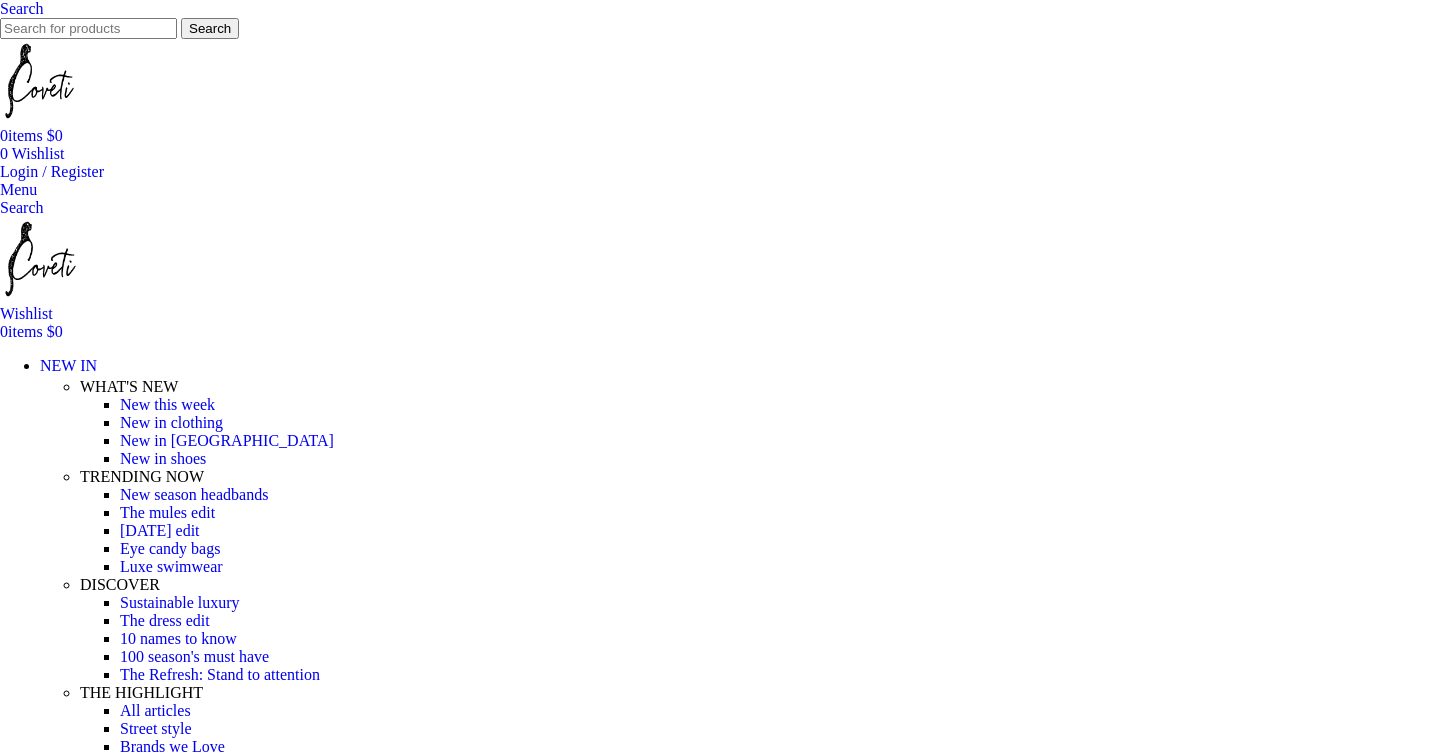 scroll, scrollTop: 344, scrollLeft: 0, axis: vertical 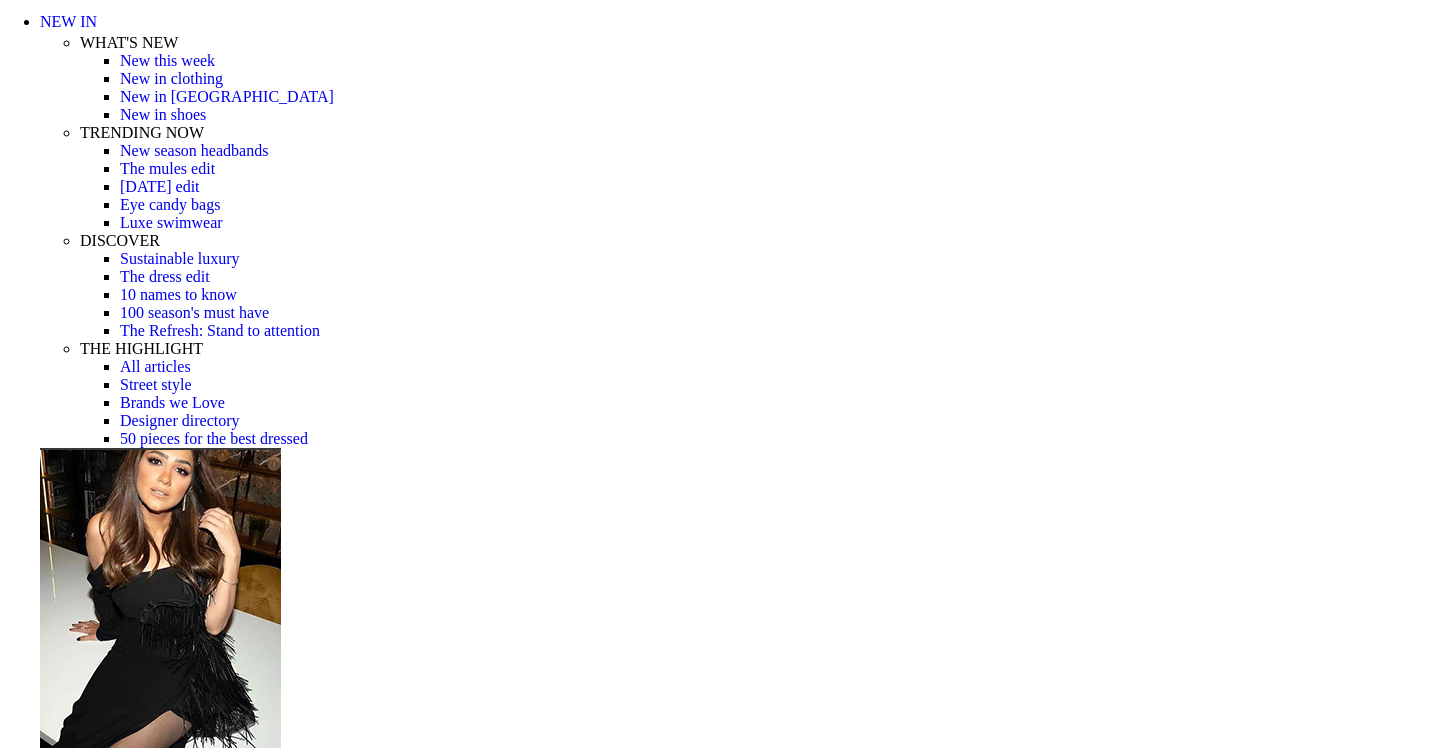 click at bounding box center [310, 21172] 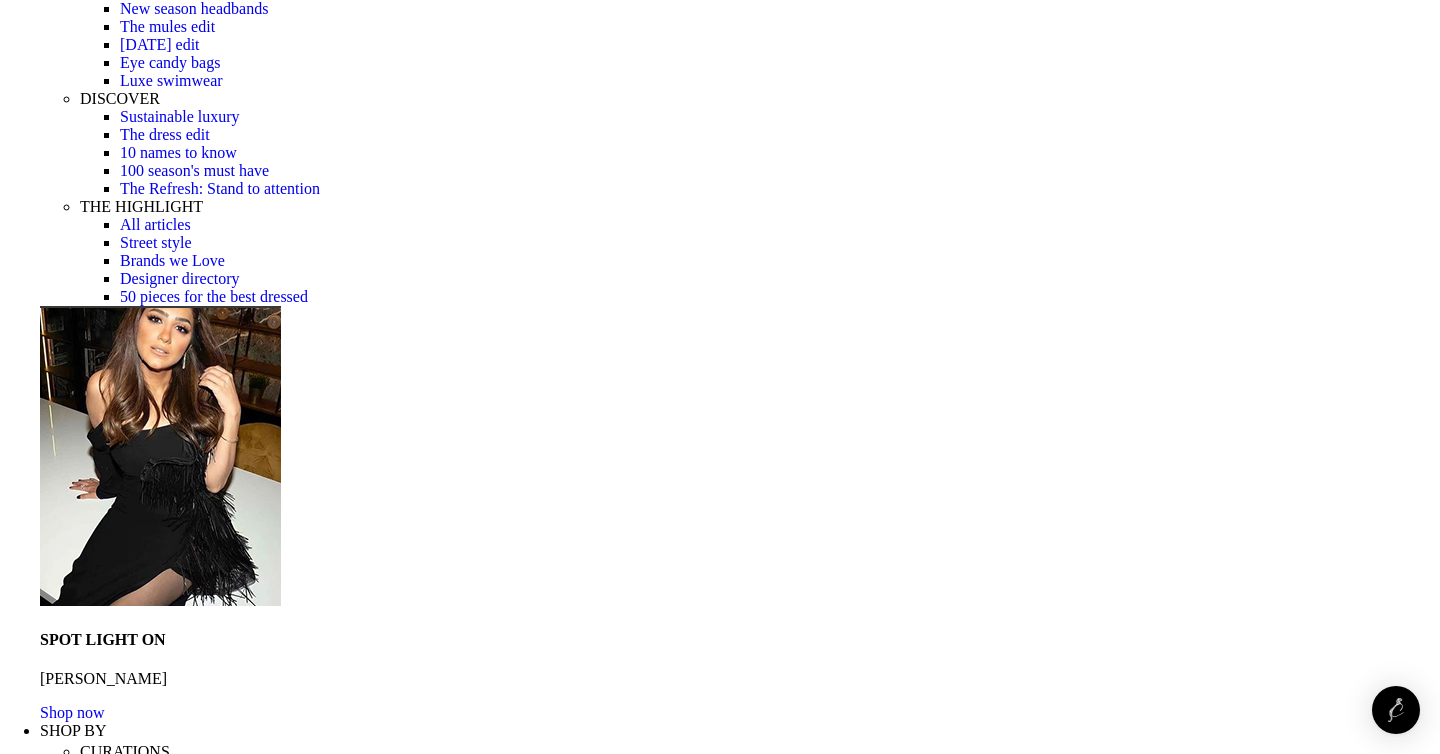scroll, scrollTop: 514, scrollLeft: 0, axis: vertical 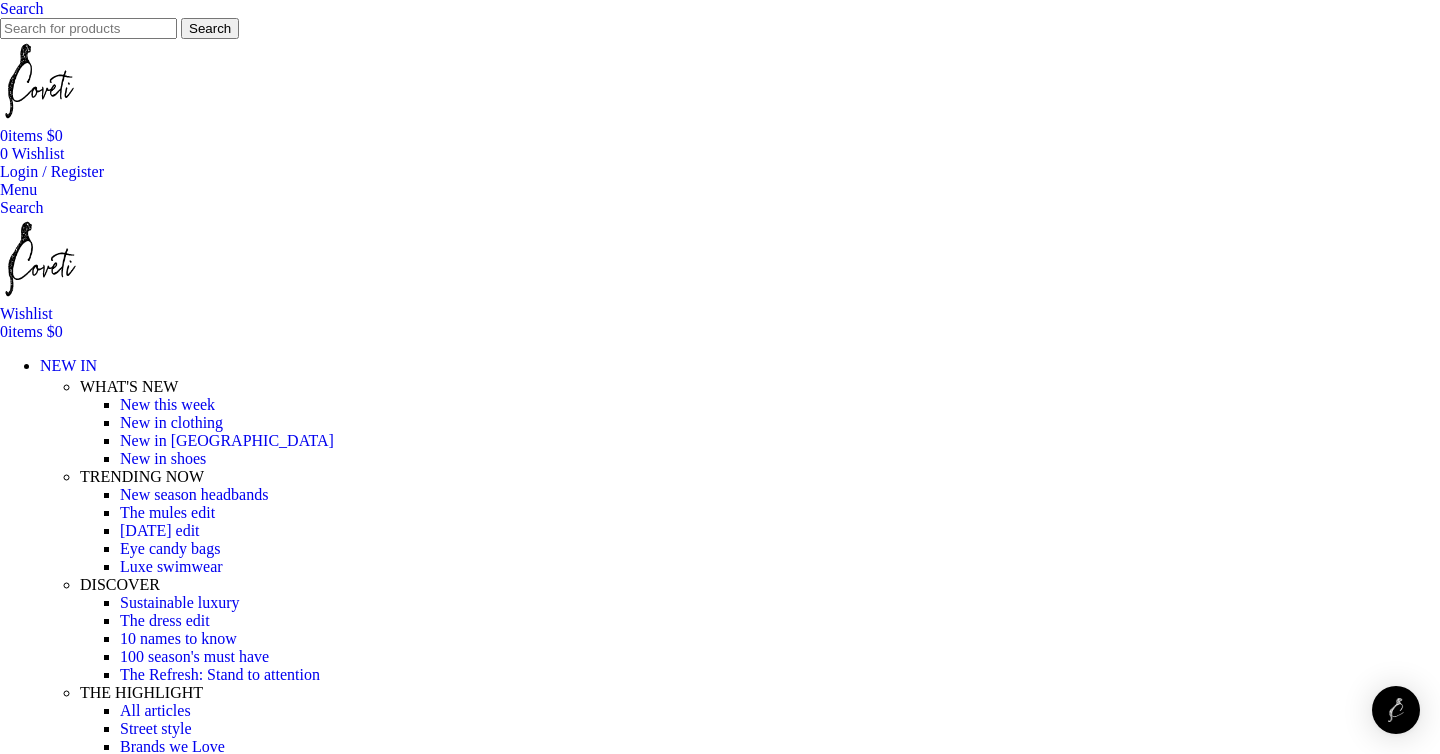 click at bounding box center (0, 8) 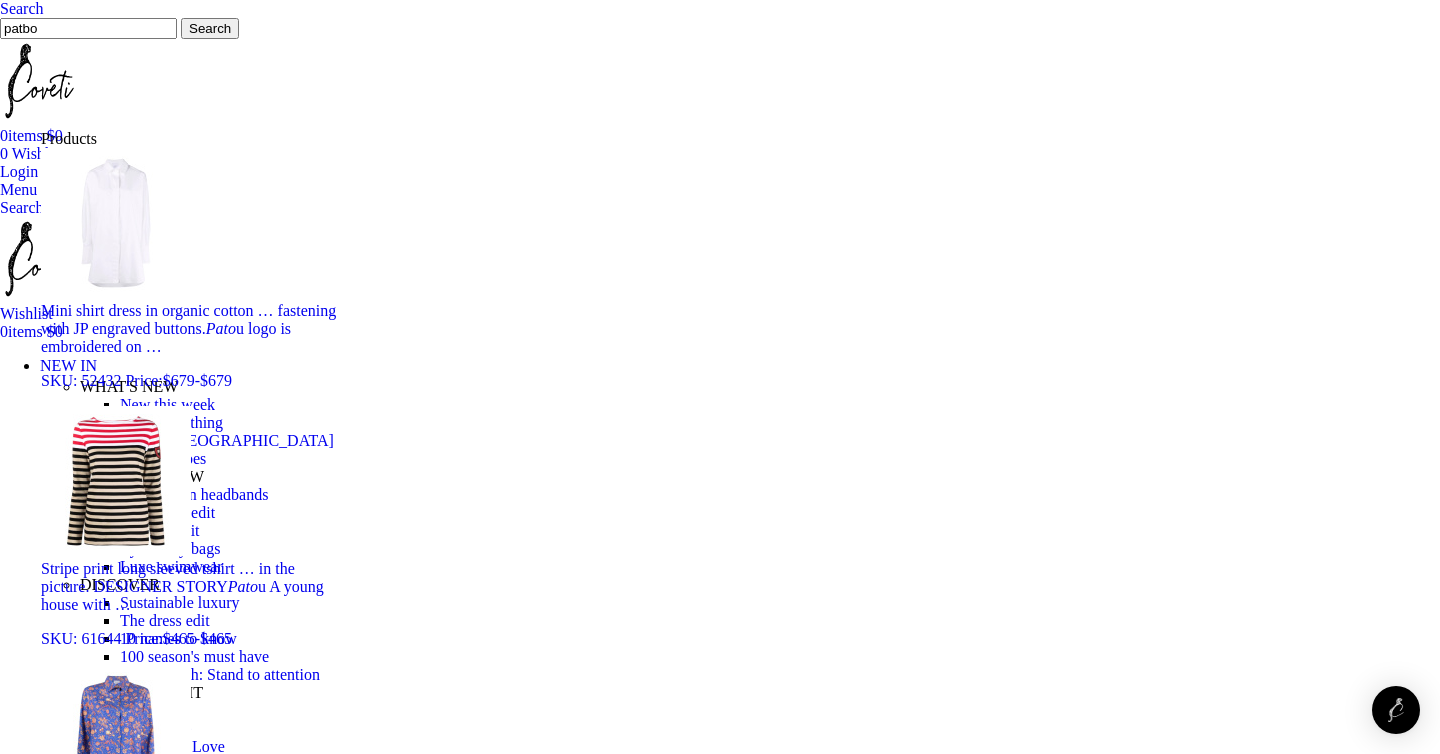 type on "patbo" 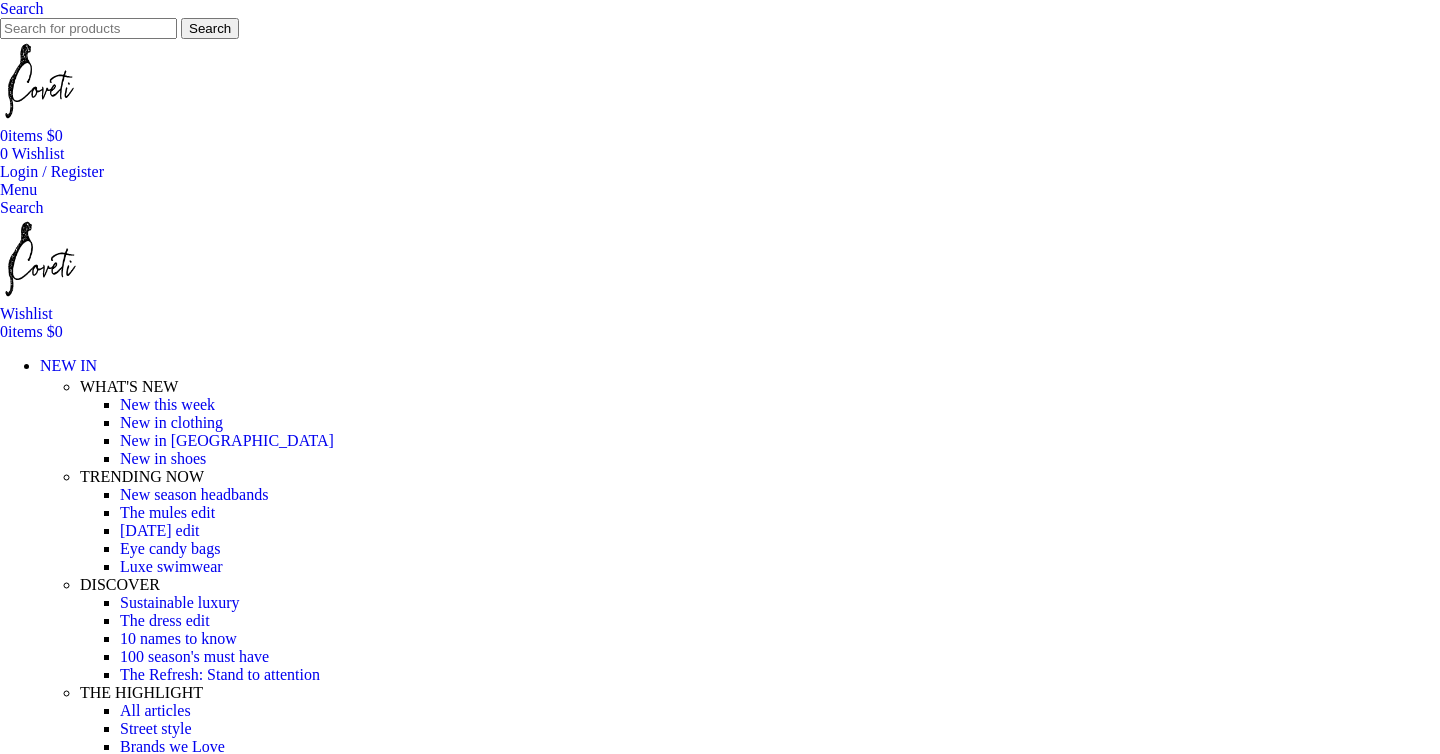 scroll, scrollTop: 0, scrollLeft: 0, axis: both 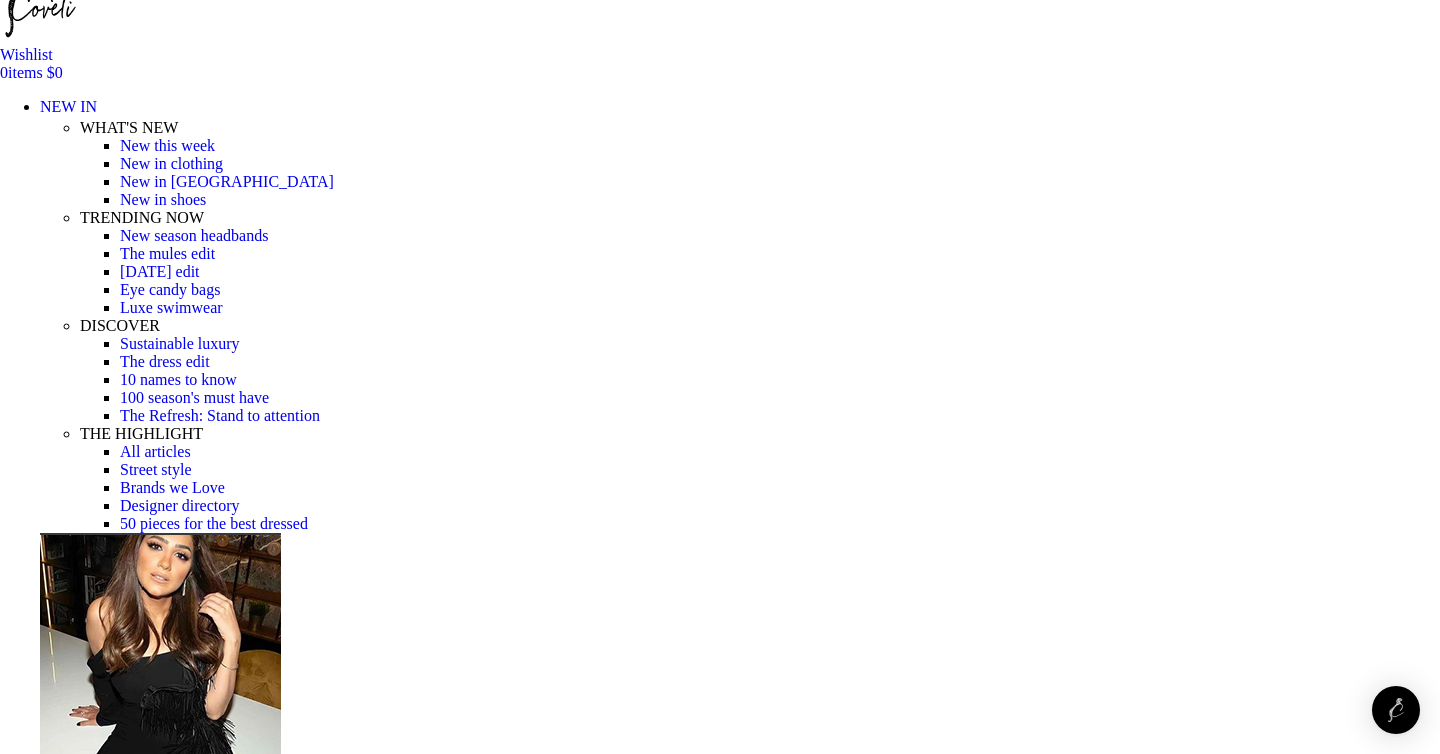 click at bounding box center [310, 17998] 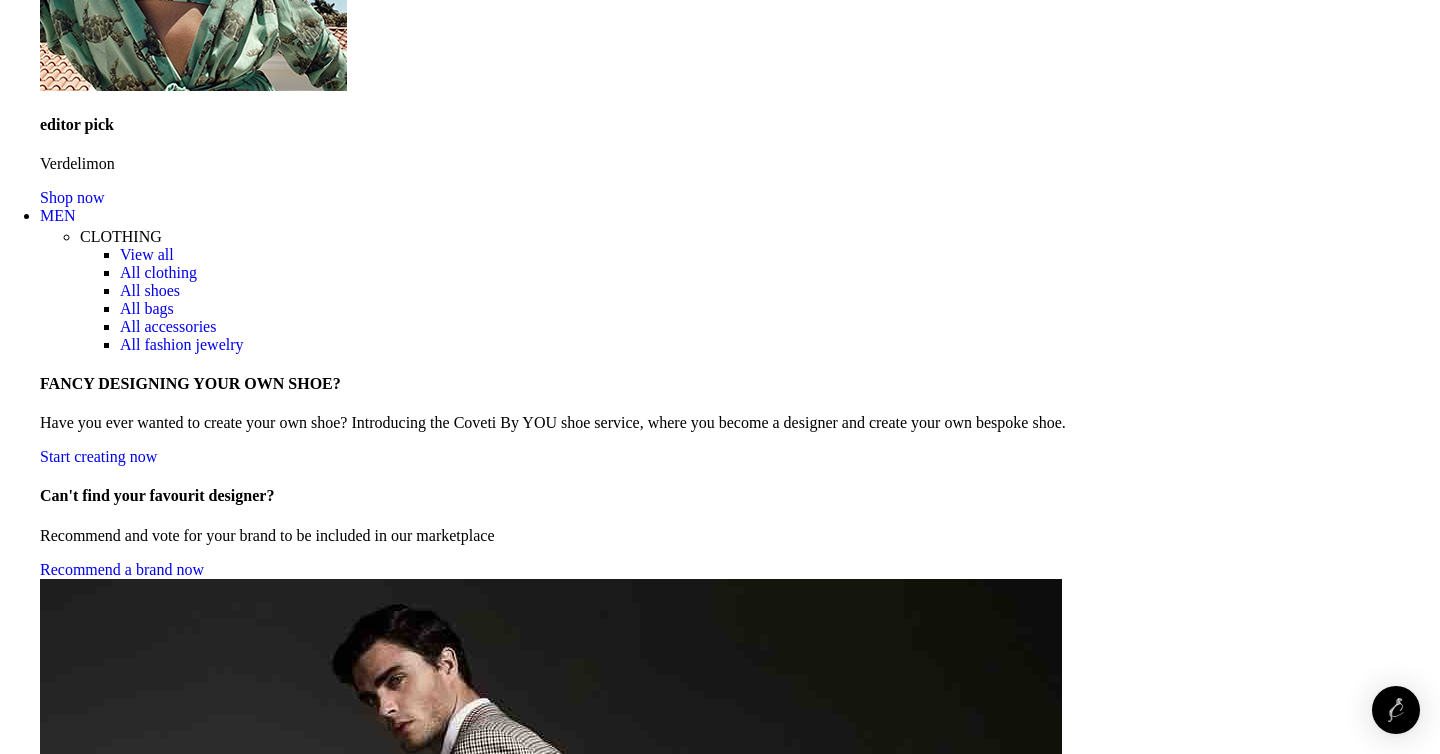 scroll, scrollTop: 3083, scrollLeft: 0, axis: vertical 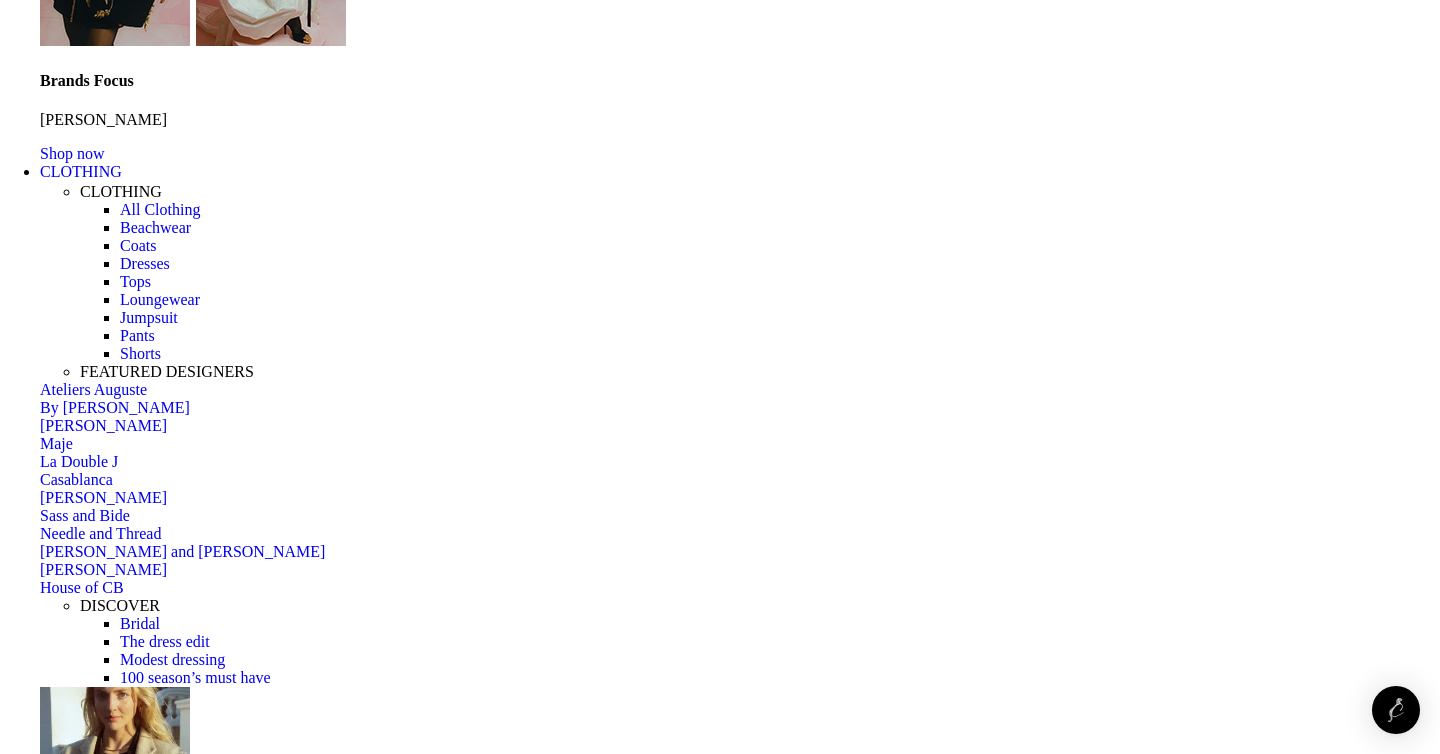 click on "15" at bounding box center (398, 47684) 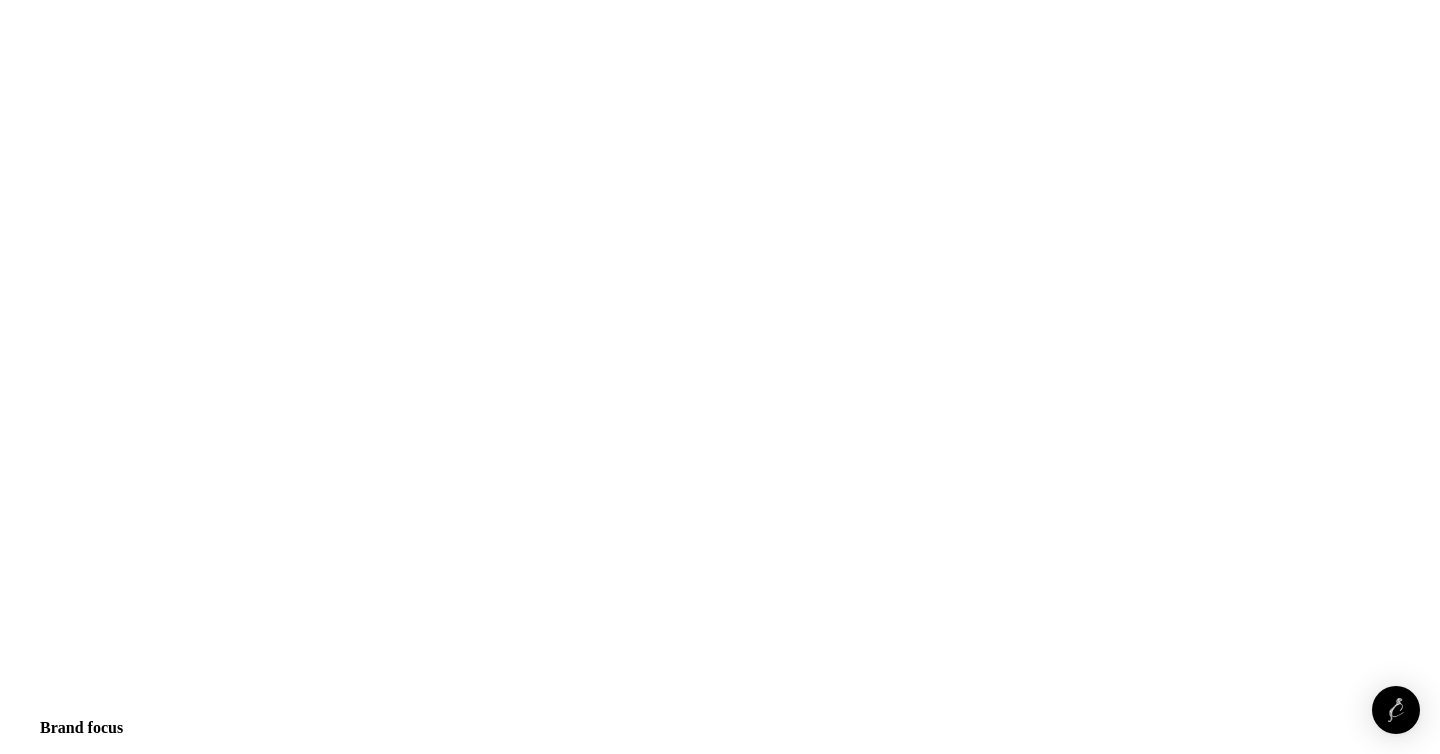 scroll, scrollTop: 4063, scrollLeft: 0, axis: vertical 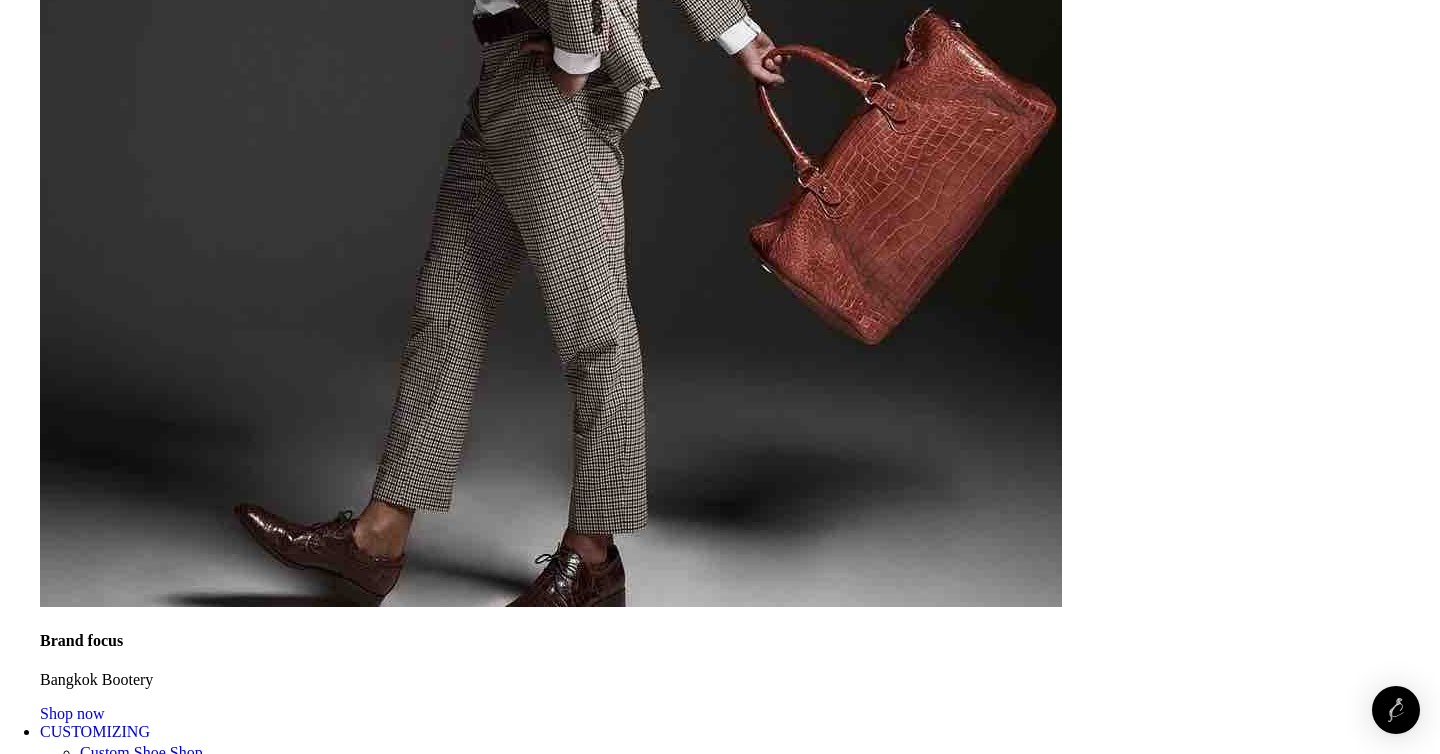 click on "13" at bounding box center (398, 36941) 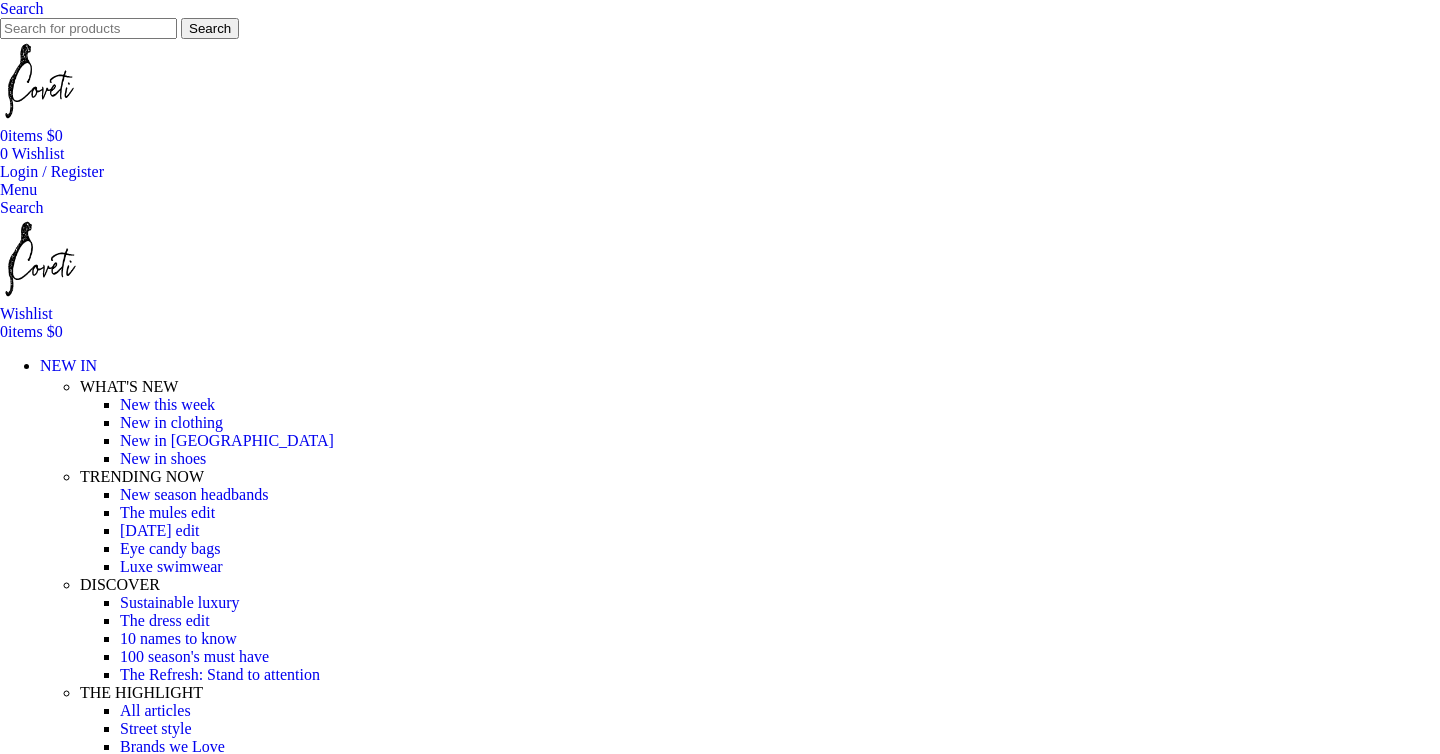 scroll, scrollTop: 234, scrollLeft: 0, axis: vertical 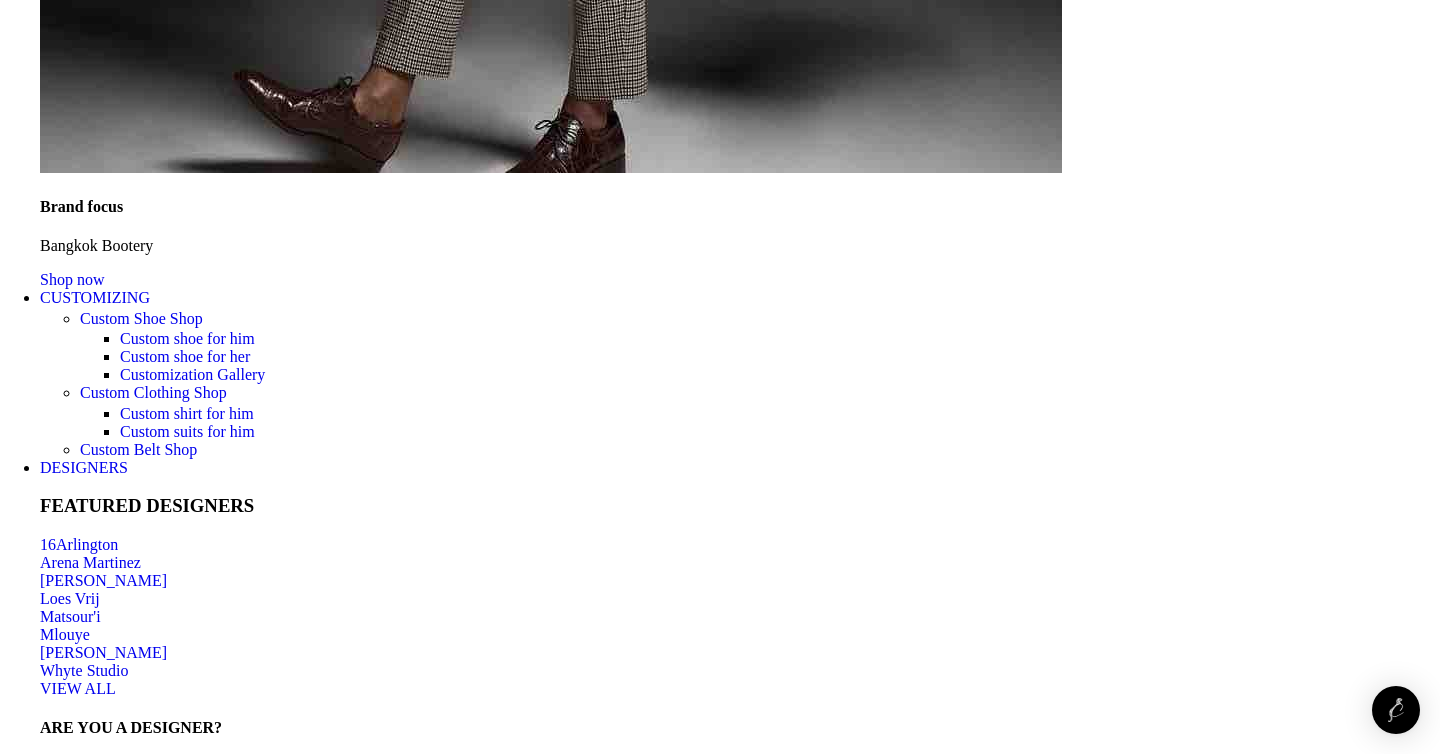 click on "About us" at bounding box center [69, 18848] 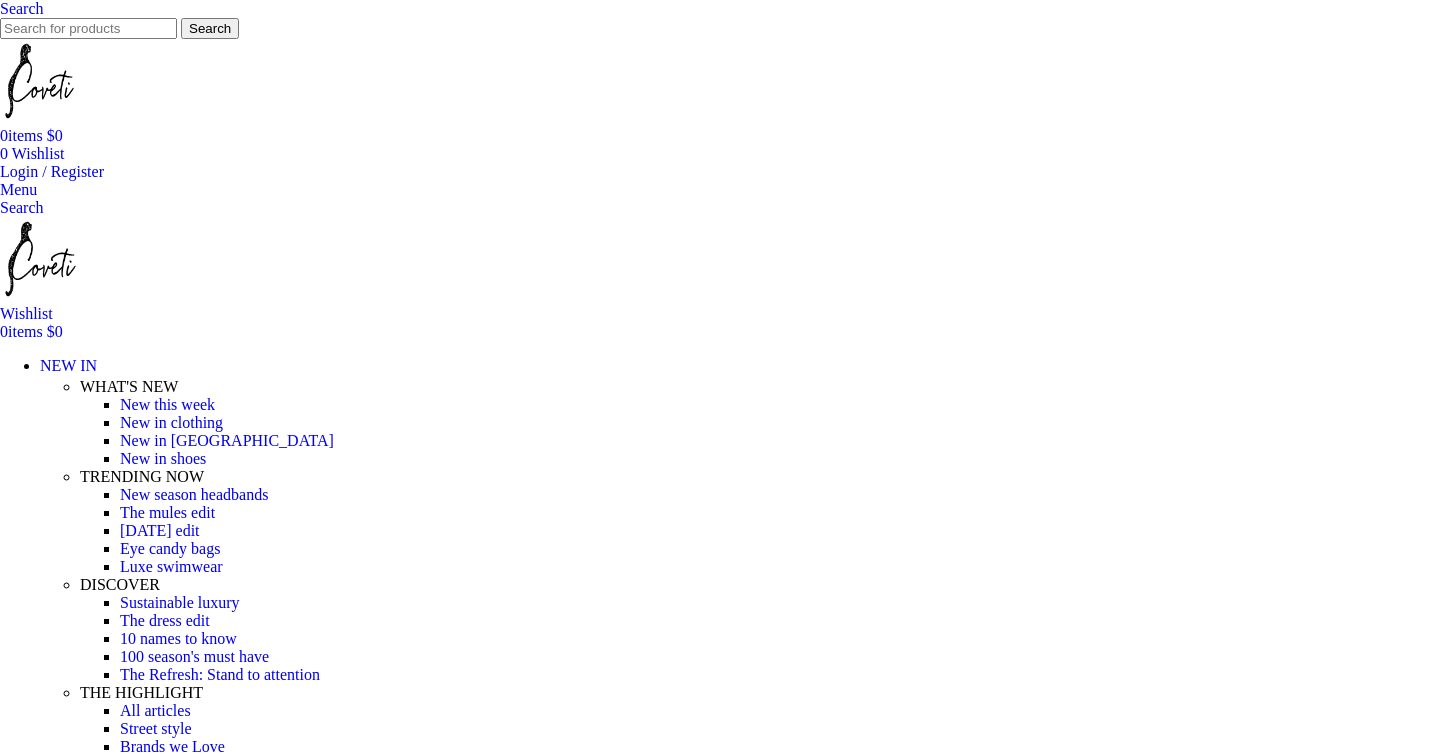 scroll, scrollTop: 654, scrollLeft: 0, axis: vertical 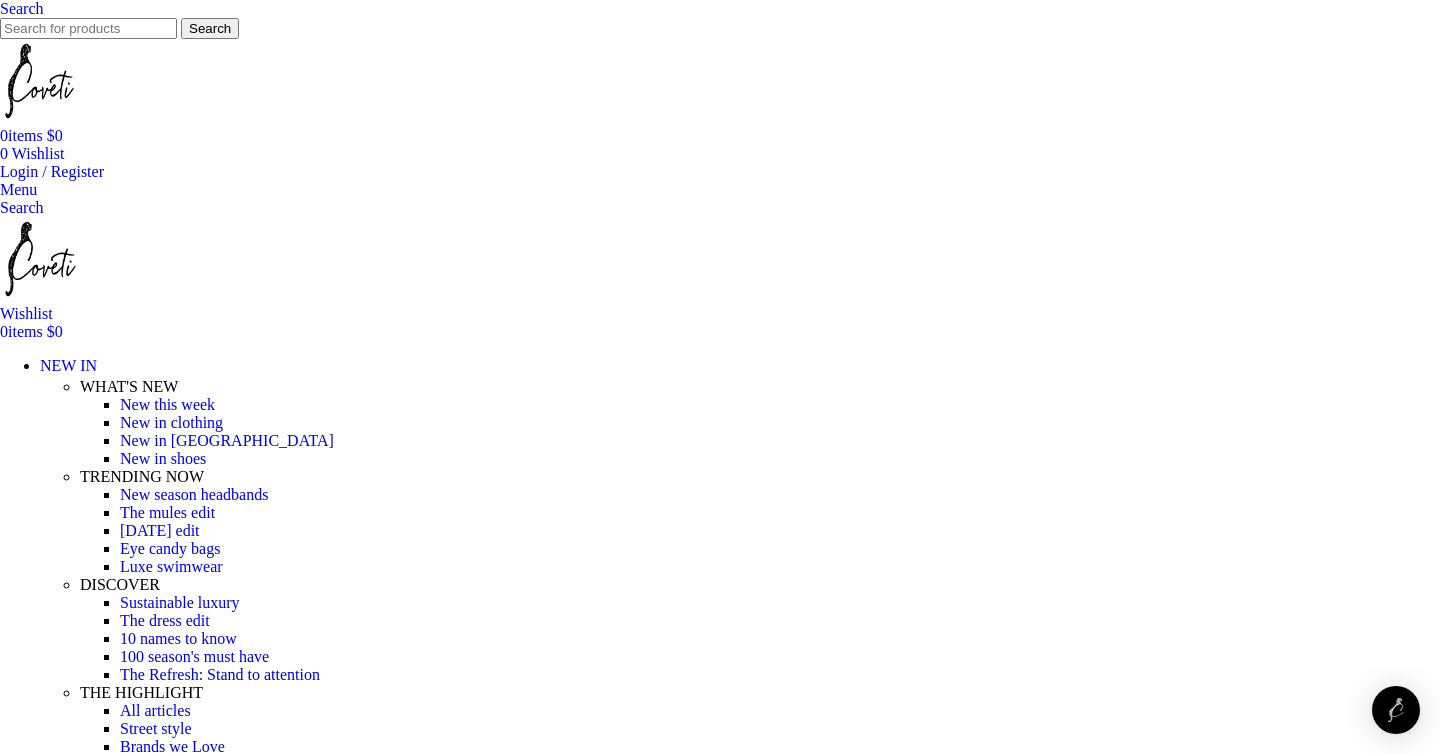 click on "JEWELLERY" at bounding box center (86, 13048) 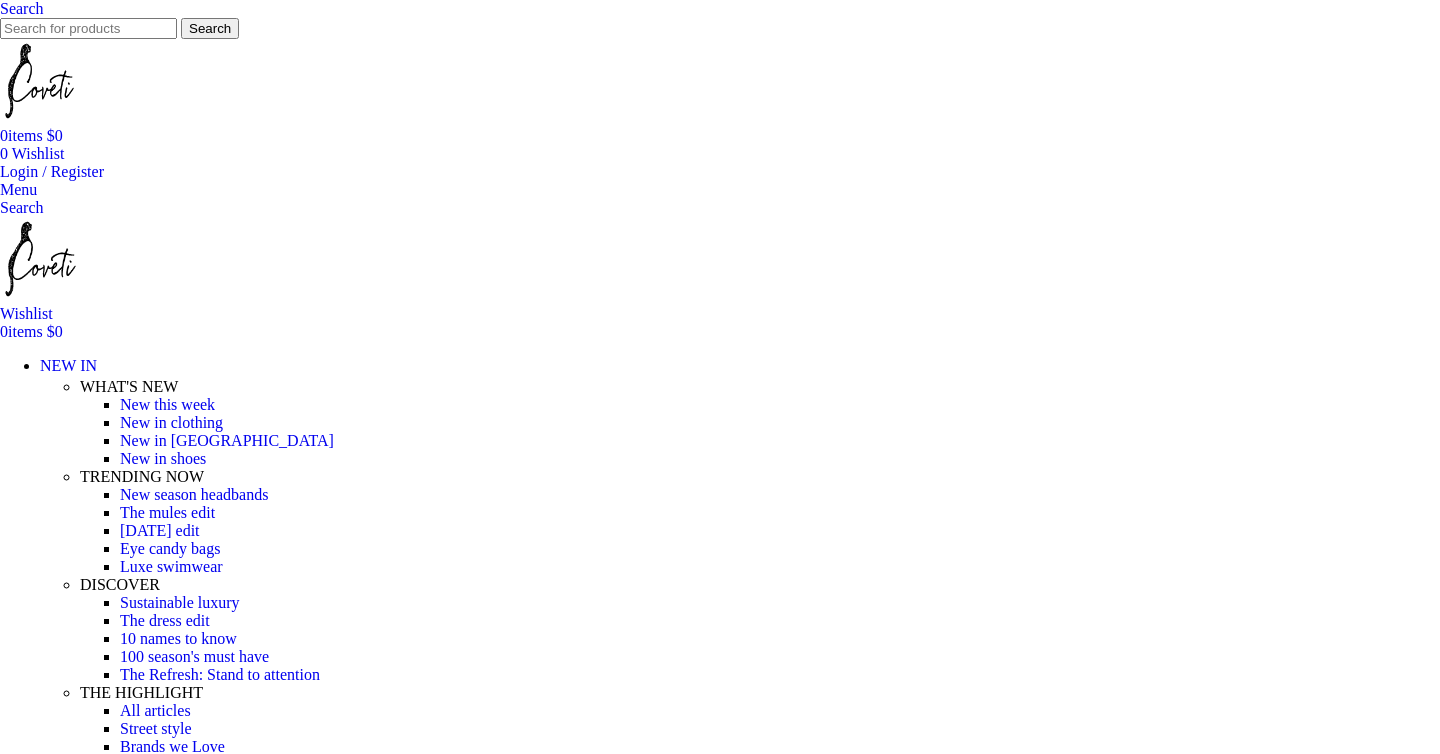 scroll, scrollTop: 556, scrollLeft: 0, axis: vertical 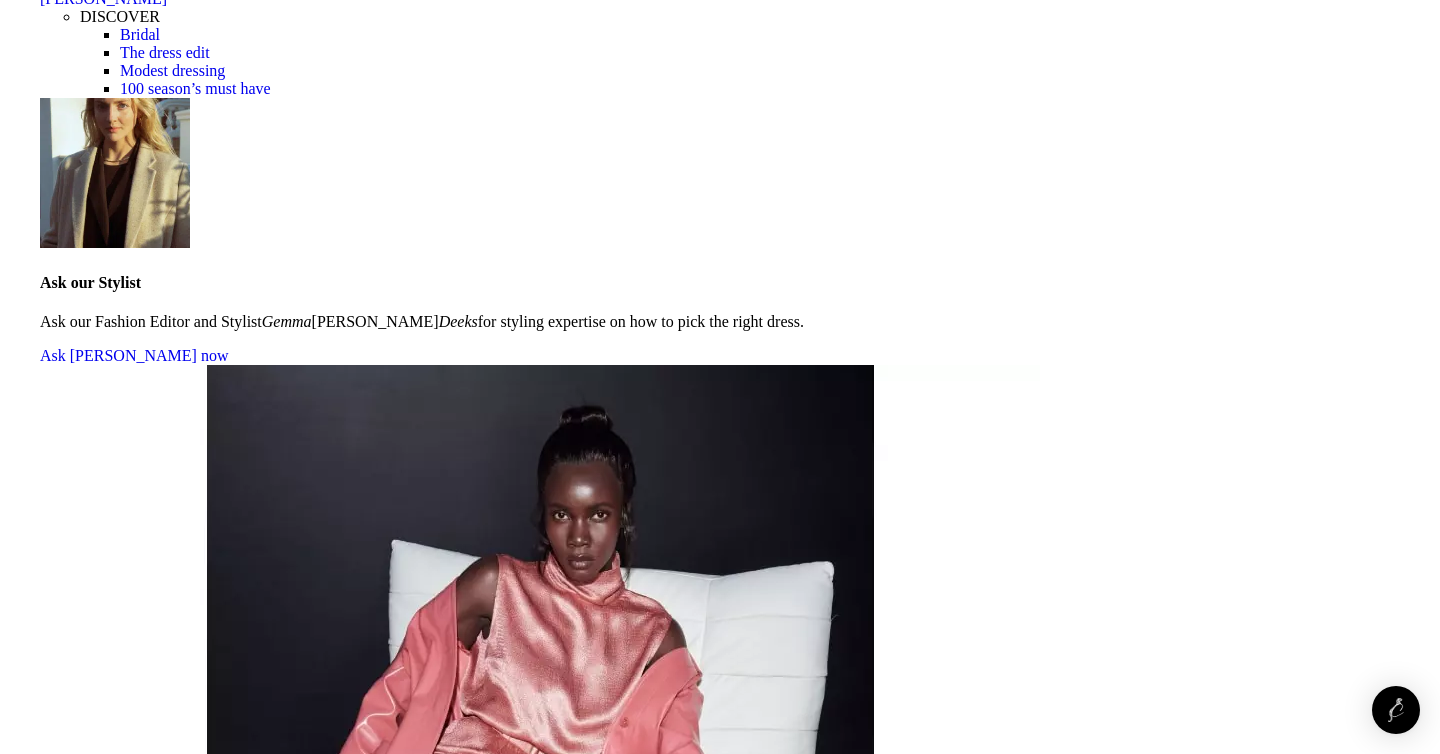 click on "→" at bounding box center [48, 52059] 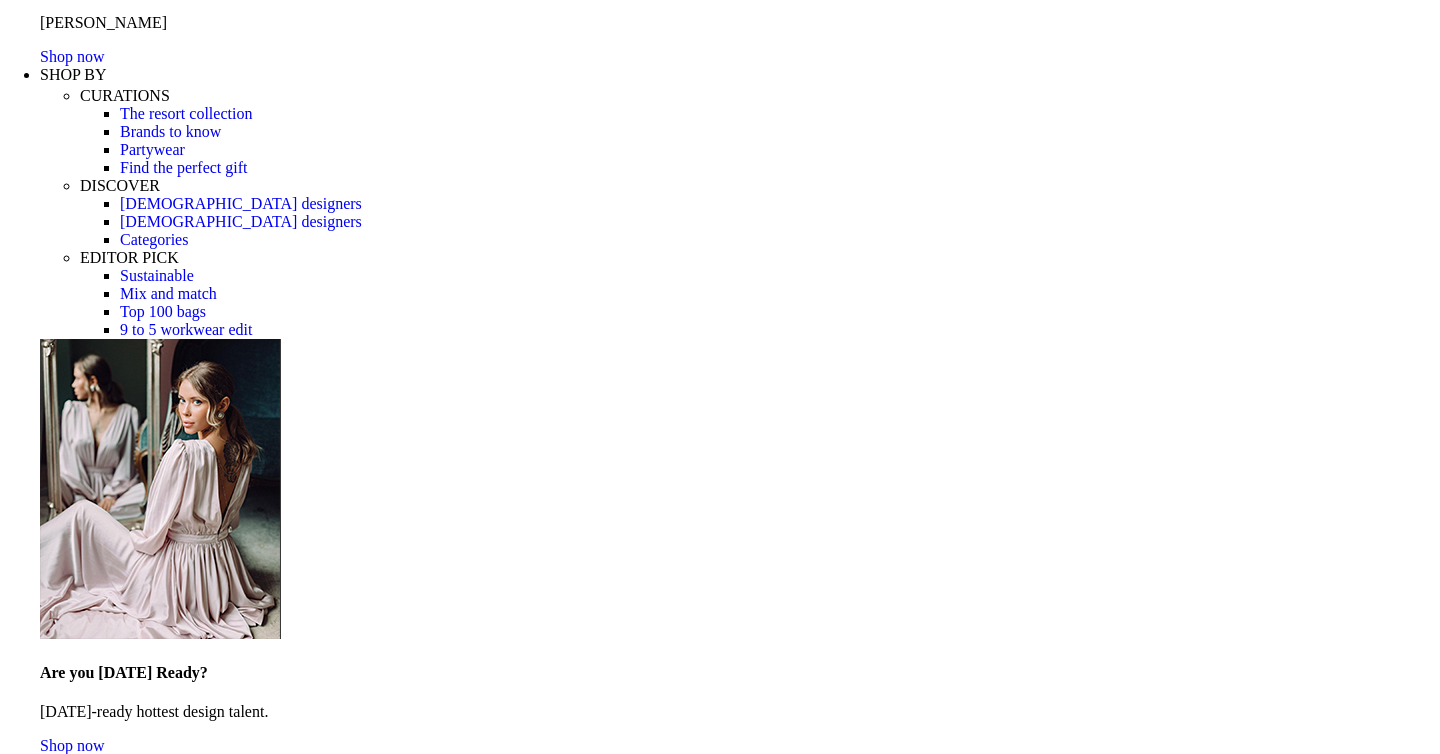 scroll, scrollTop: 1142, scrollLeft: 0, axis: vertical 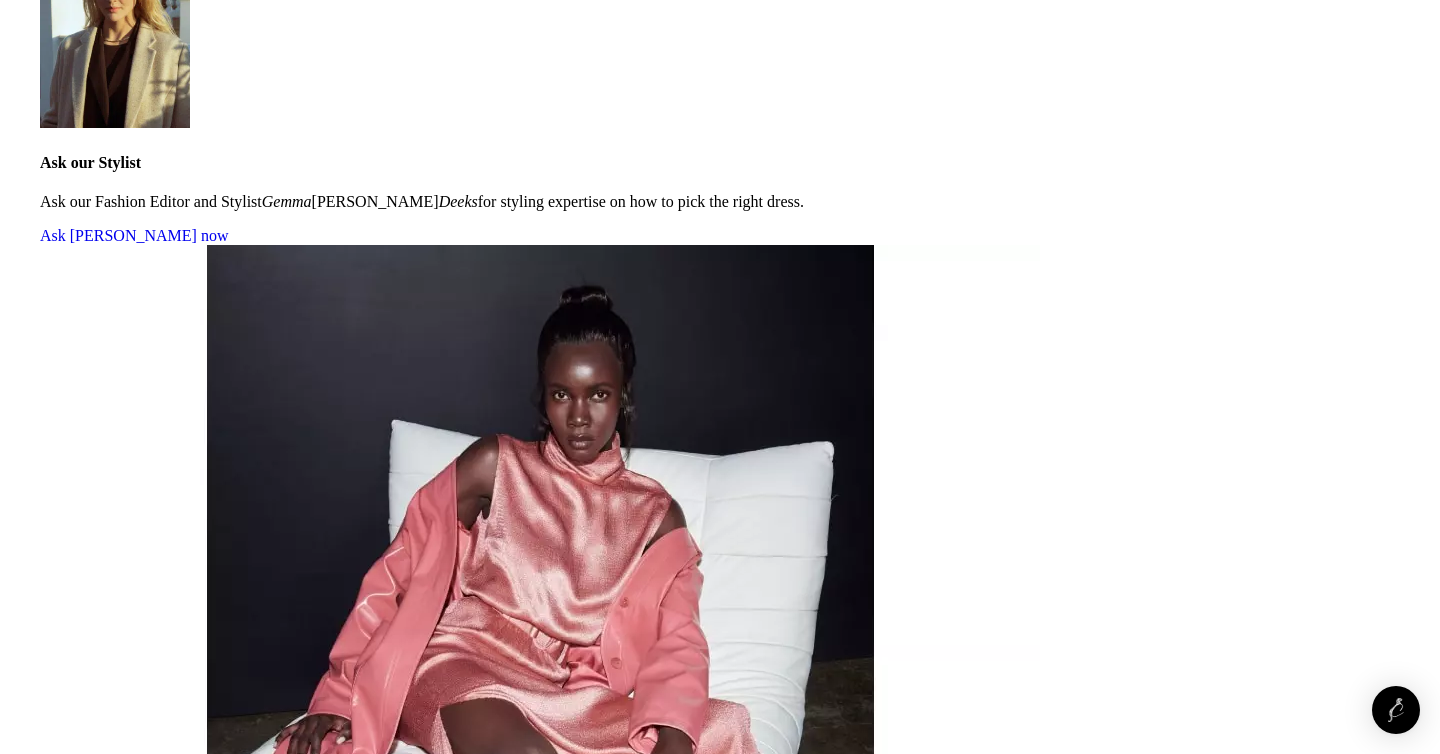 click on "3" at bounding box center [44, 51849] 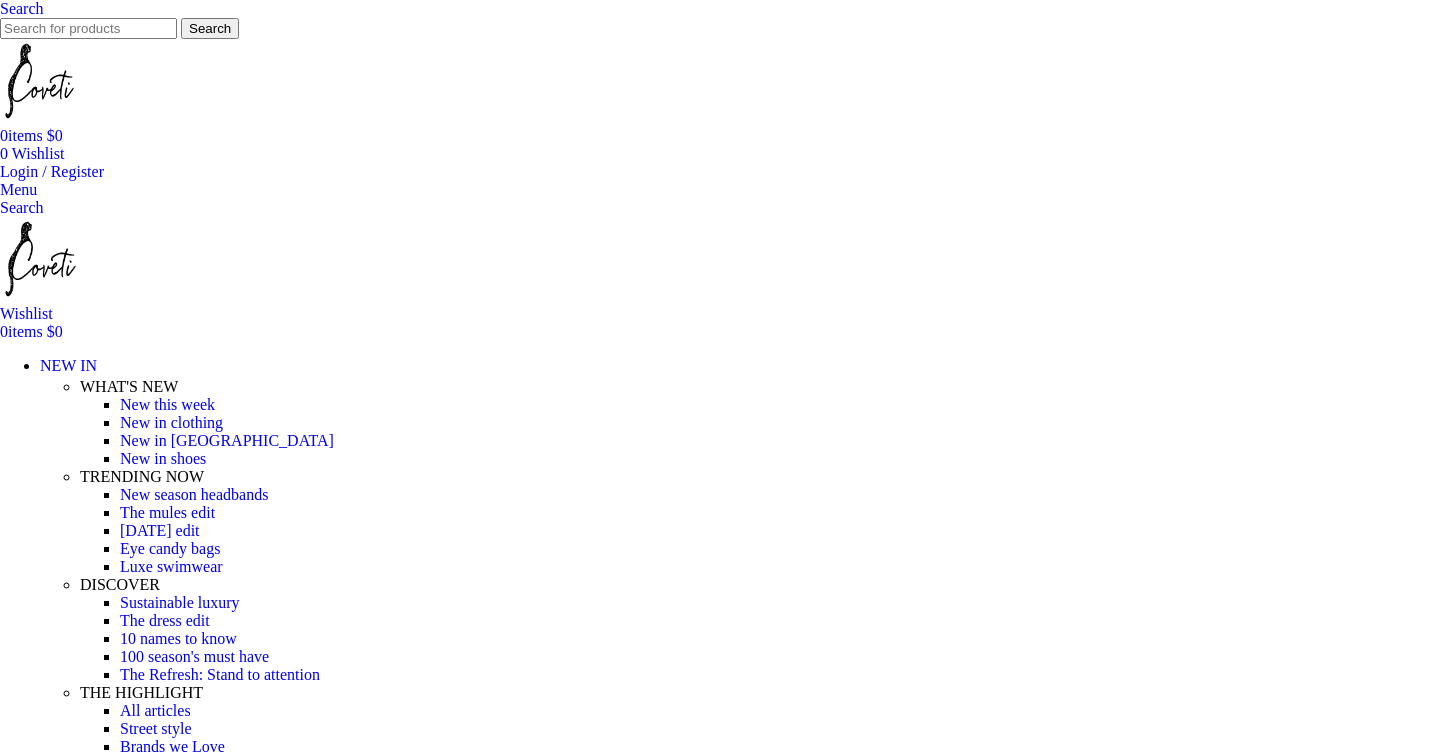 scroll, scrollTop: 479, scrollLeft: 0, axis: vertical 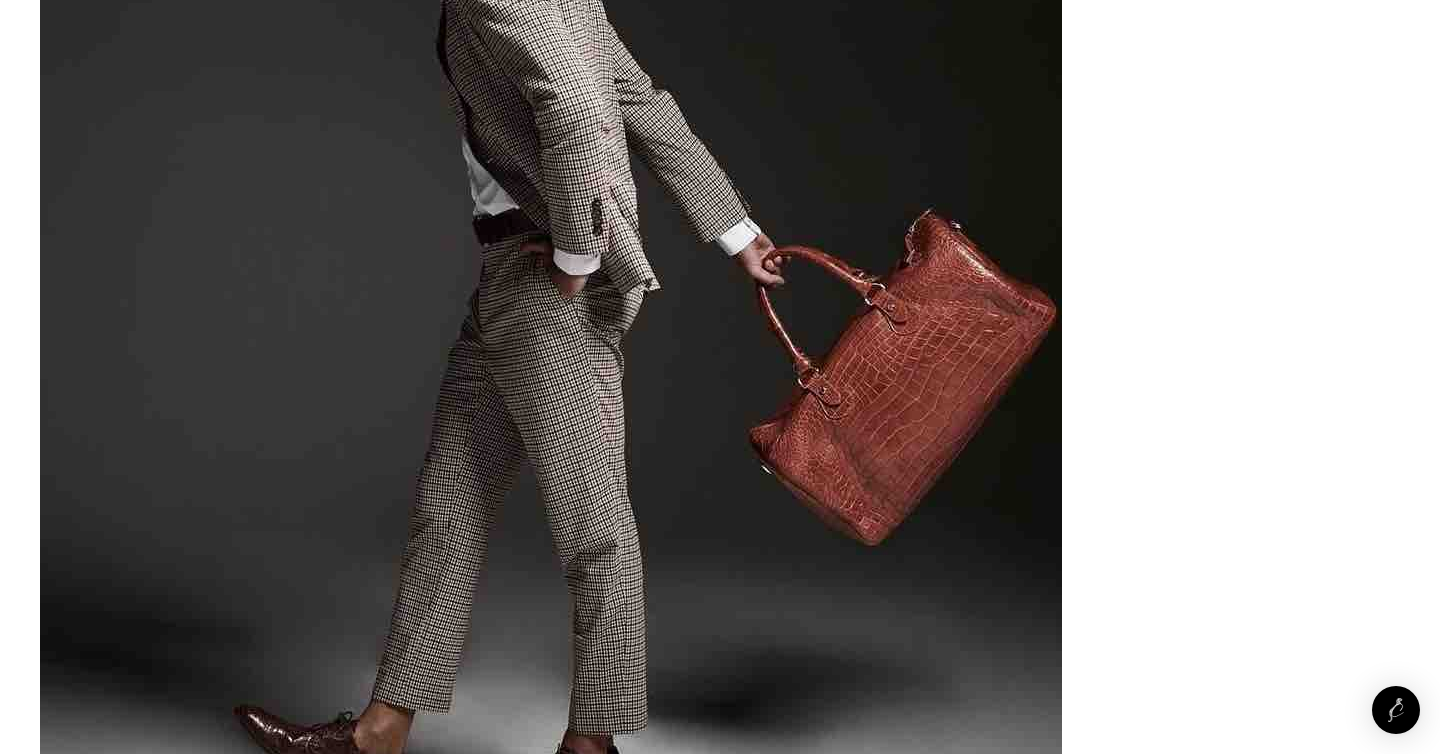 click at bounding box center (720, 36735) 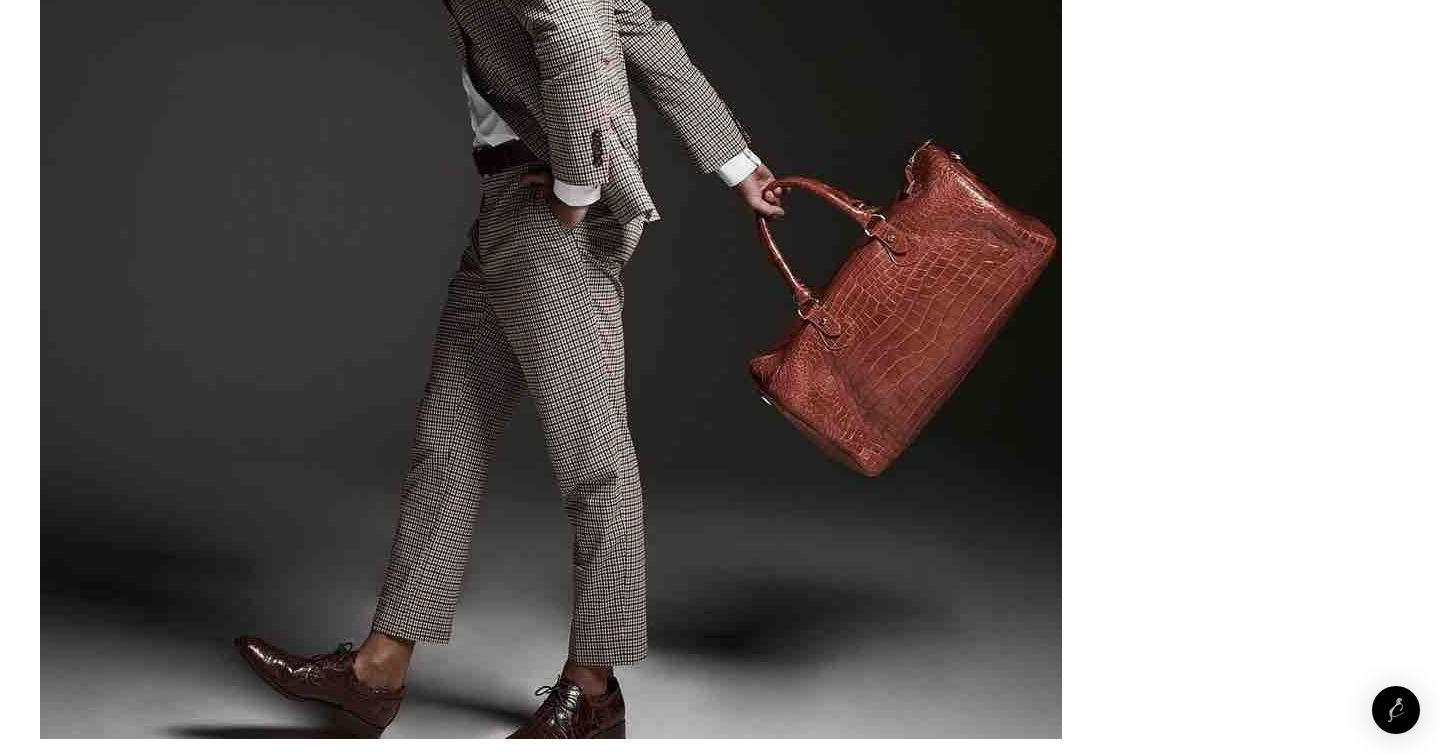 scroll, scrollTop: 3930, scrollLeft: 0, axis: vertical 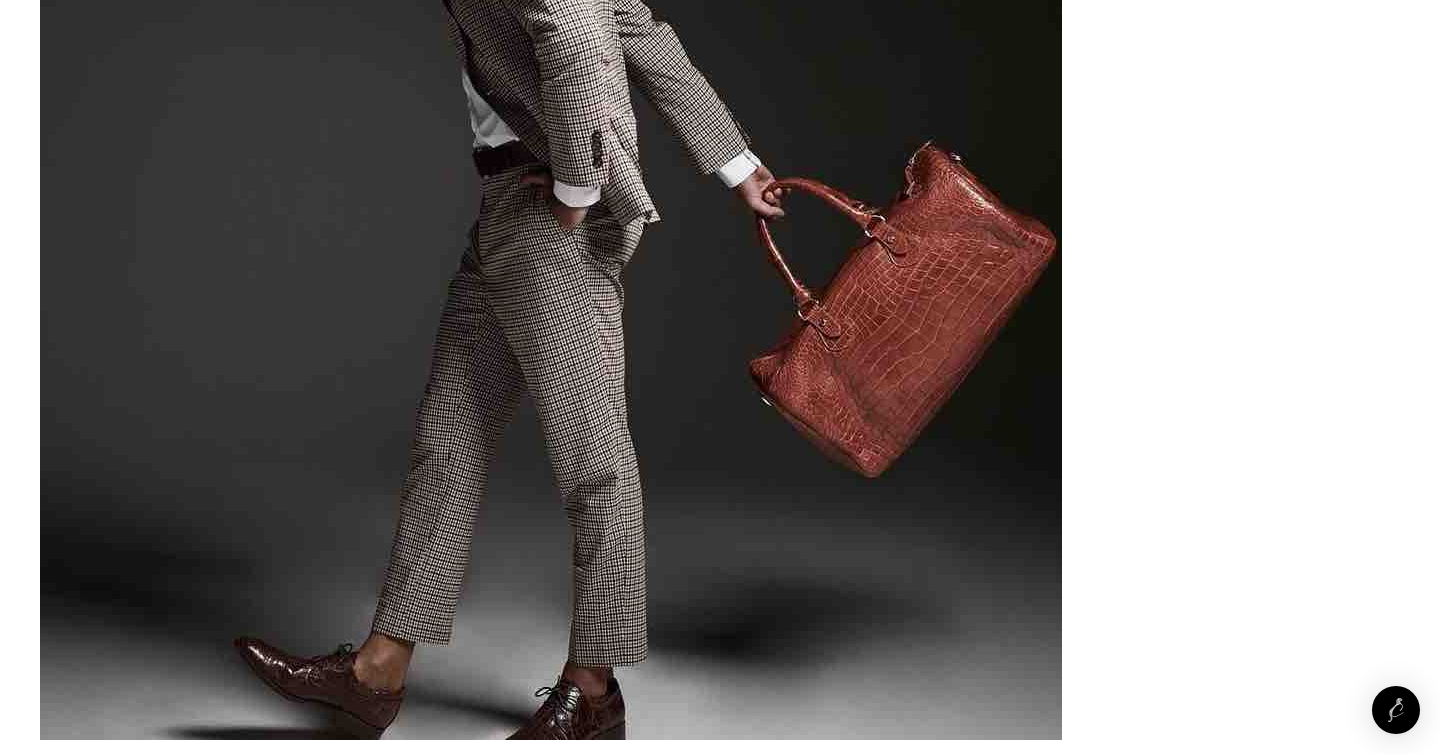 click at bounding box center (720, 38174) 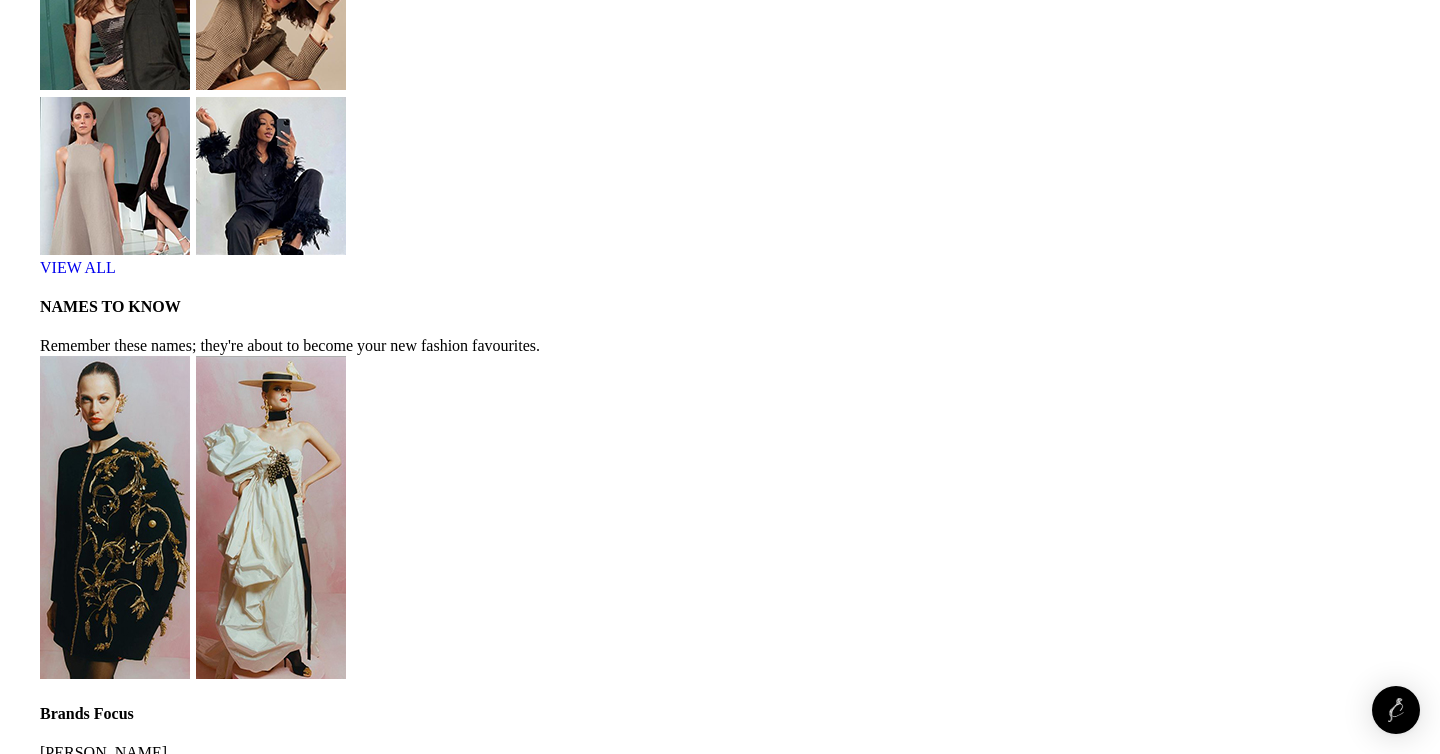 scroll, scrollTop: 5995, scrollLeft: 0, axis: vertical 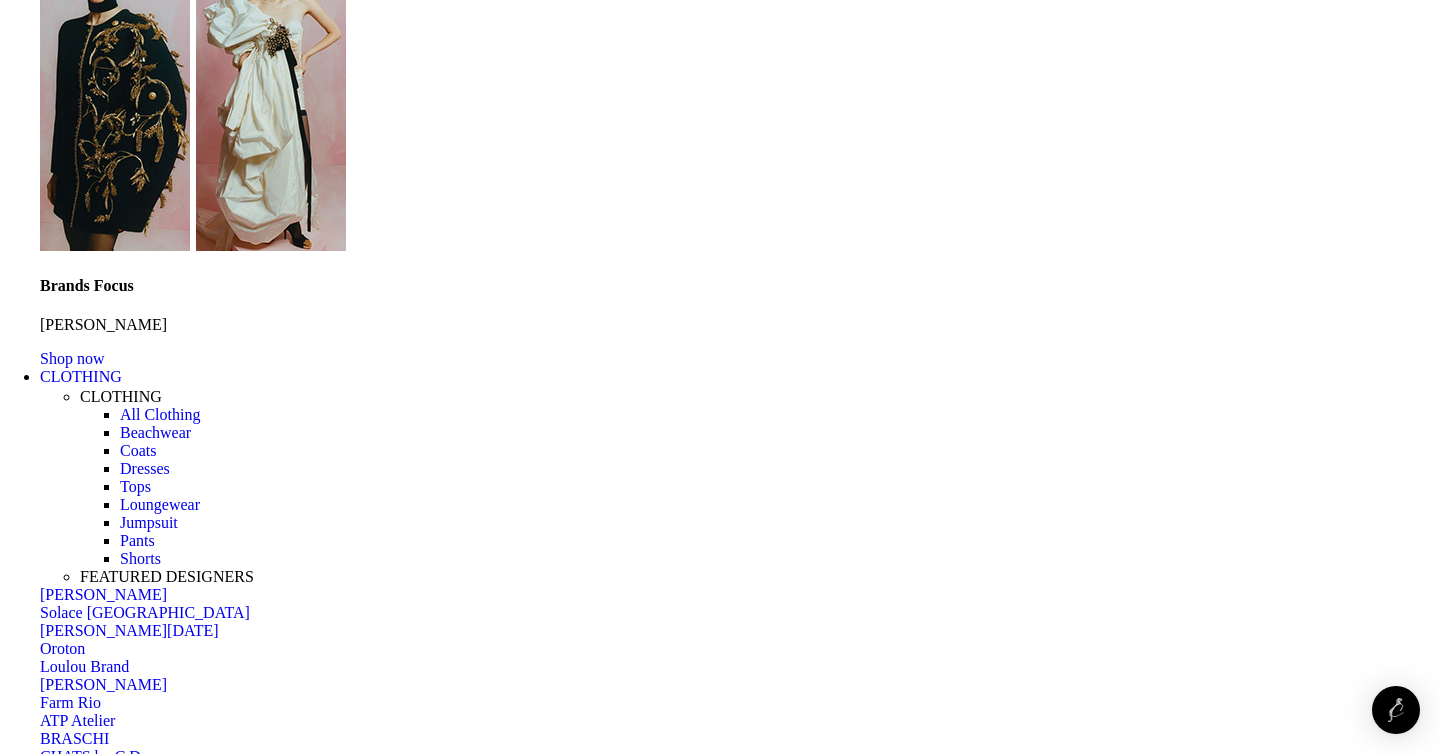click at bounding box center [720, 47411] 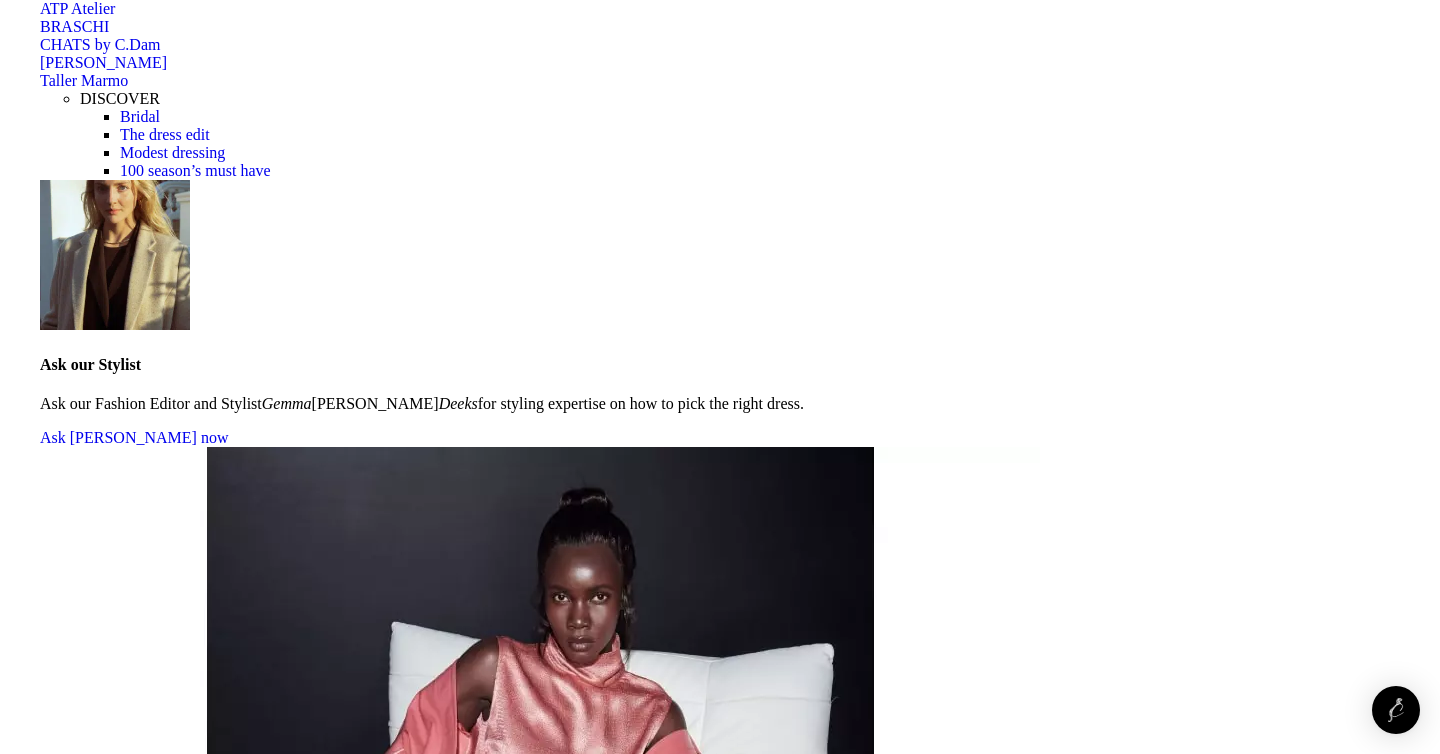 scroll, scrollTop: 6977, scrollLeft: 0, axis: vertical 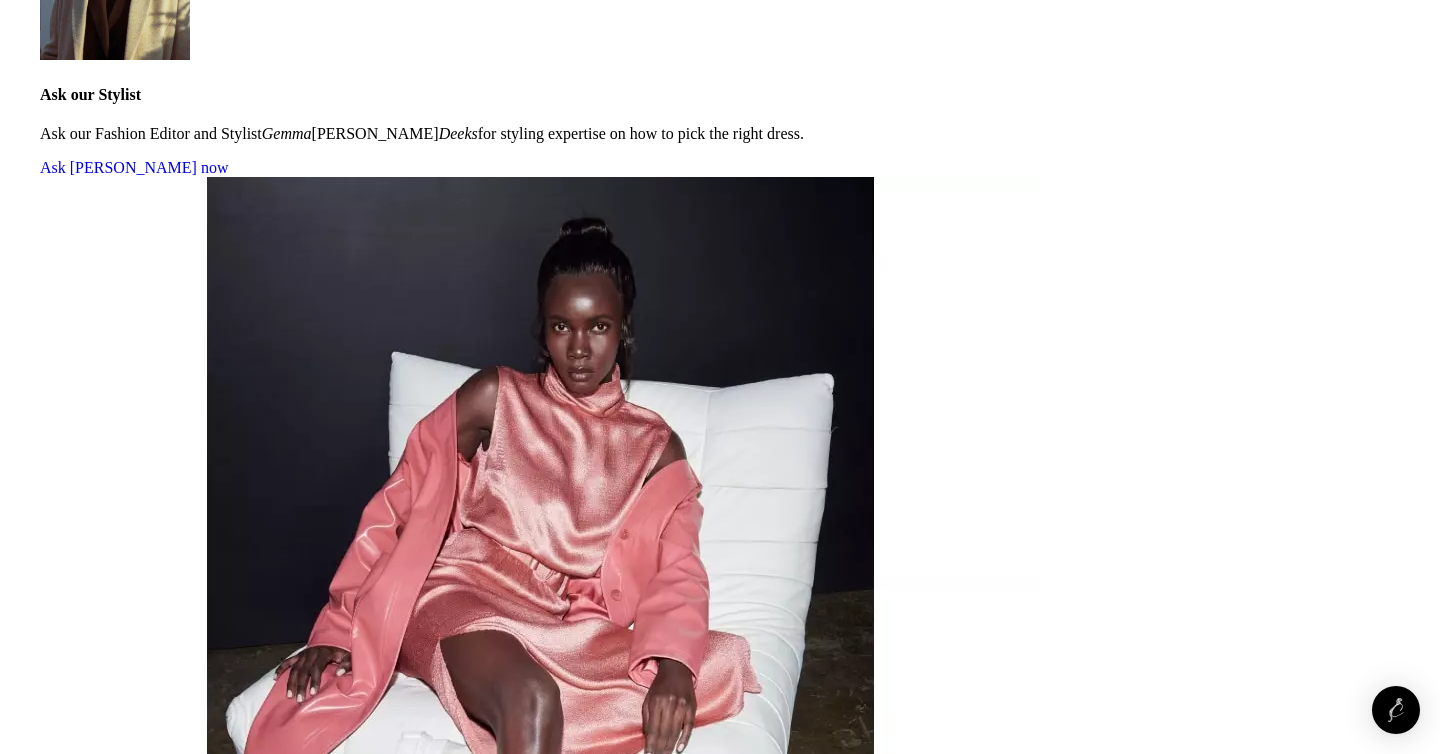 click on "4" at bounding box center (44, 51799) 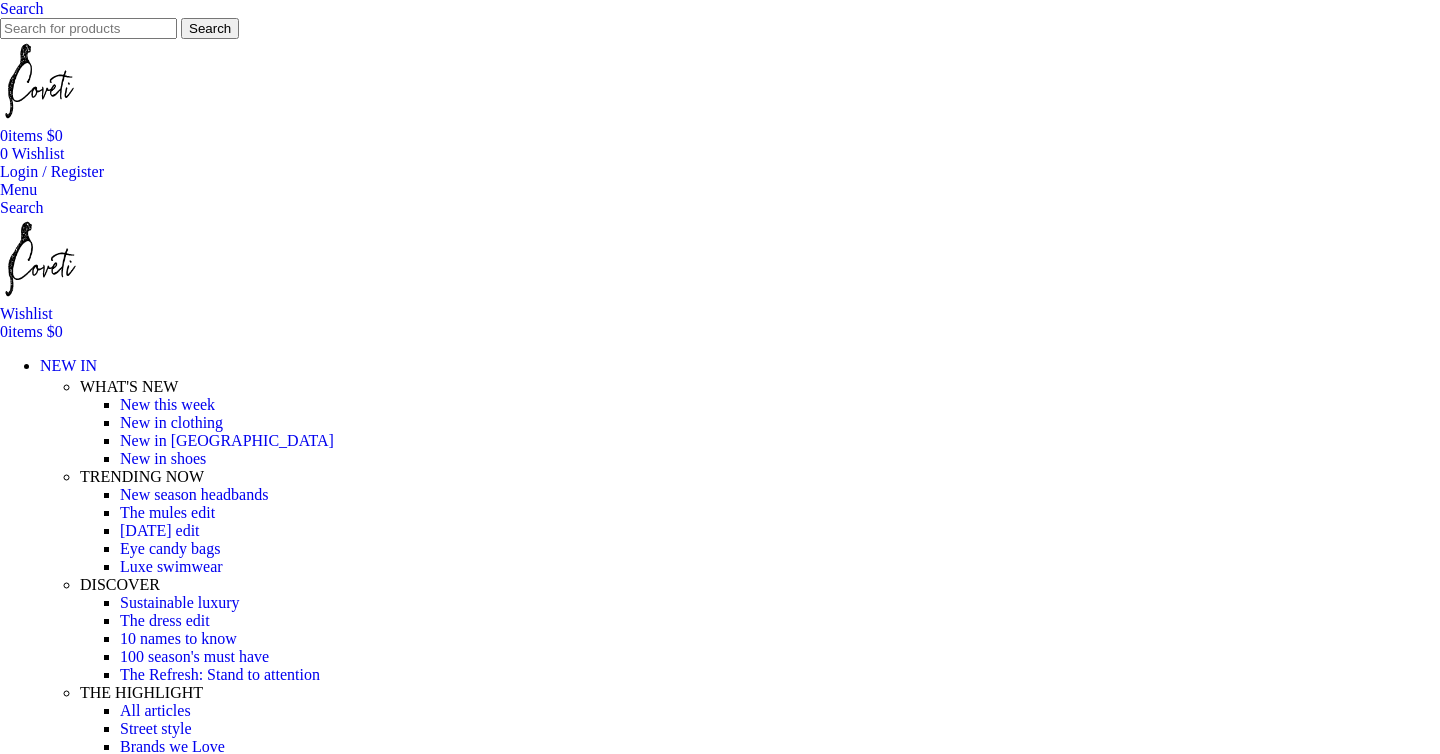 scroll, scrollTop: 1082, scrollLeft: 0, axis: vertical 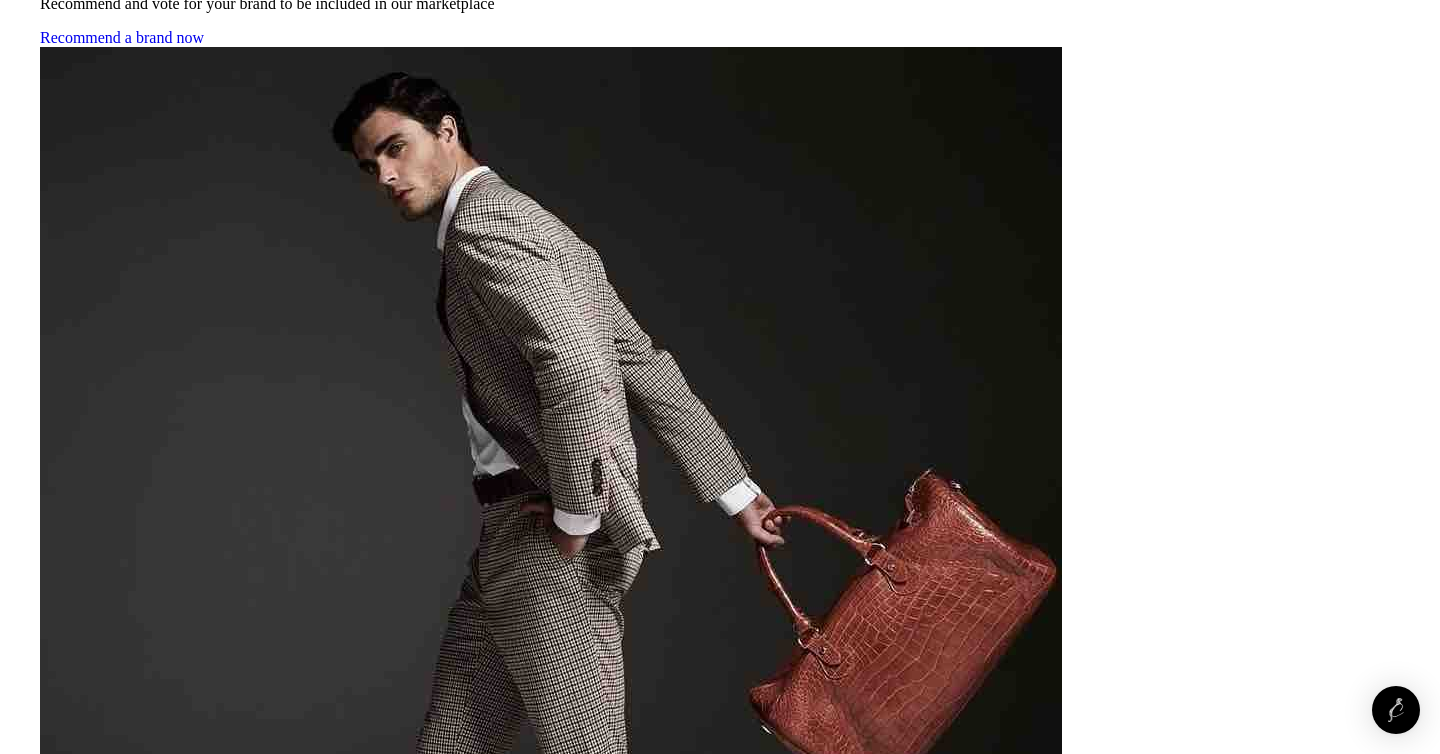 click at bounding box center [720, 36242] 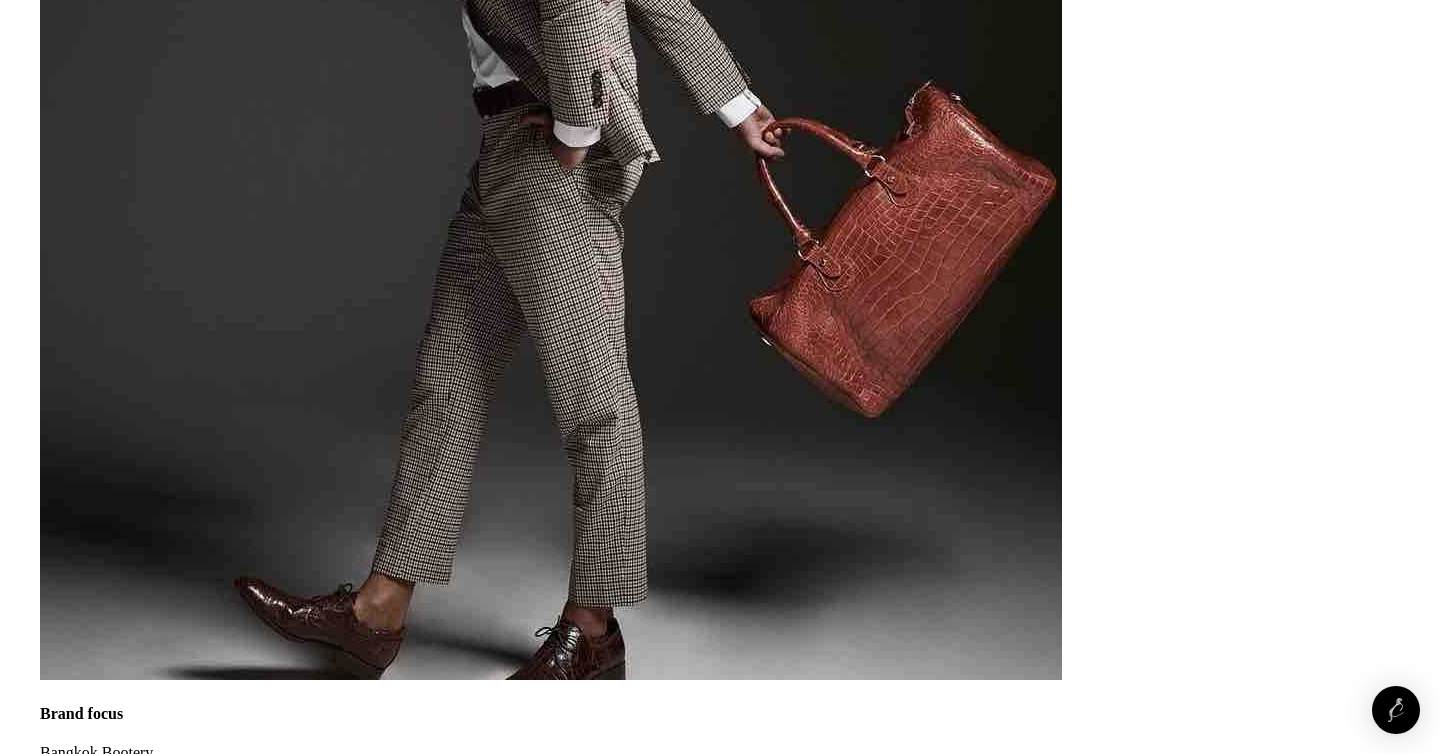 scroll, scrollTop: 3991, scrollLeft: 0, axis: vertical 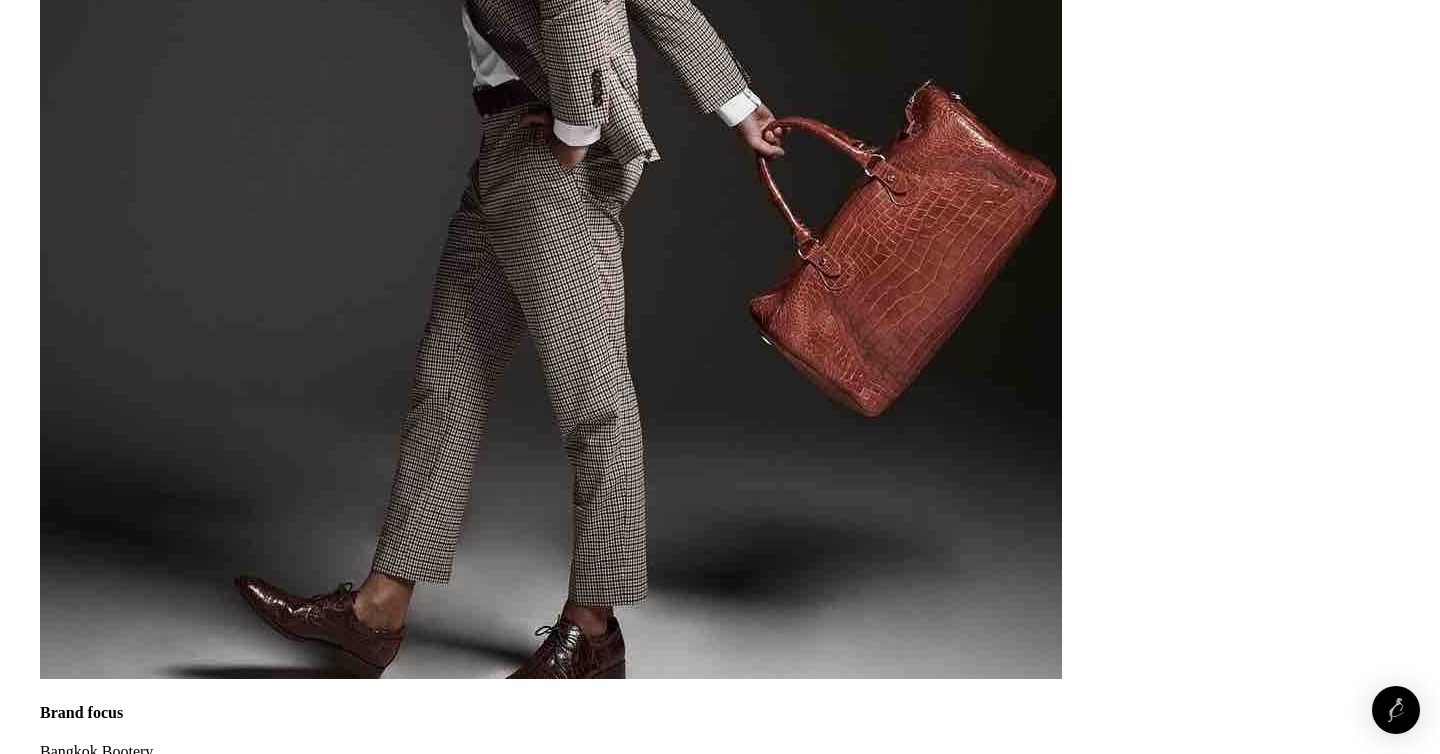 click at bounding box center [720, 38113] 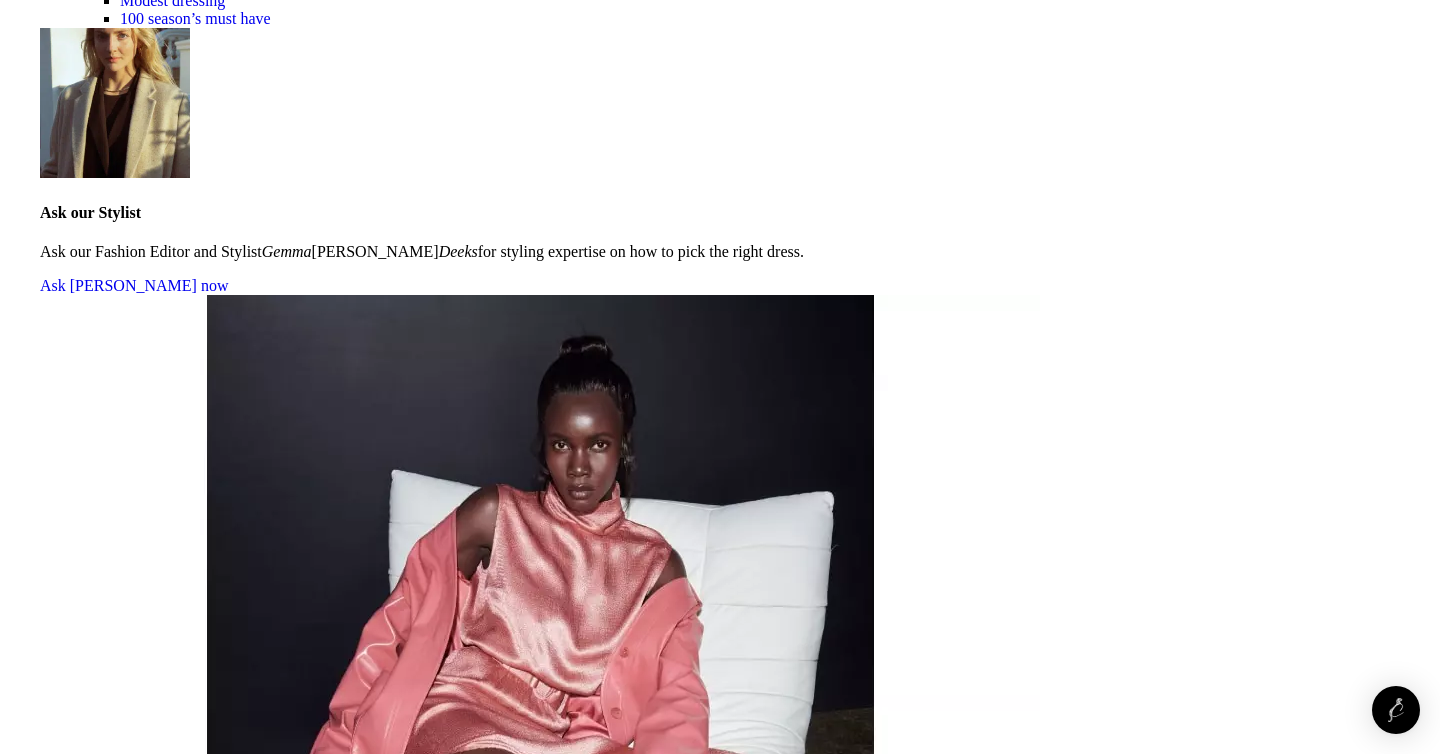scroll, scrollTop: 6996, scrollLeft: 0, axis: vertical 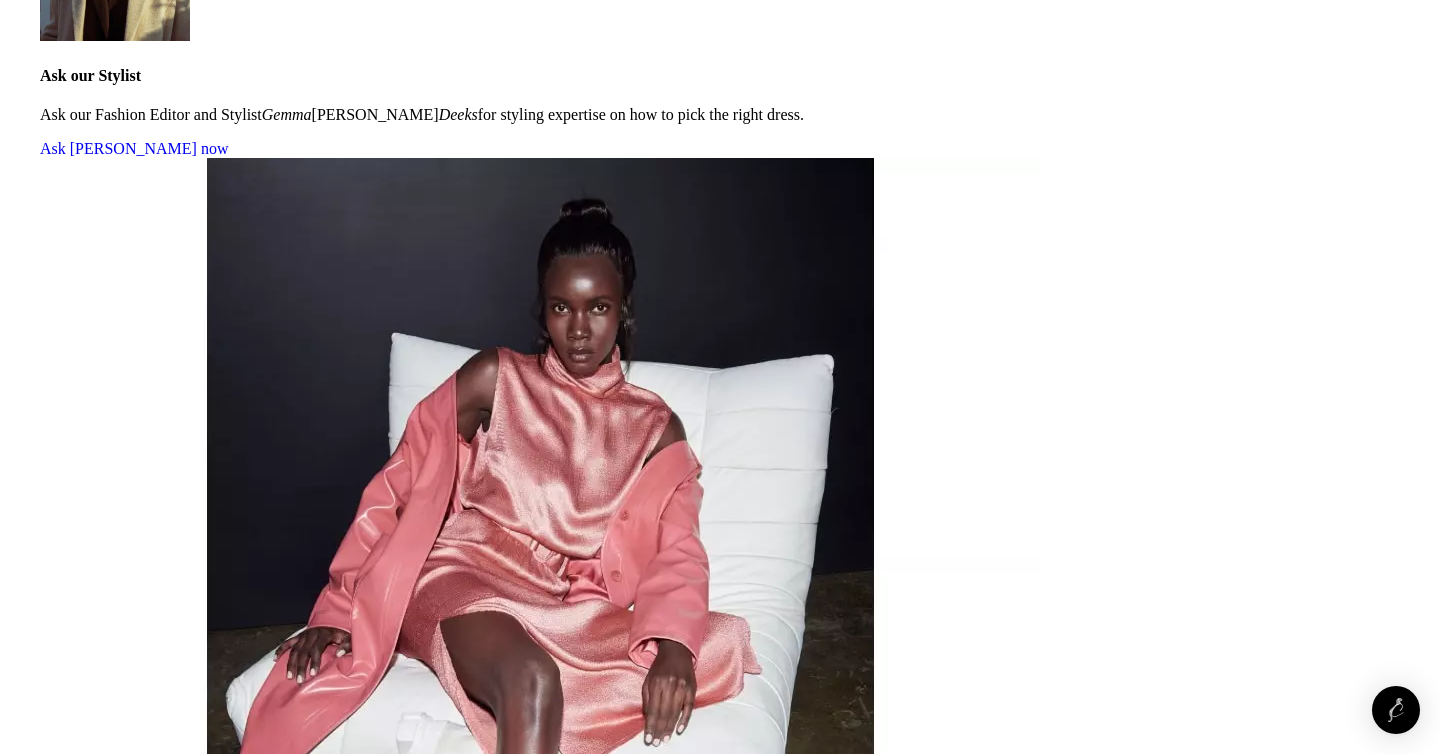 click on "→" at bounding box center (48, 51888) 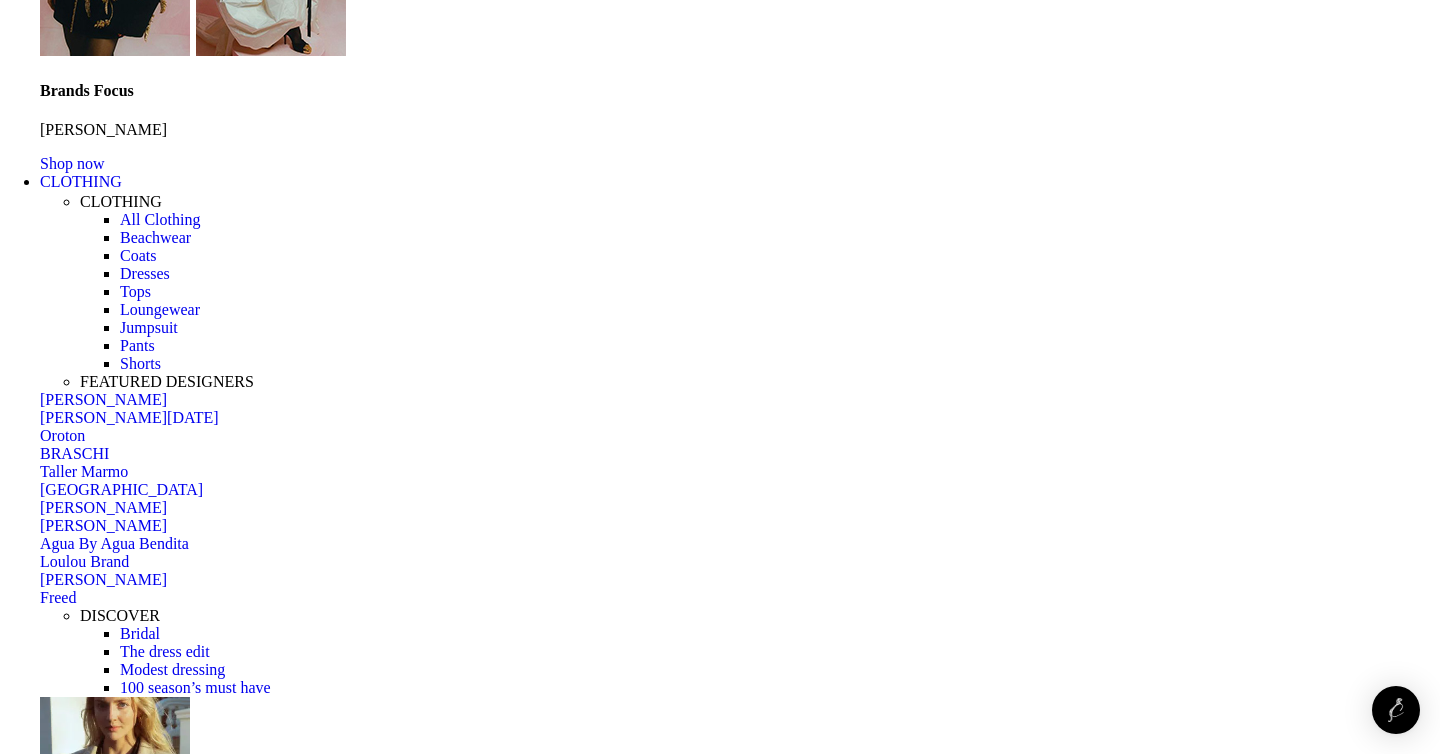scroll, scrollTop: 6180, scrollLeft: 0, axis: vertical 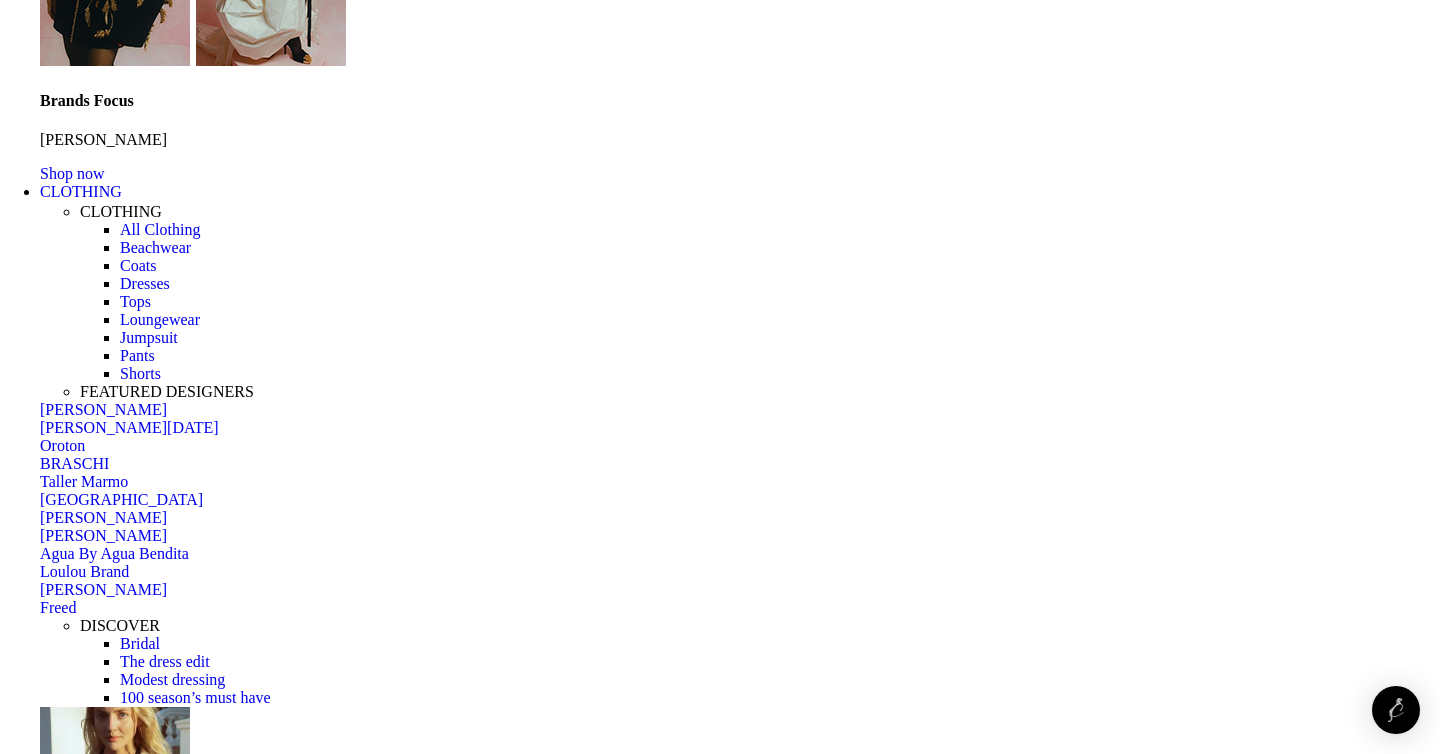 click at bounding box center [720, 51201] 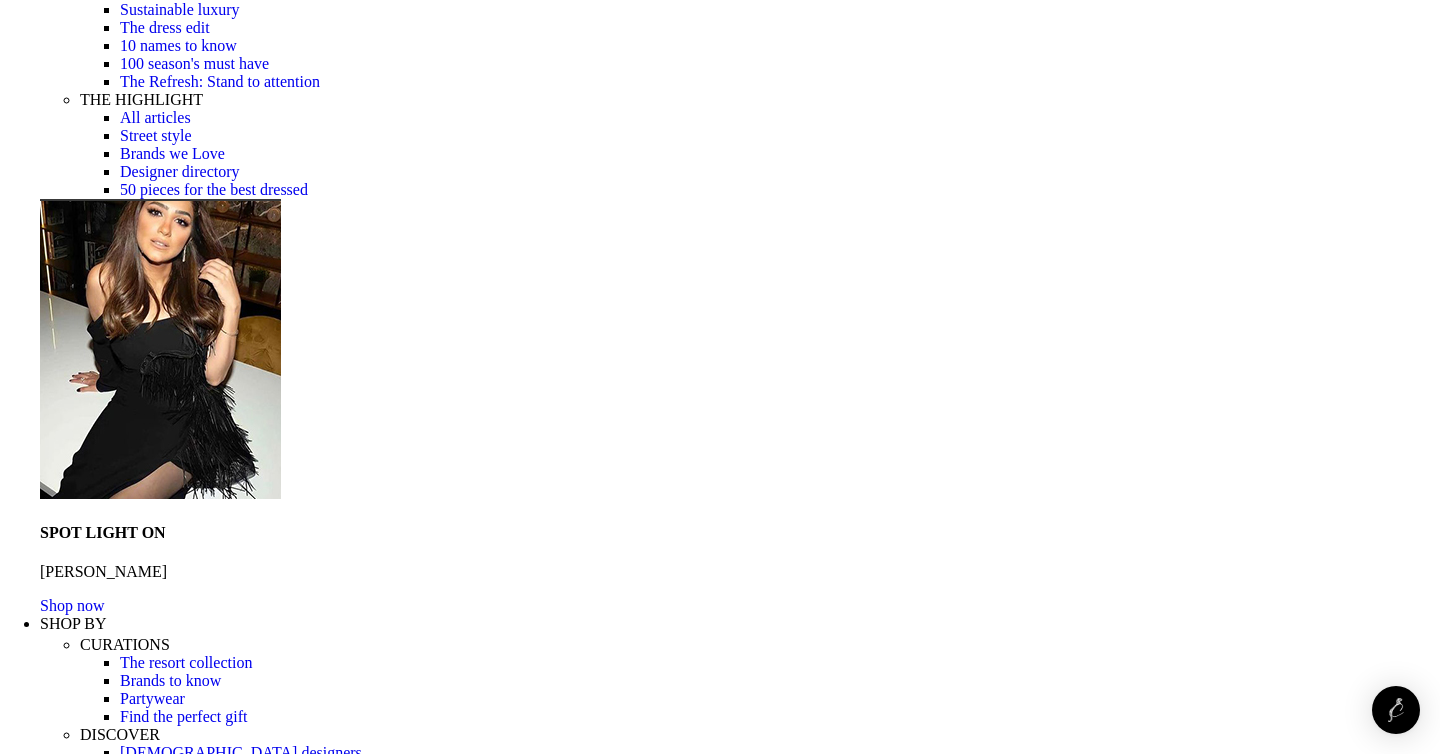 scroll, scrollTop: 67, scrollLeft: 0, axis: vertical 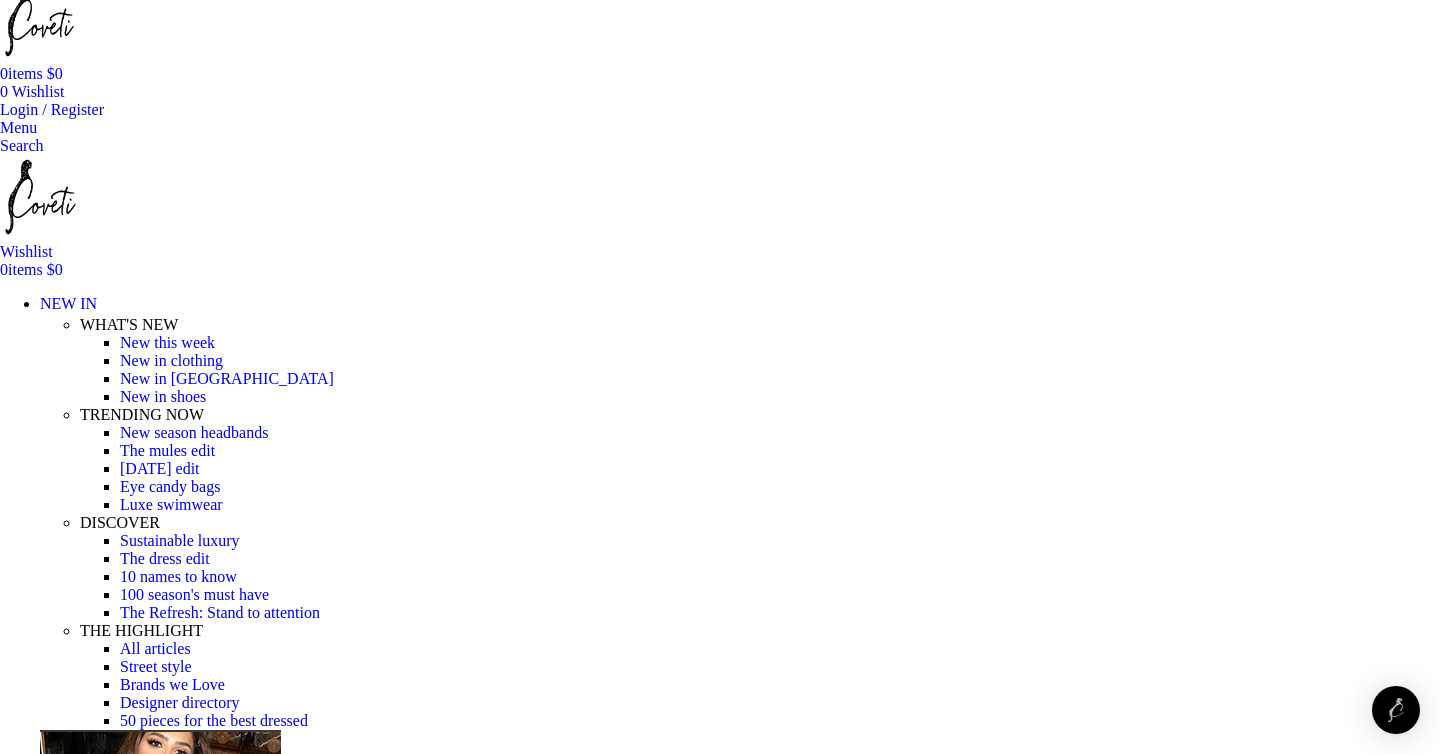 click at bounding box center [720, 21149] 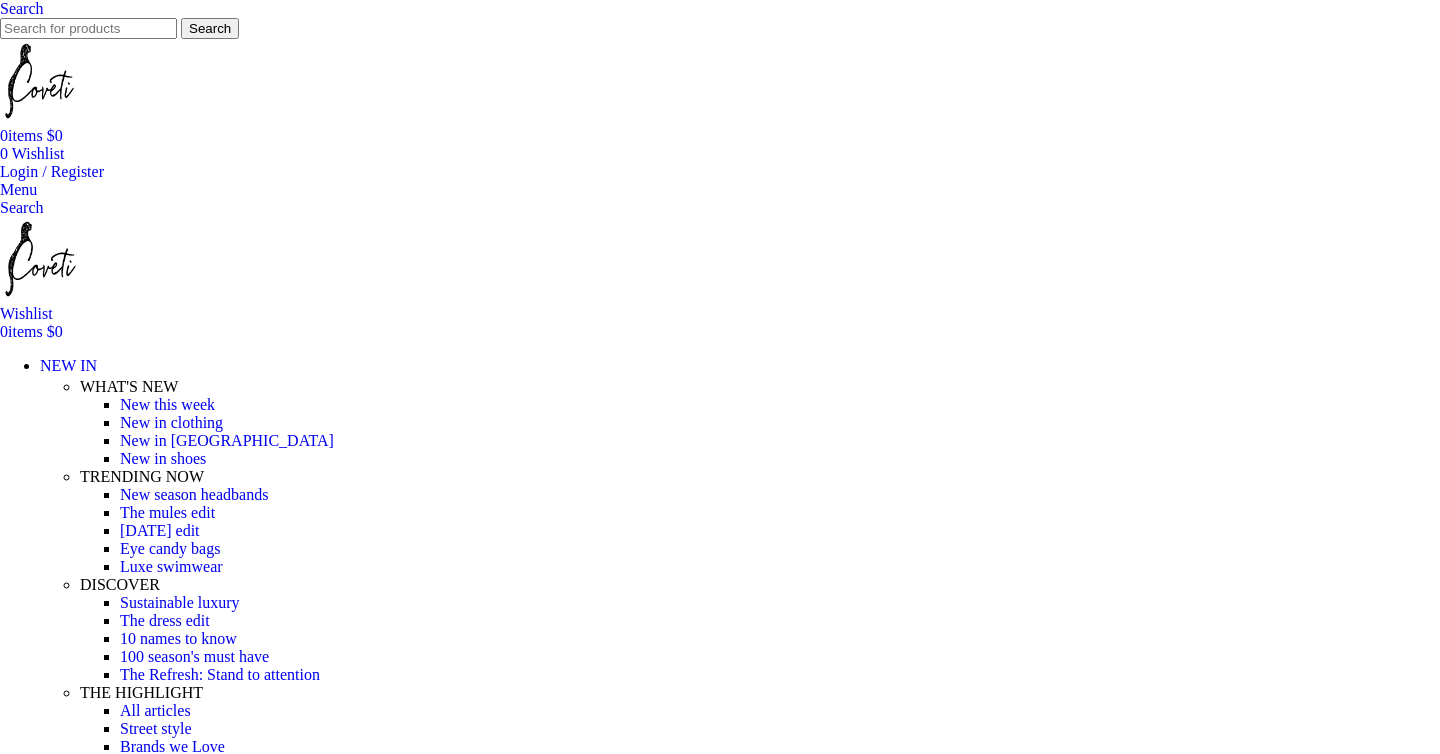scroll, scrollTop: 0, scrollLeft: 0, axis: both 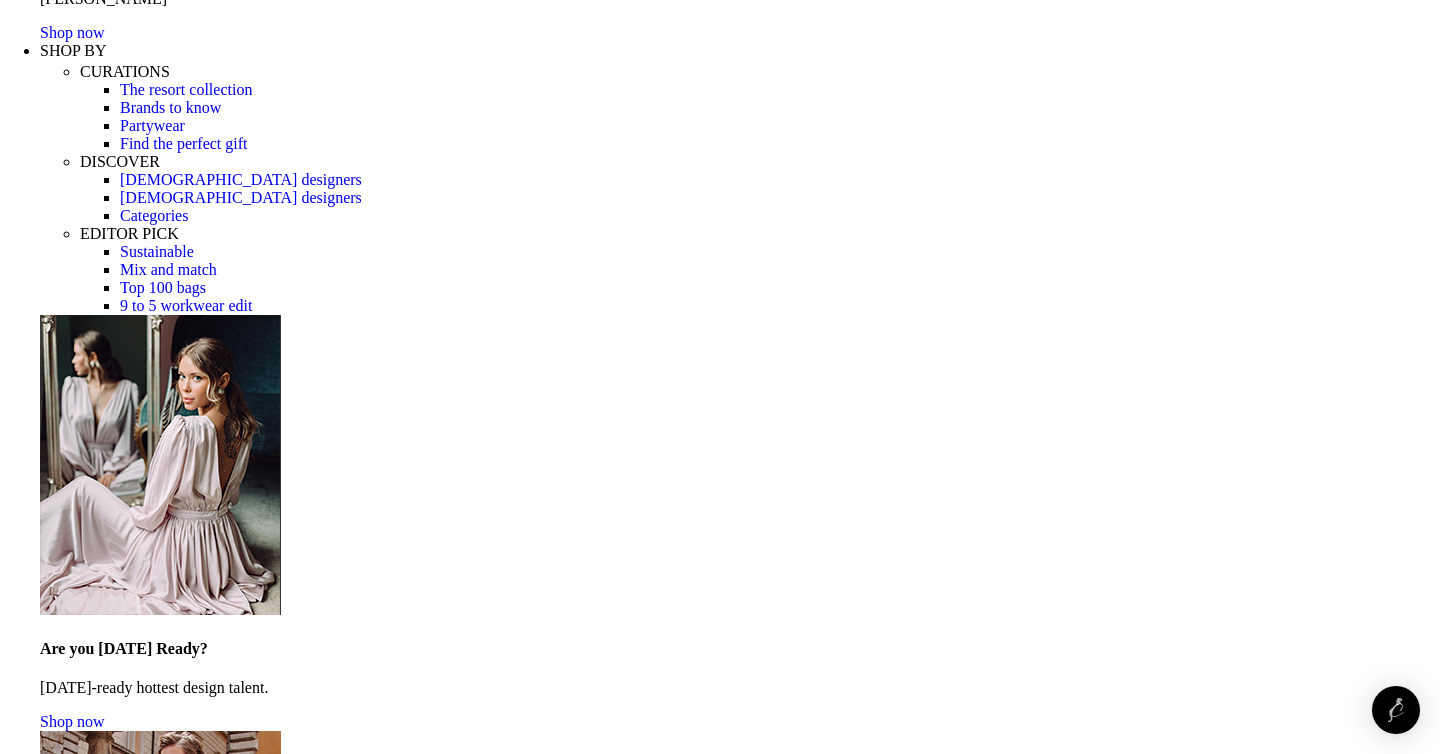 click at bounding box center [720, 25864] 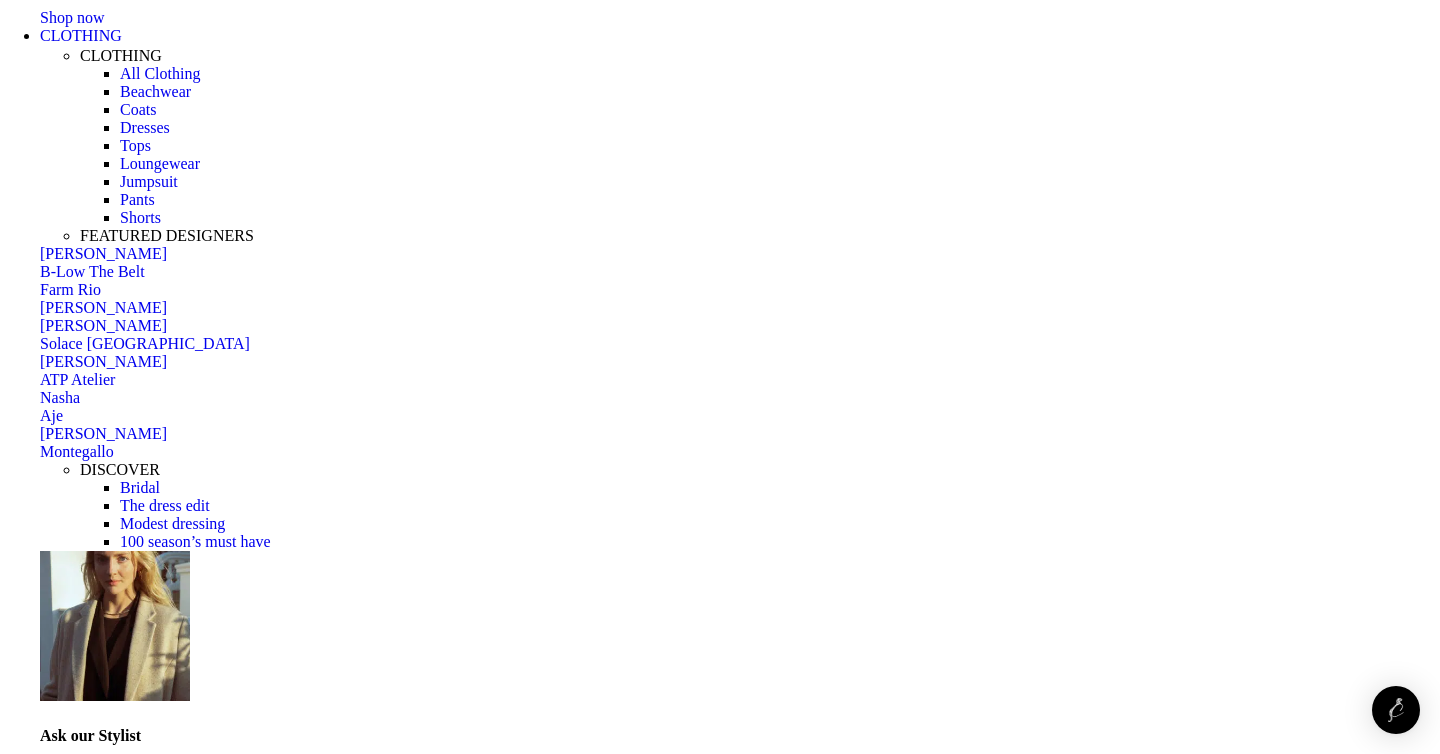 scroll, scrollTop: 6321, scrollLeft: 0, axis: vertical 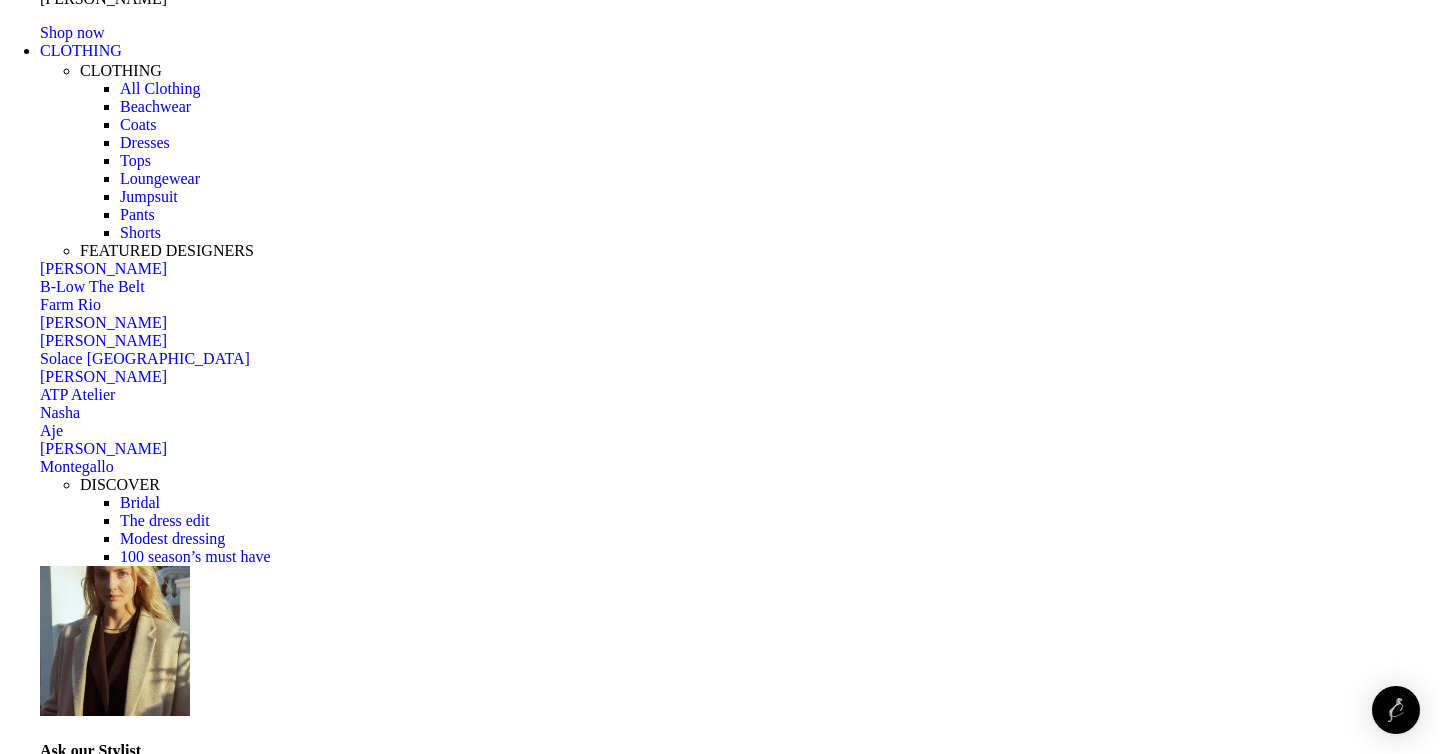 click at bounding box center (720, 51605) 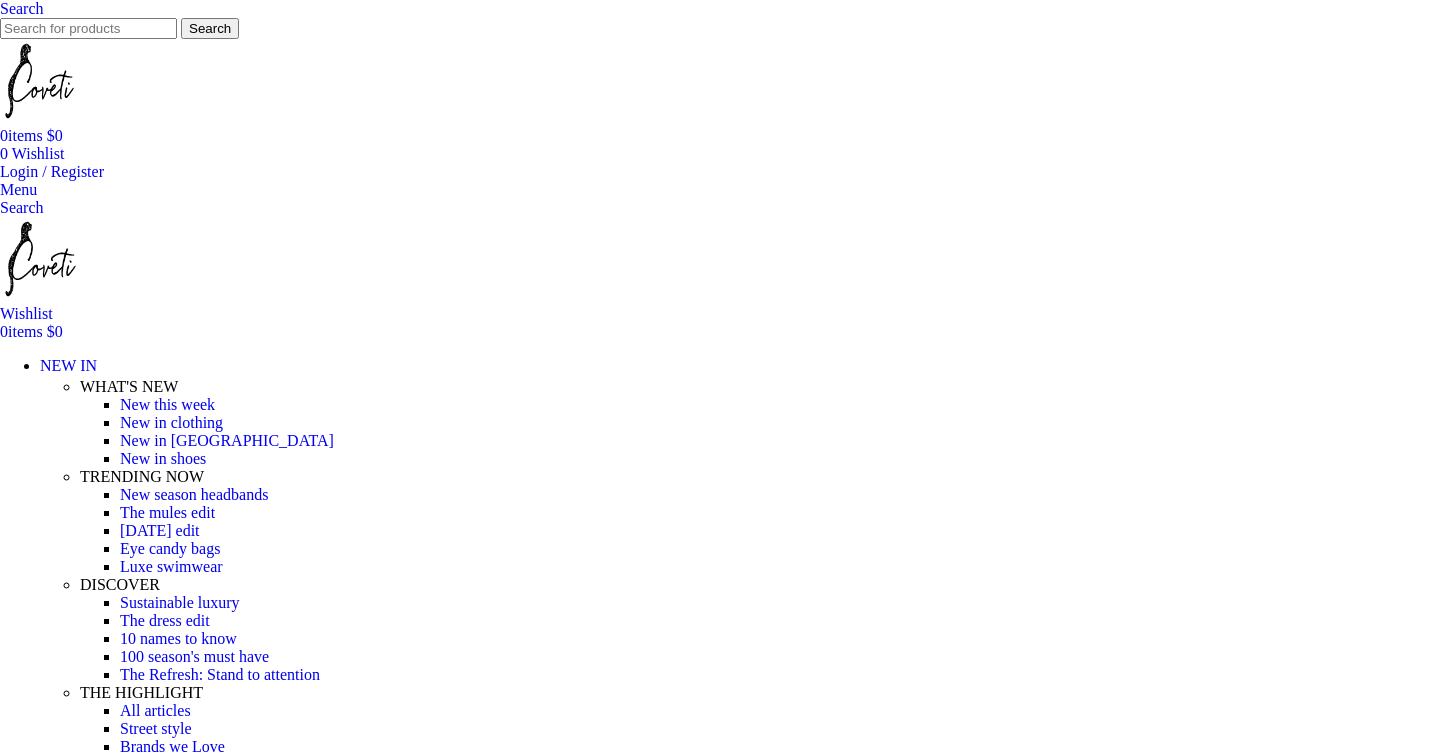 scroll, scrollTop: 293, scrollLeft: 0, axis: vertical 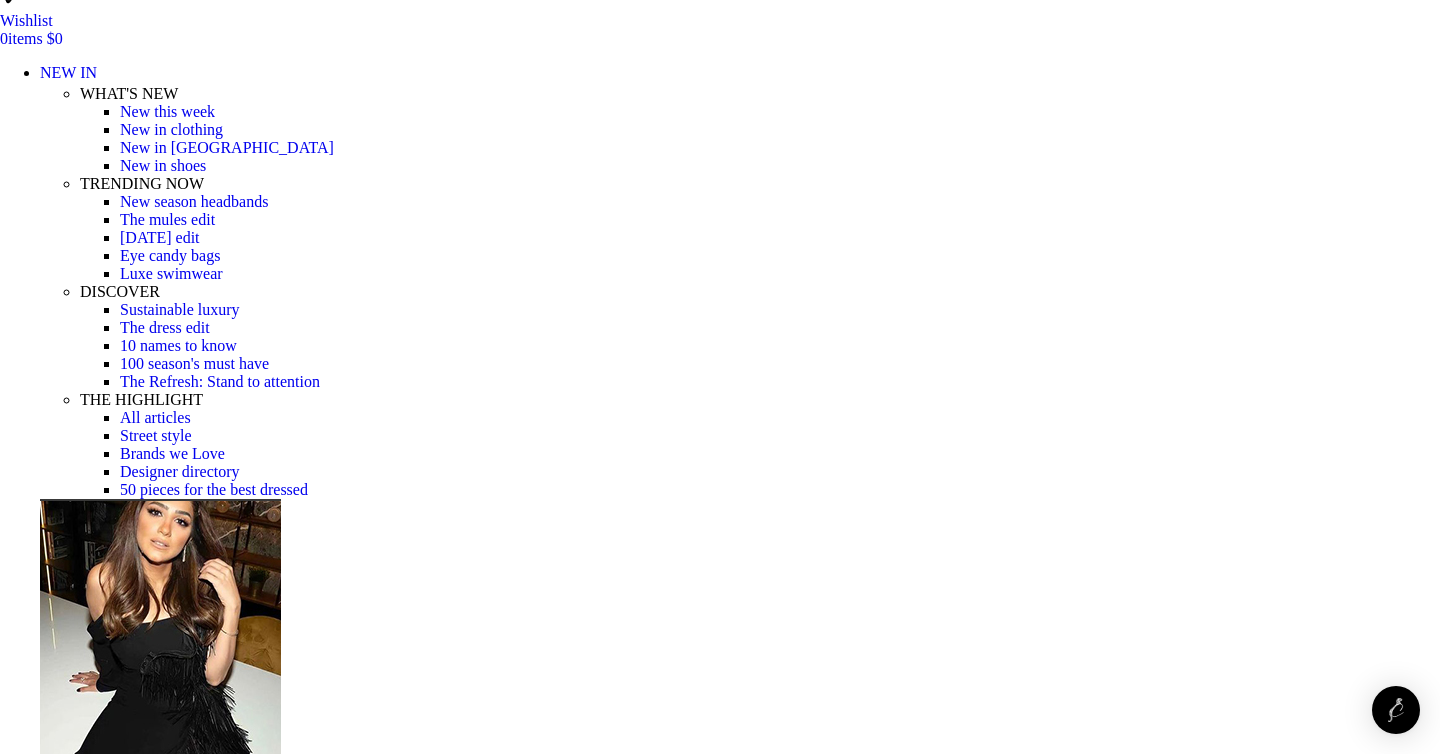 click at bounding box center [310, 17964] 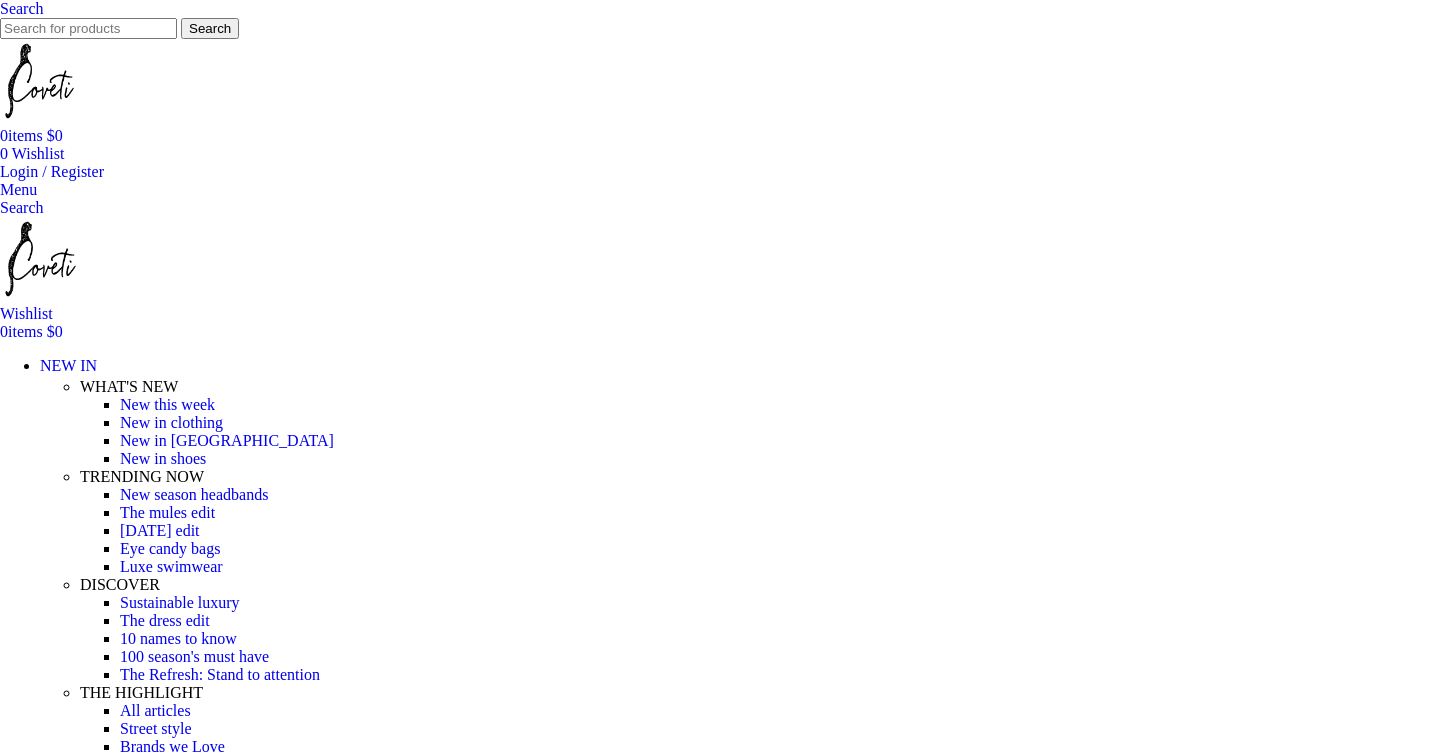scroll, scrollTop: 6321, scrollLeft: 0, axis: vertical 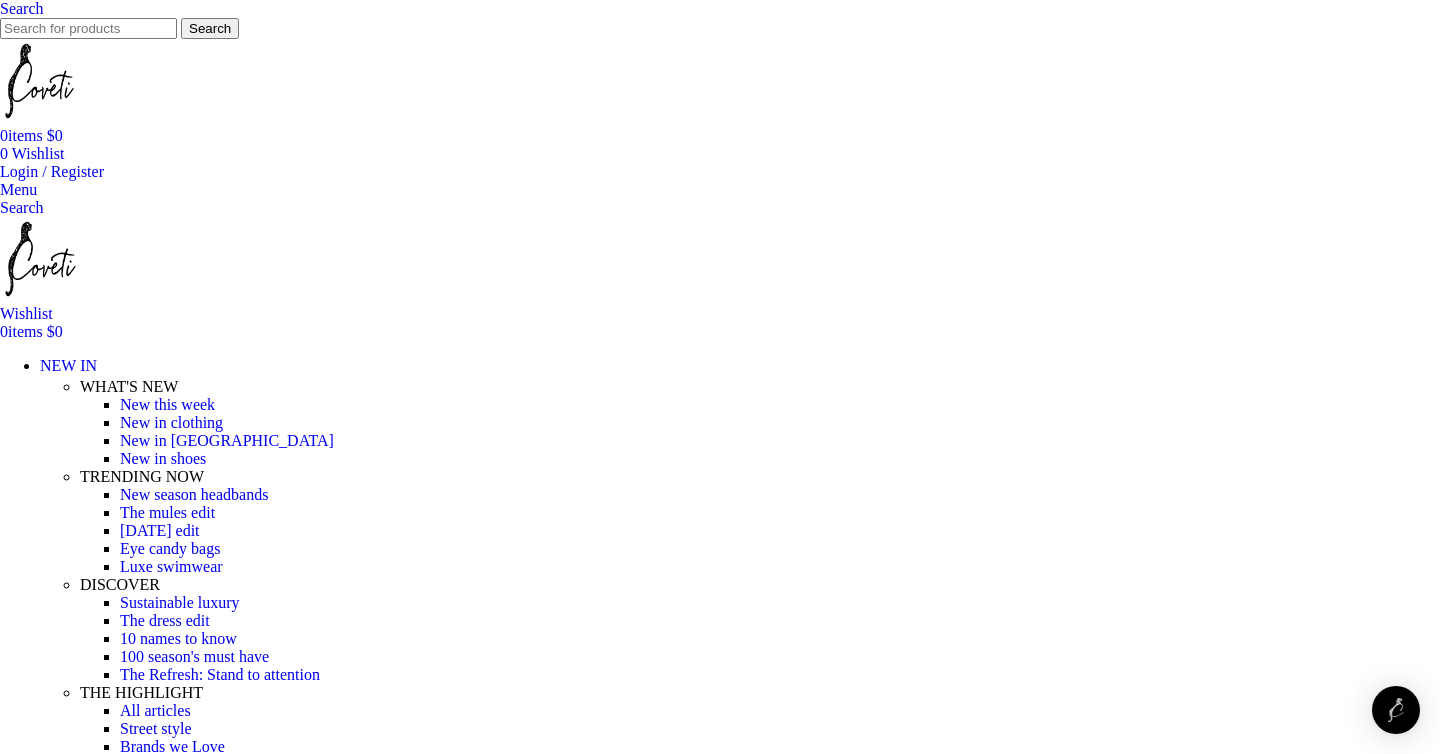 click at bounding box center (720, 20458) 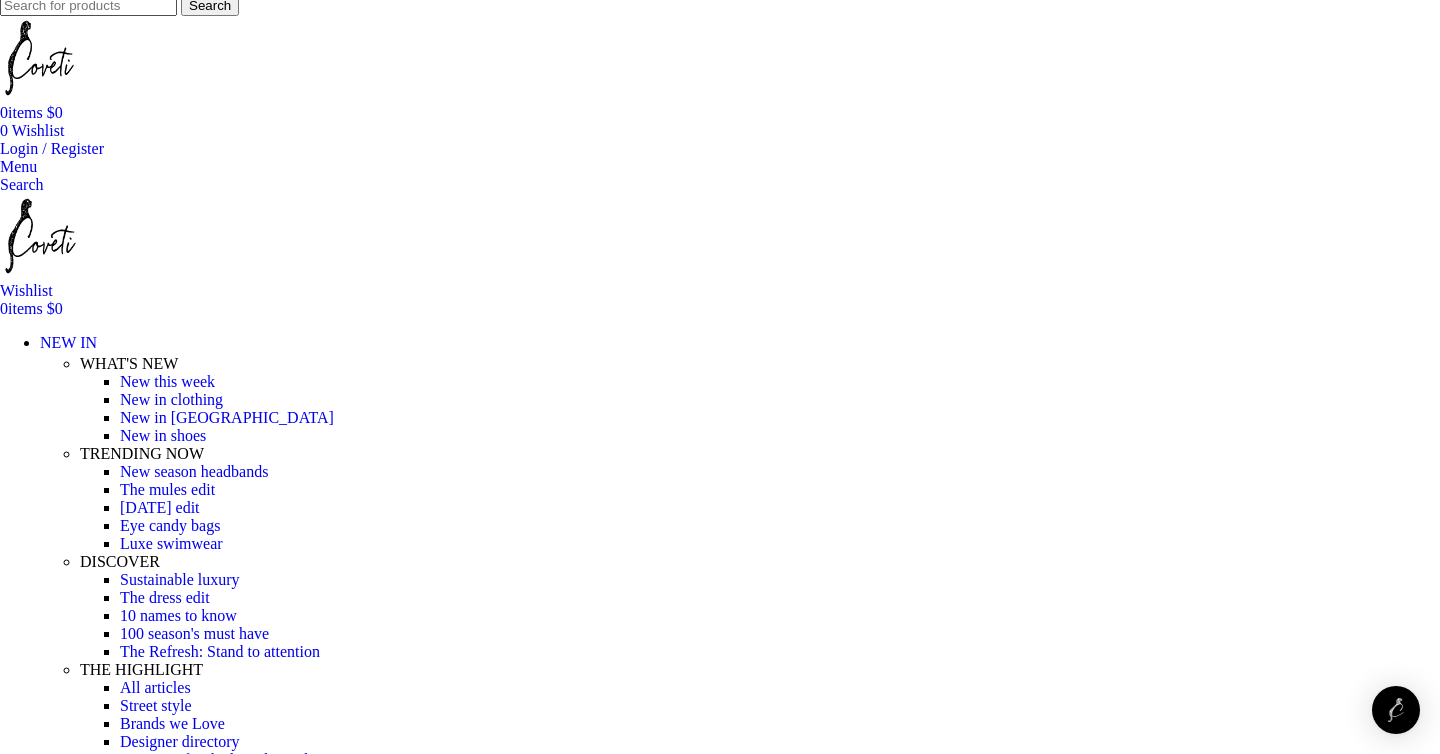 scroll, scrollTop: 69, scrollLeft: 0, axis: vertical 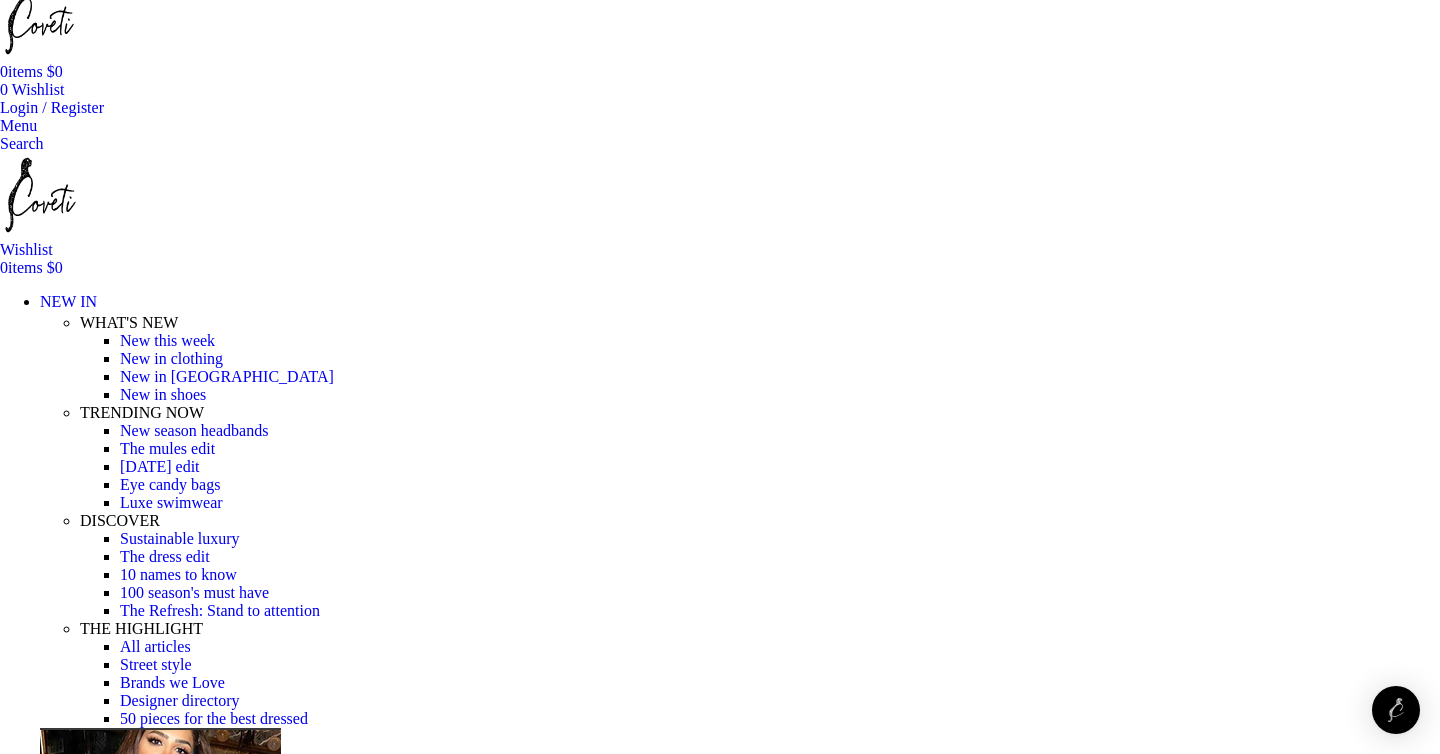 click at bounding box center [720, 21901] 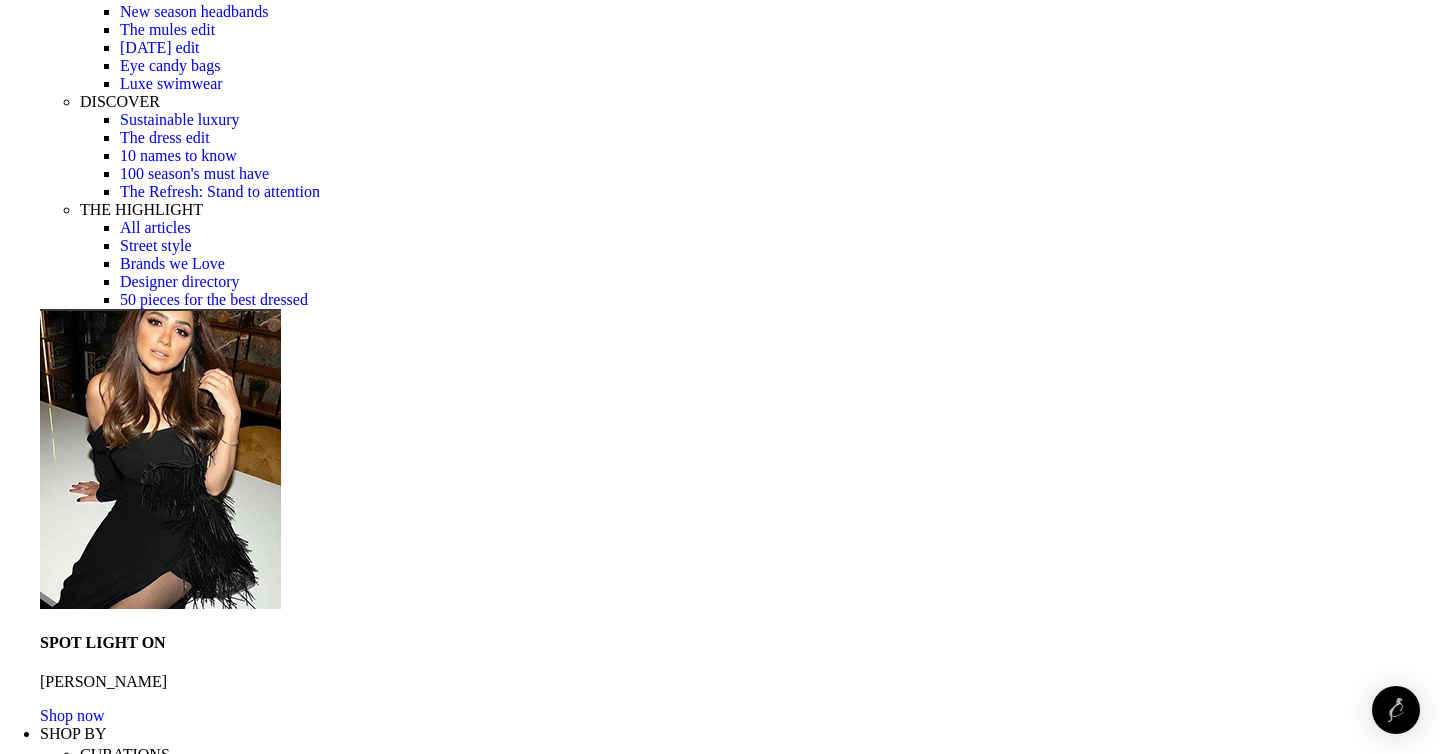 scroll, scrollTop: 486, scrollLeft: 0, axis: vertical 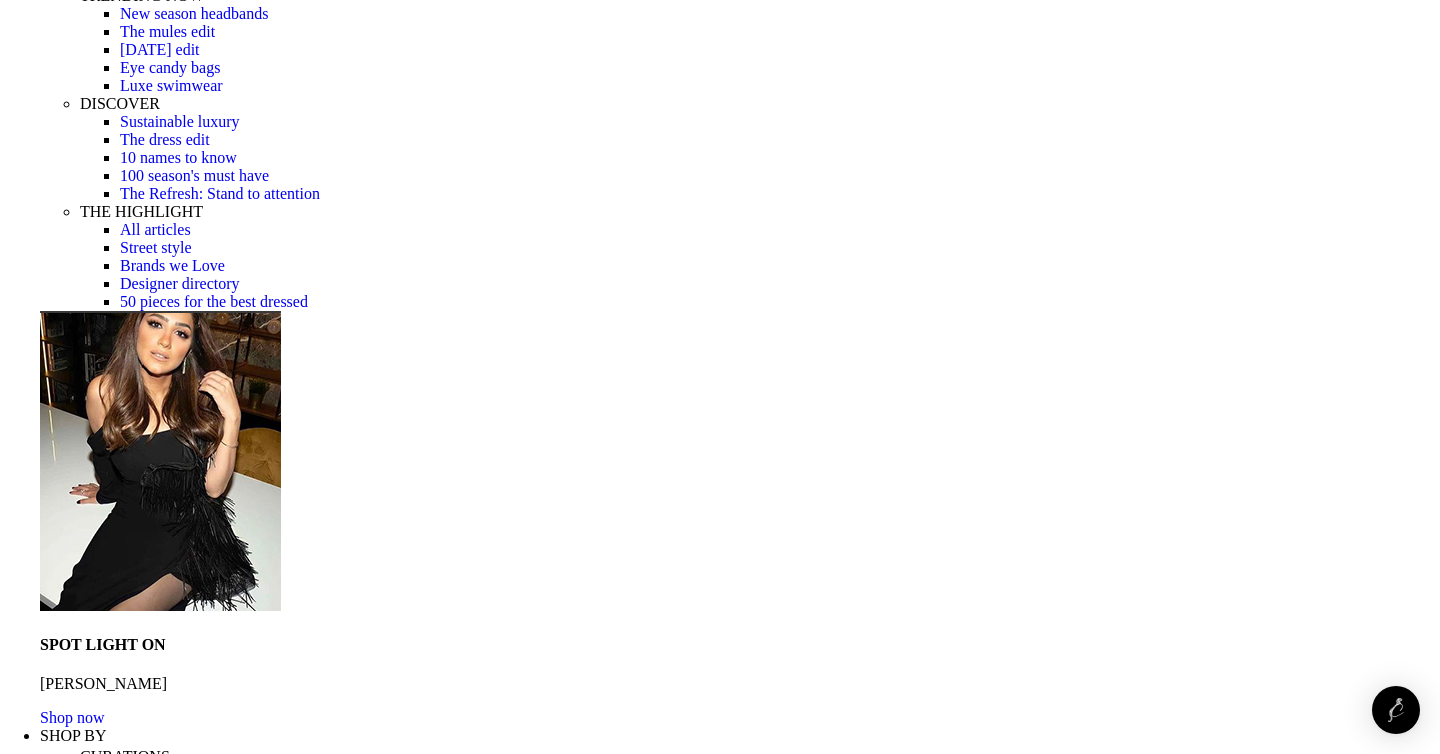 click at bounding box center (720, 22237) 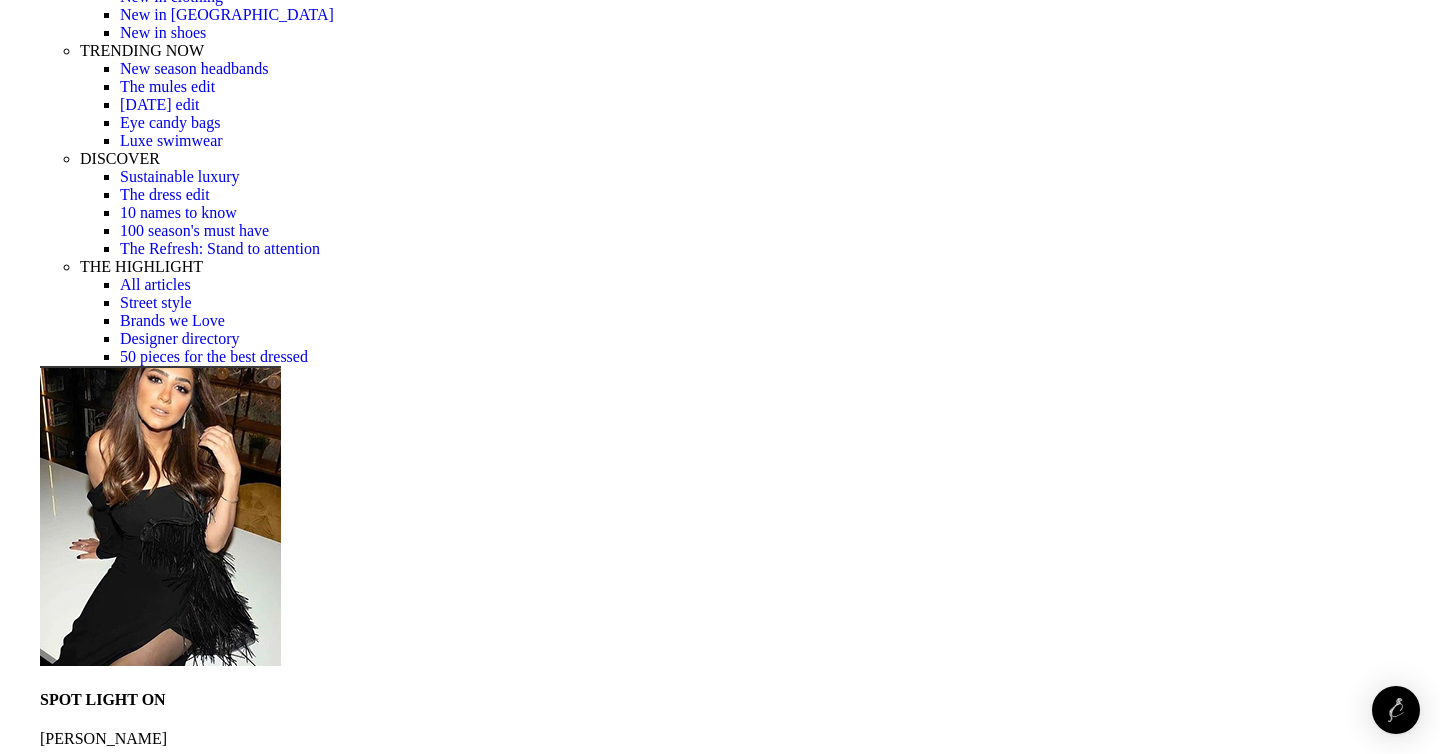 scroll, scrollTop: 423, scrollLeft: 0, axis: vertical 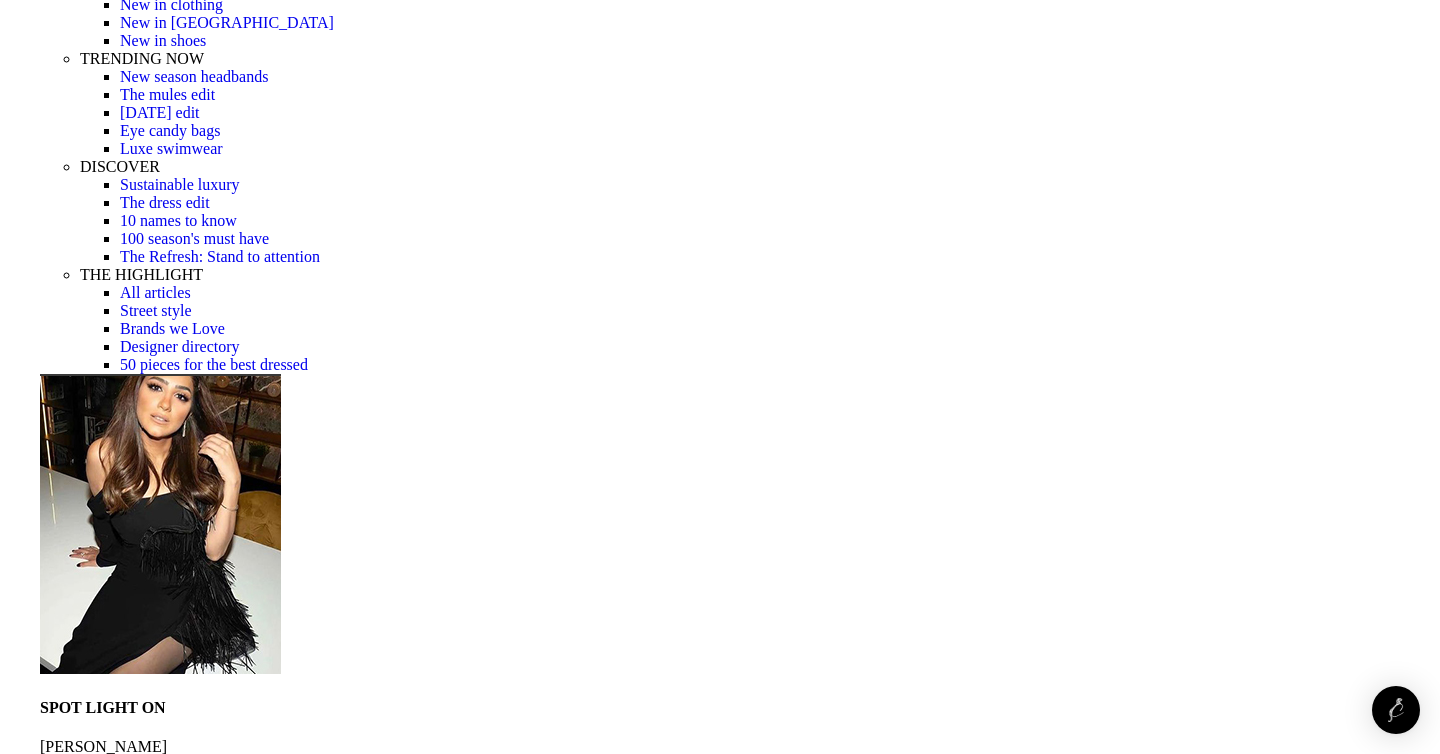 click at bounding box center (720, 23054) 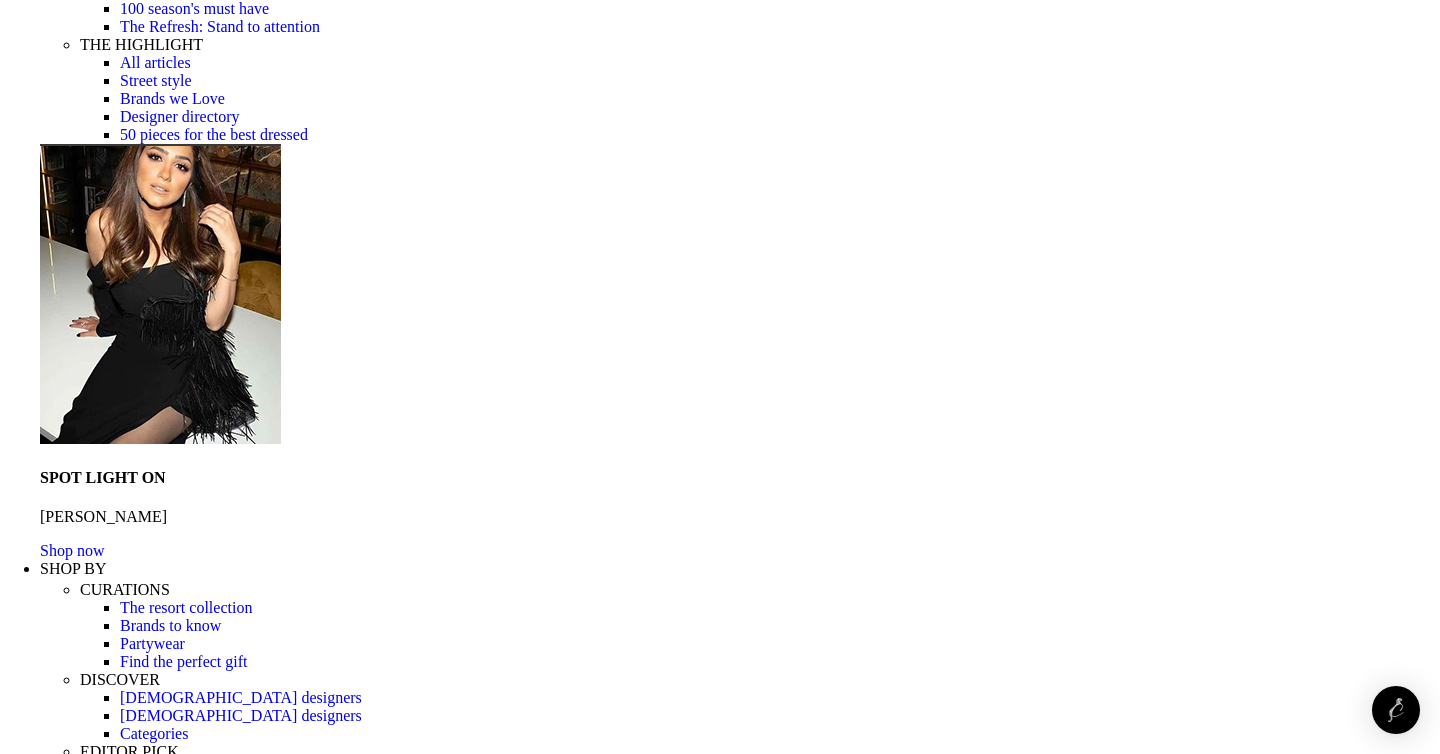 scroll, scrollTop: 1324, scrollLeft: 0, axis: vertical 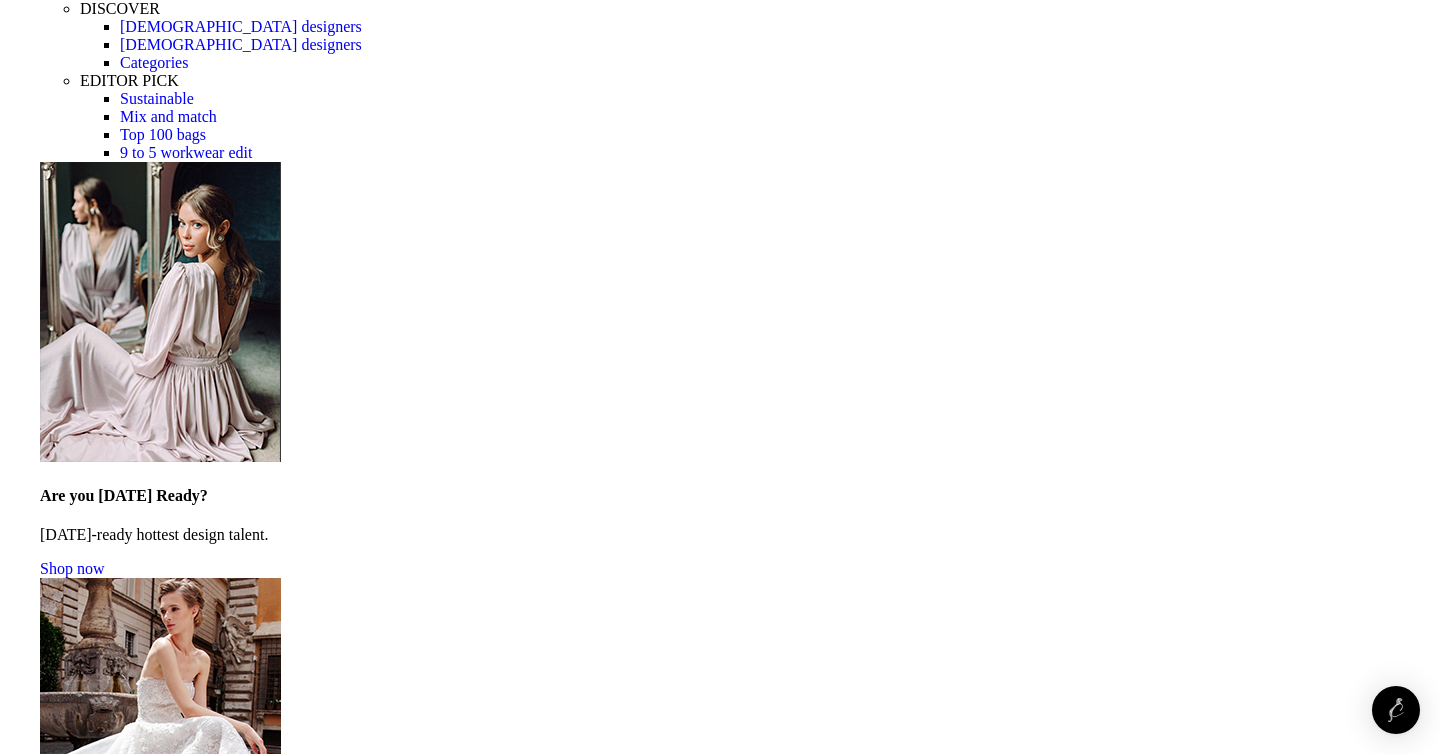 click at bounding box center [720, 27427] 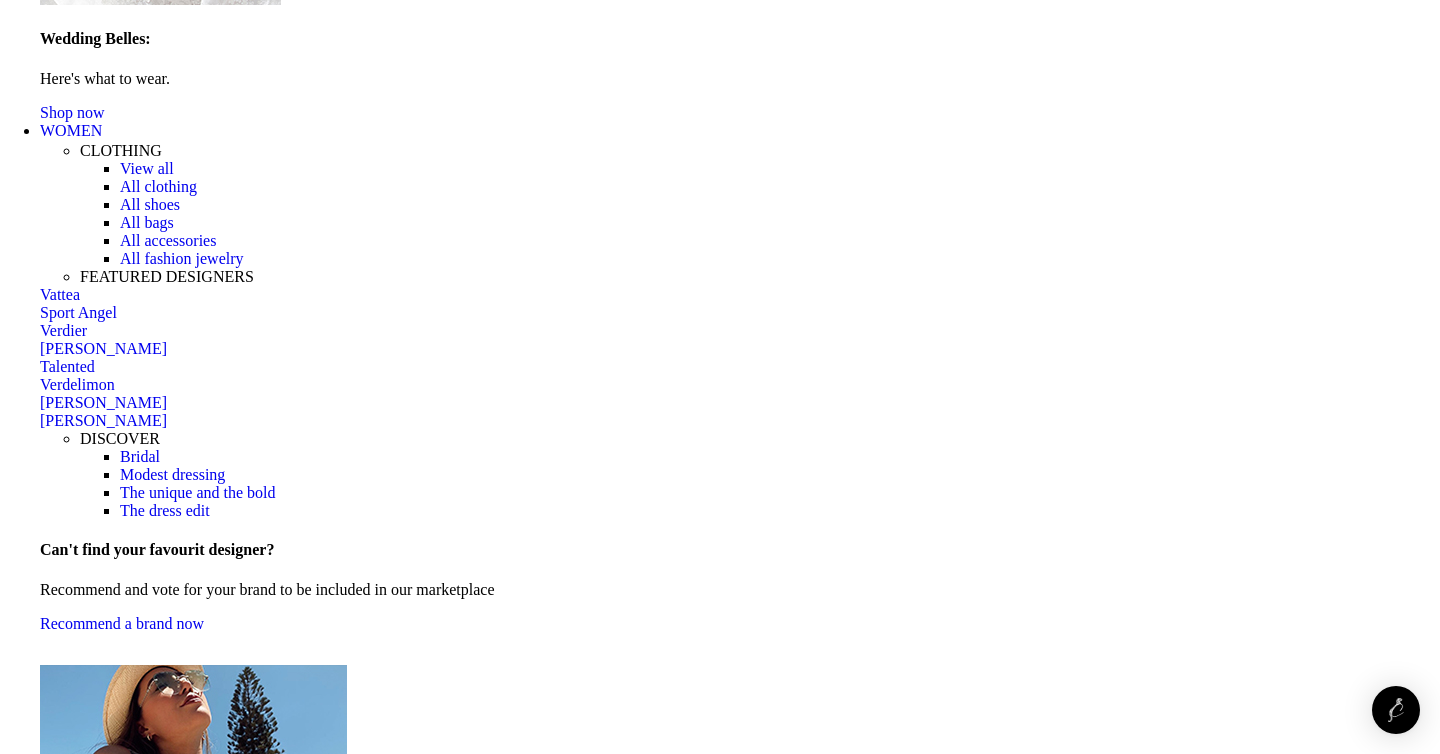 scroll, scrollTop: 2290, scrollLeft: 0, axis: vertical 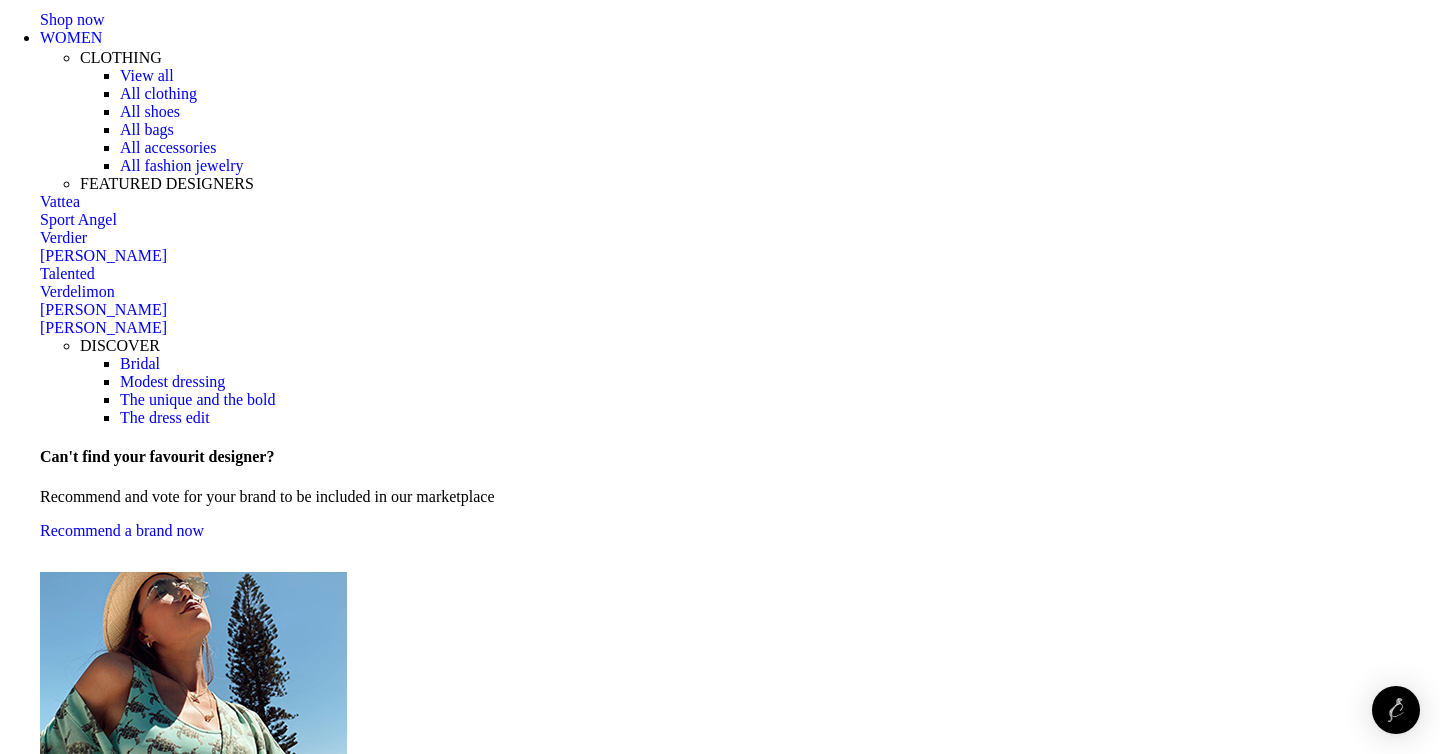 click at bounding box center (720, 32488) 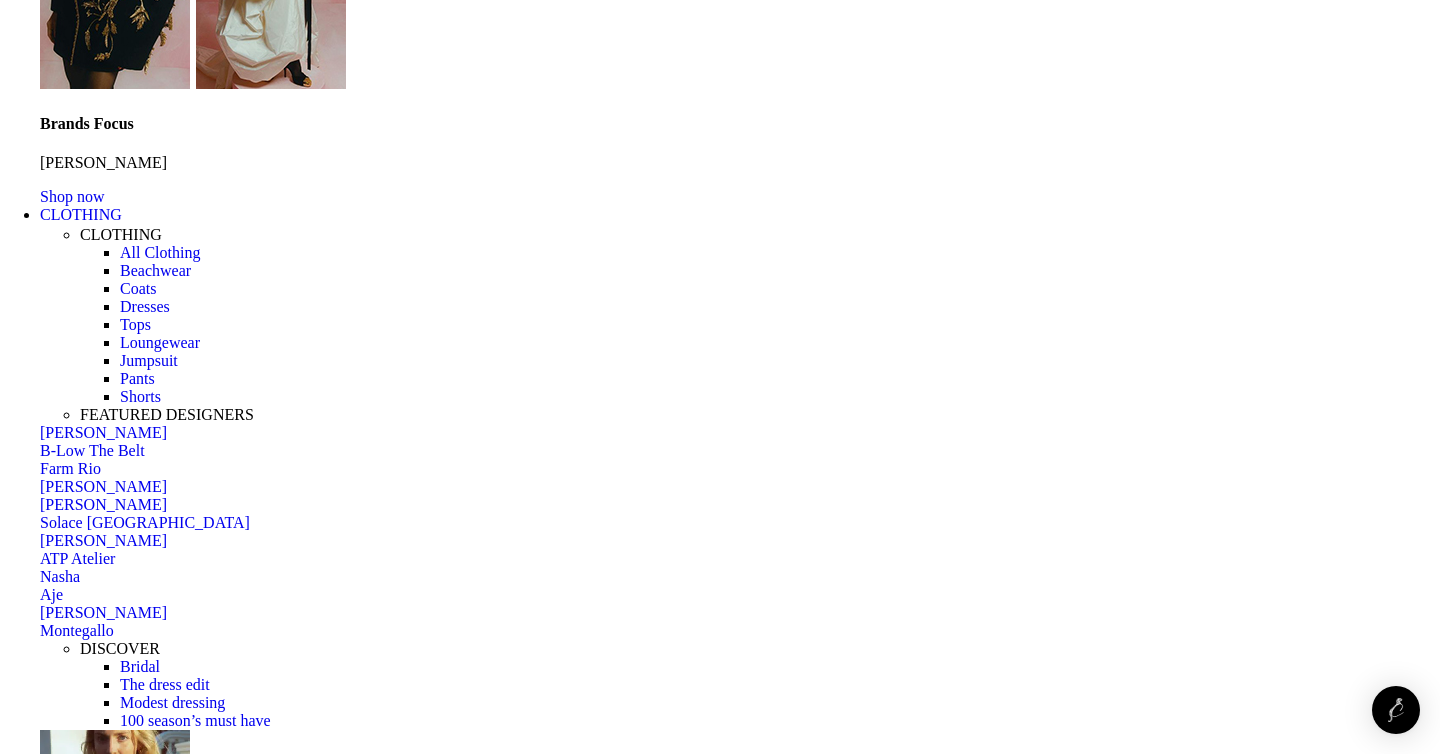 scroll, scrollTop: 6319, scrollLeft: 0, axis: vertical 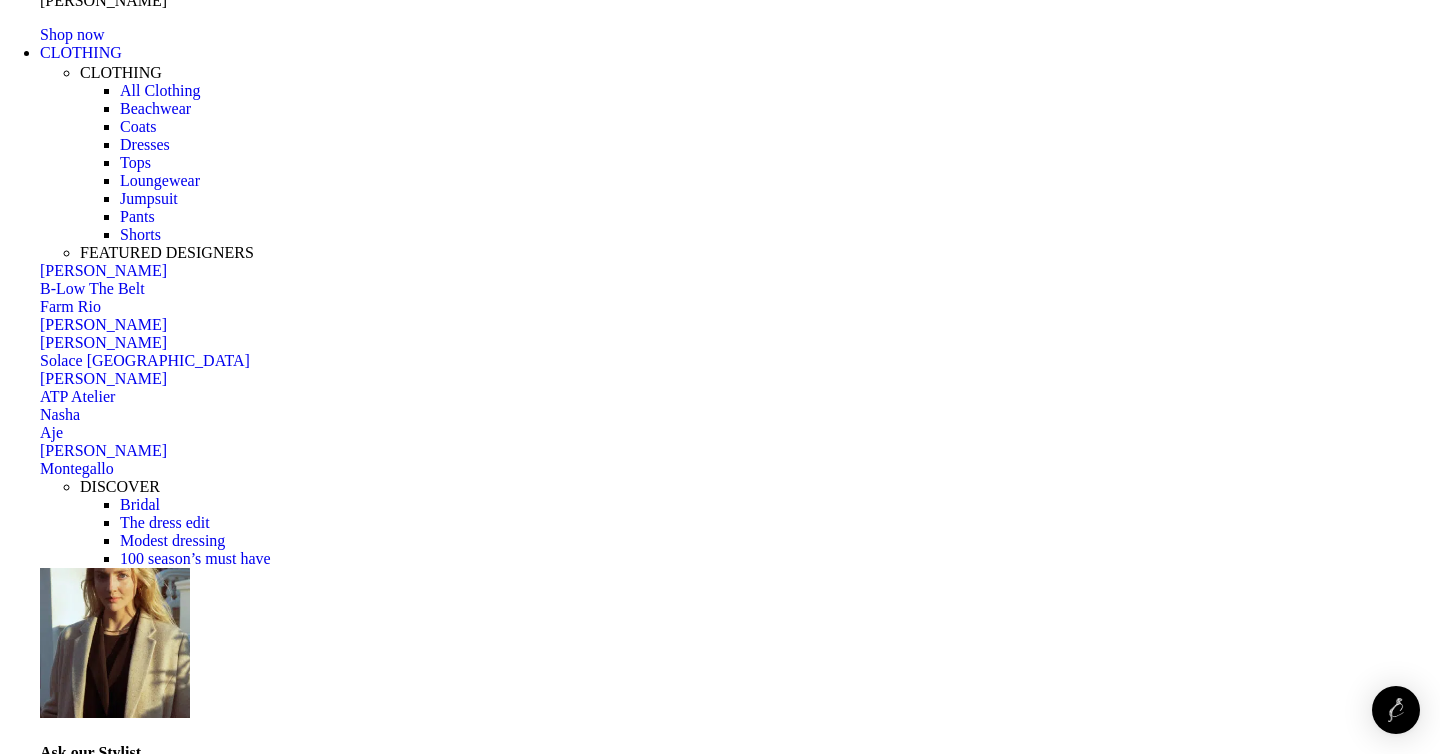 click on "→" at bounding box center (48, 52020) 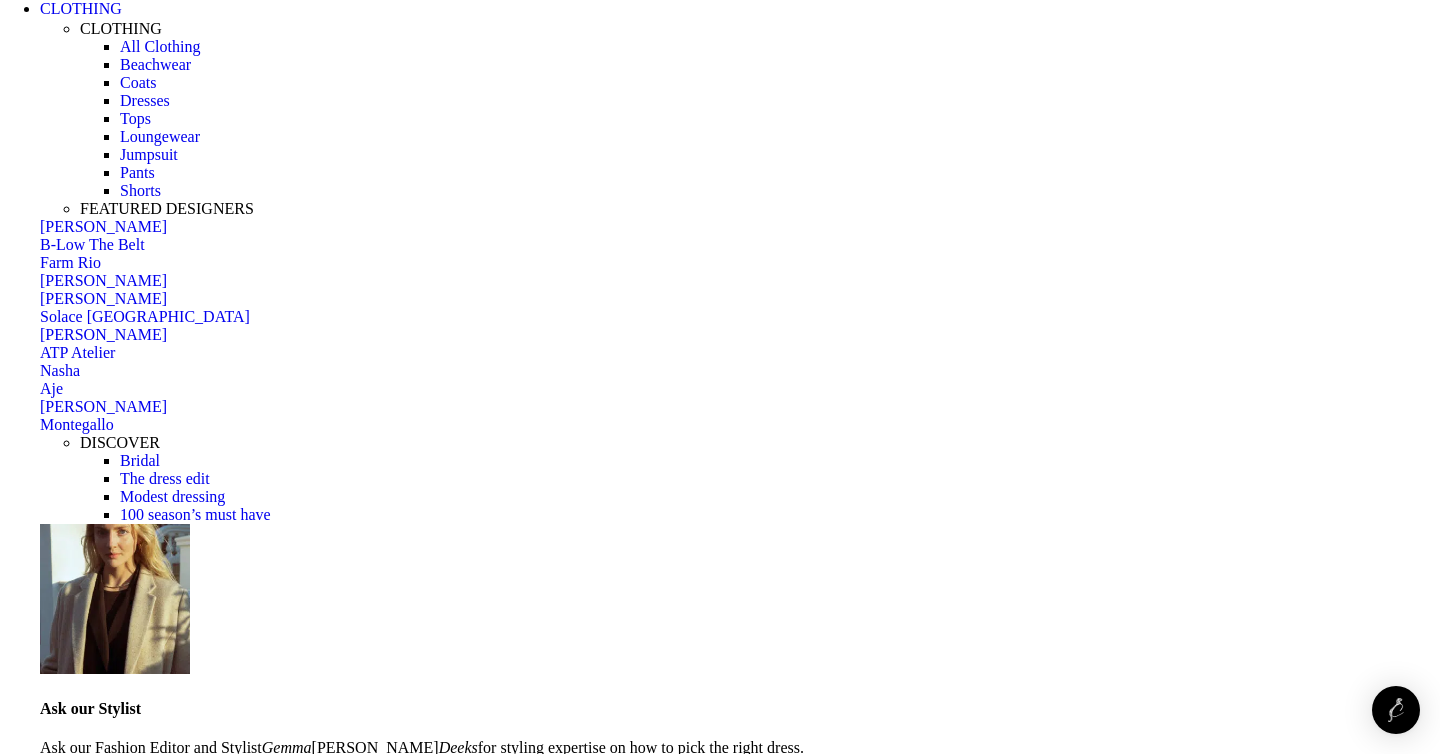 scroll, scrollTop: 6383, scrollLeft: 0, axis: vertical 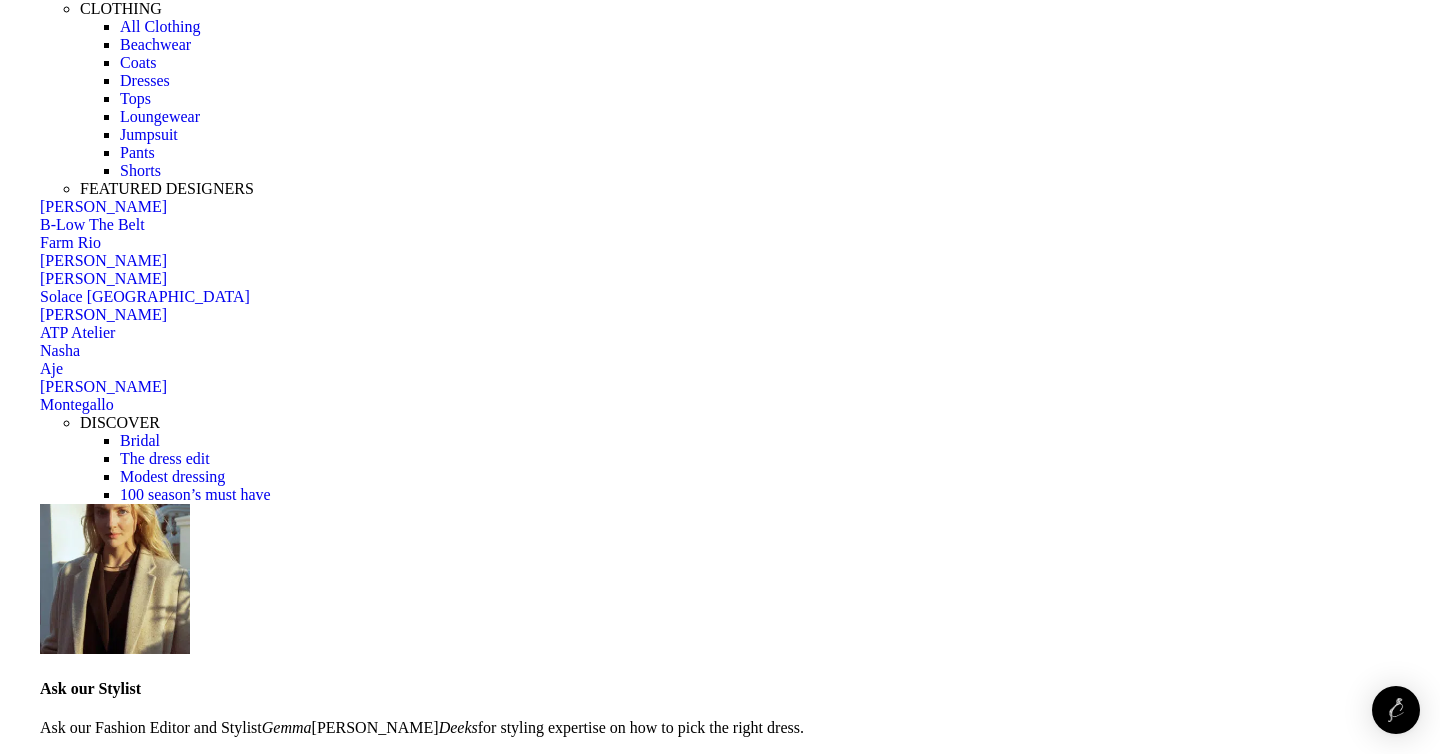 click on "→" at bounding box center (48, 51956) 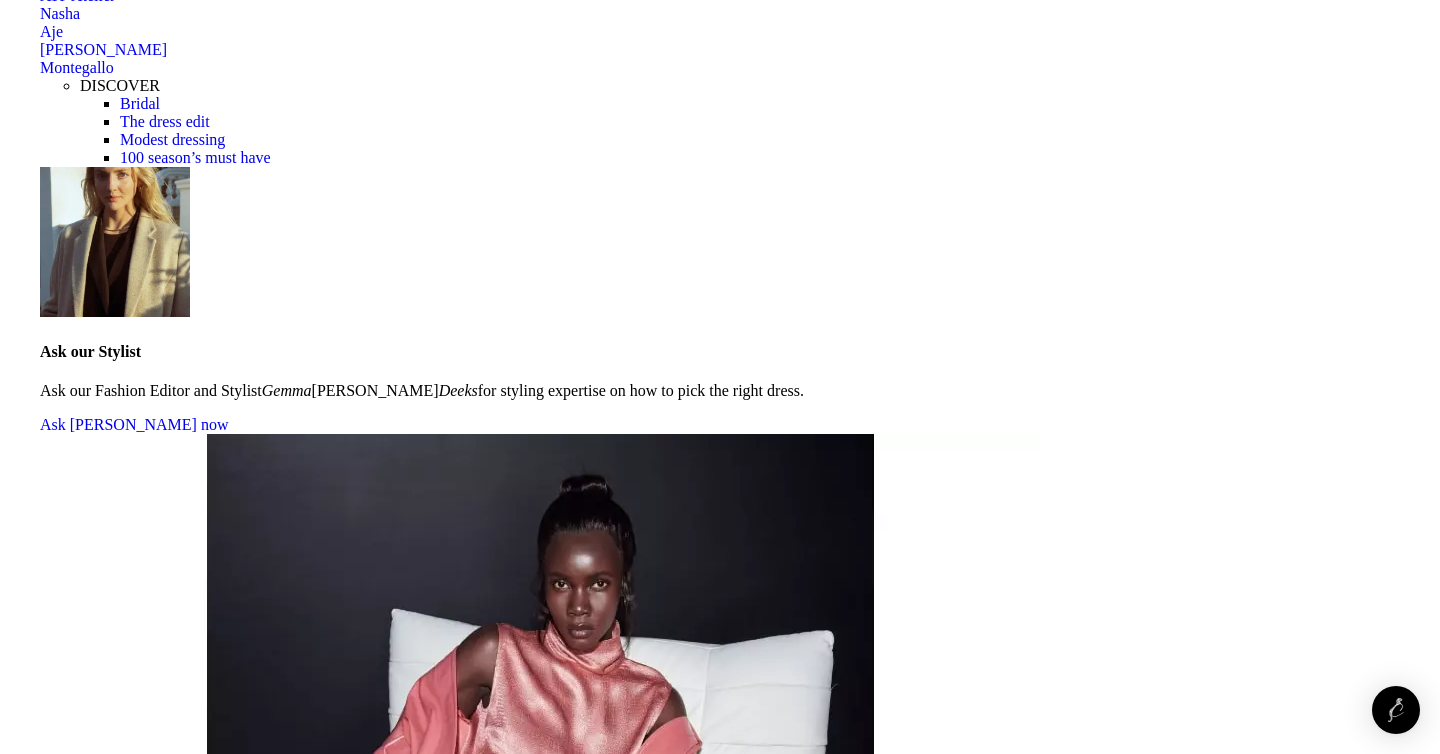scroll, scrollTop: 6722, scrollLeft: 0, axis: vertical 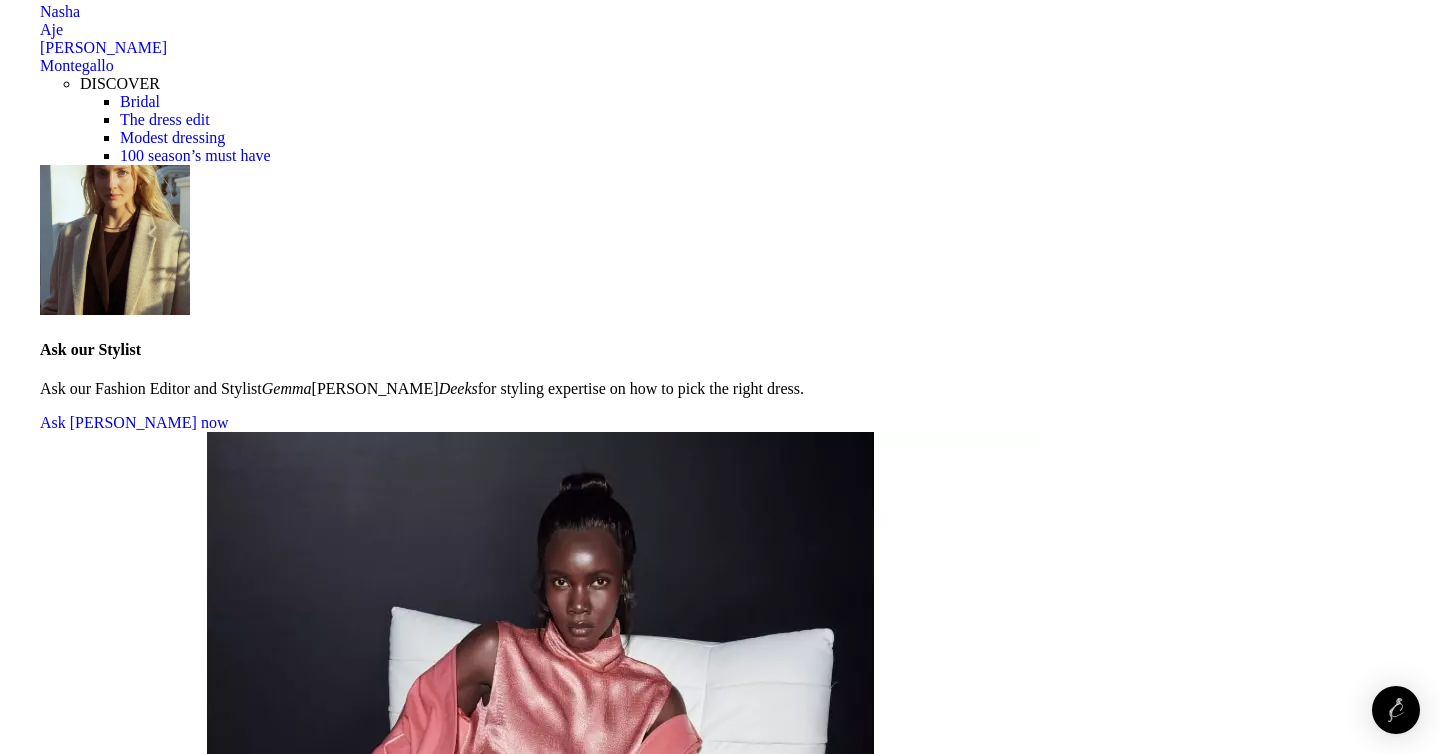 click on "9" at bounding box center [44, 51449] 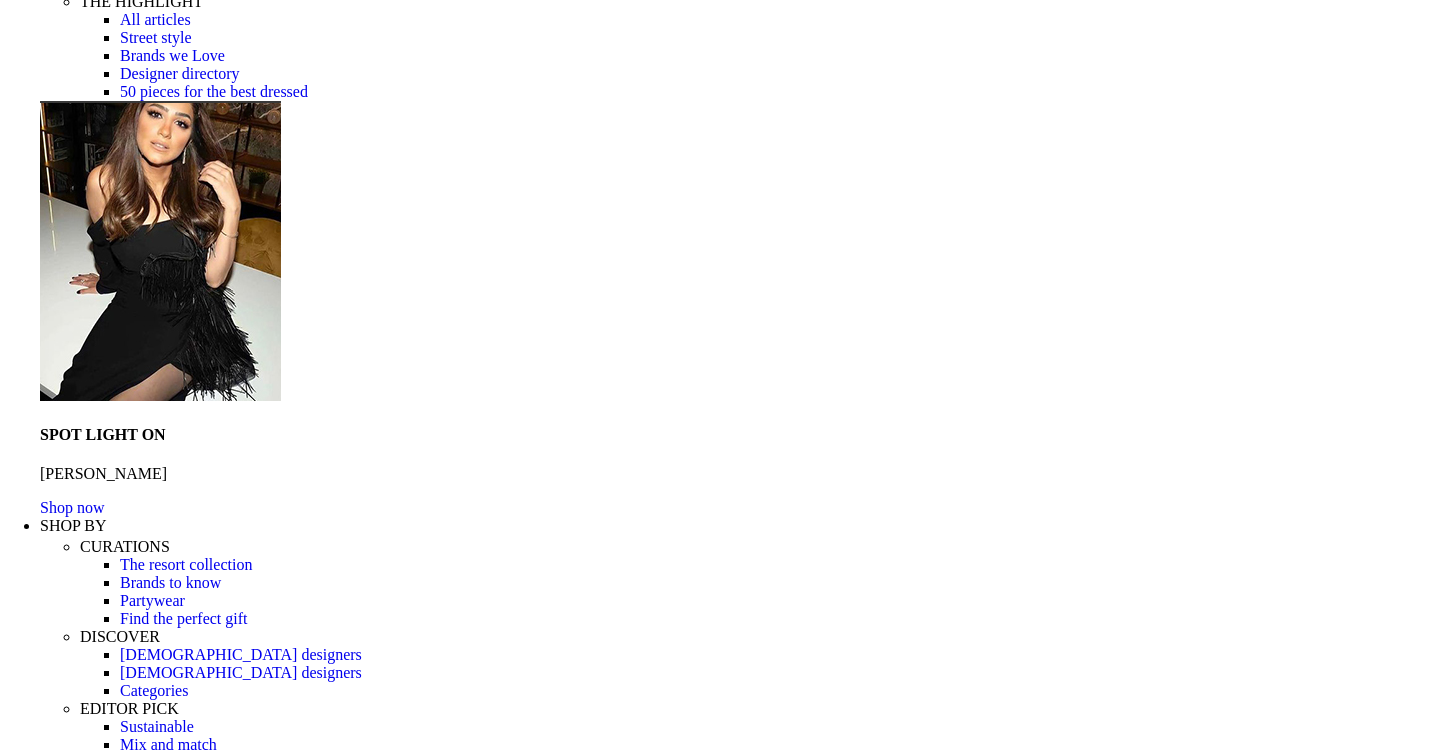scroll, scrollTop: 1806, scrollLeft: 0, axis: vertical 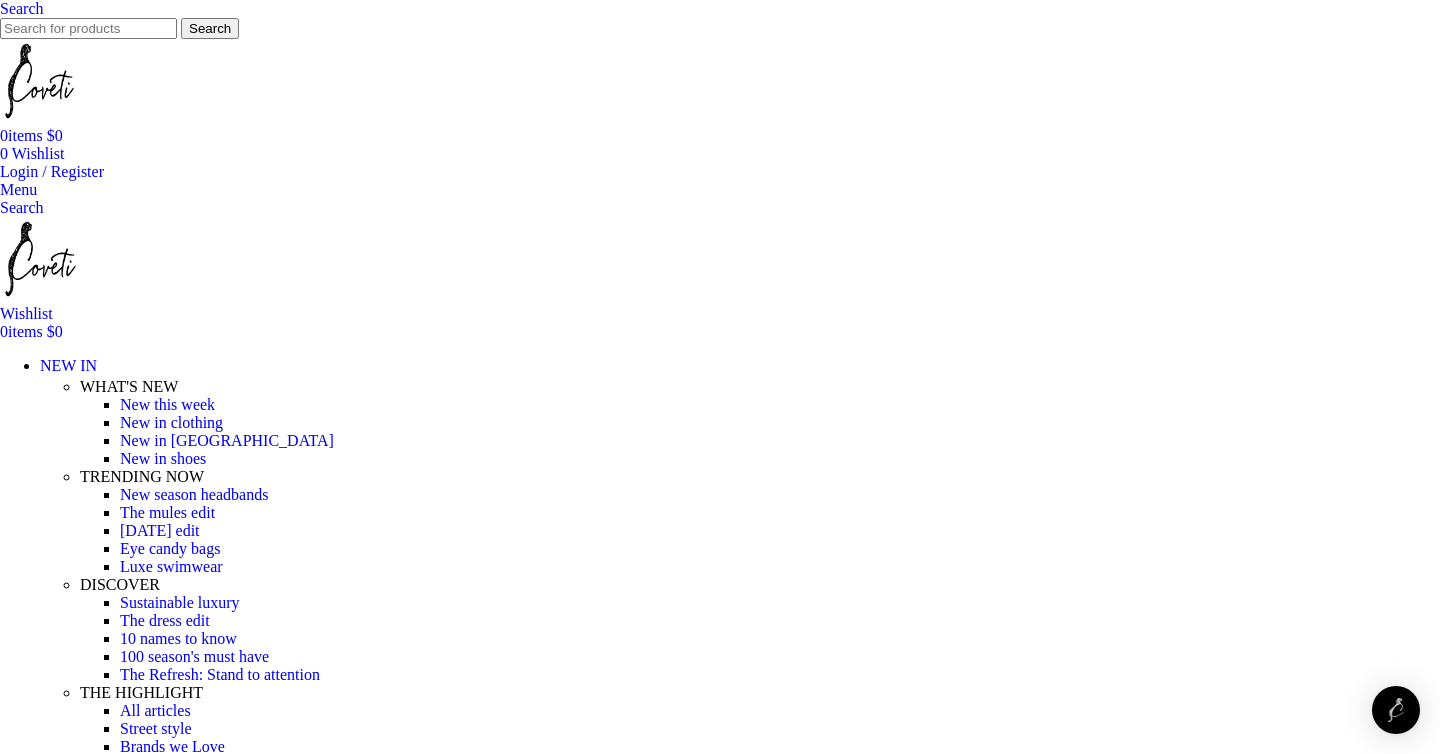 click on "16Arlington" at bounding box center (79, 5036) 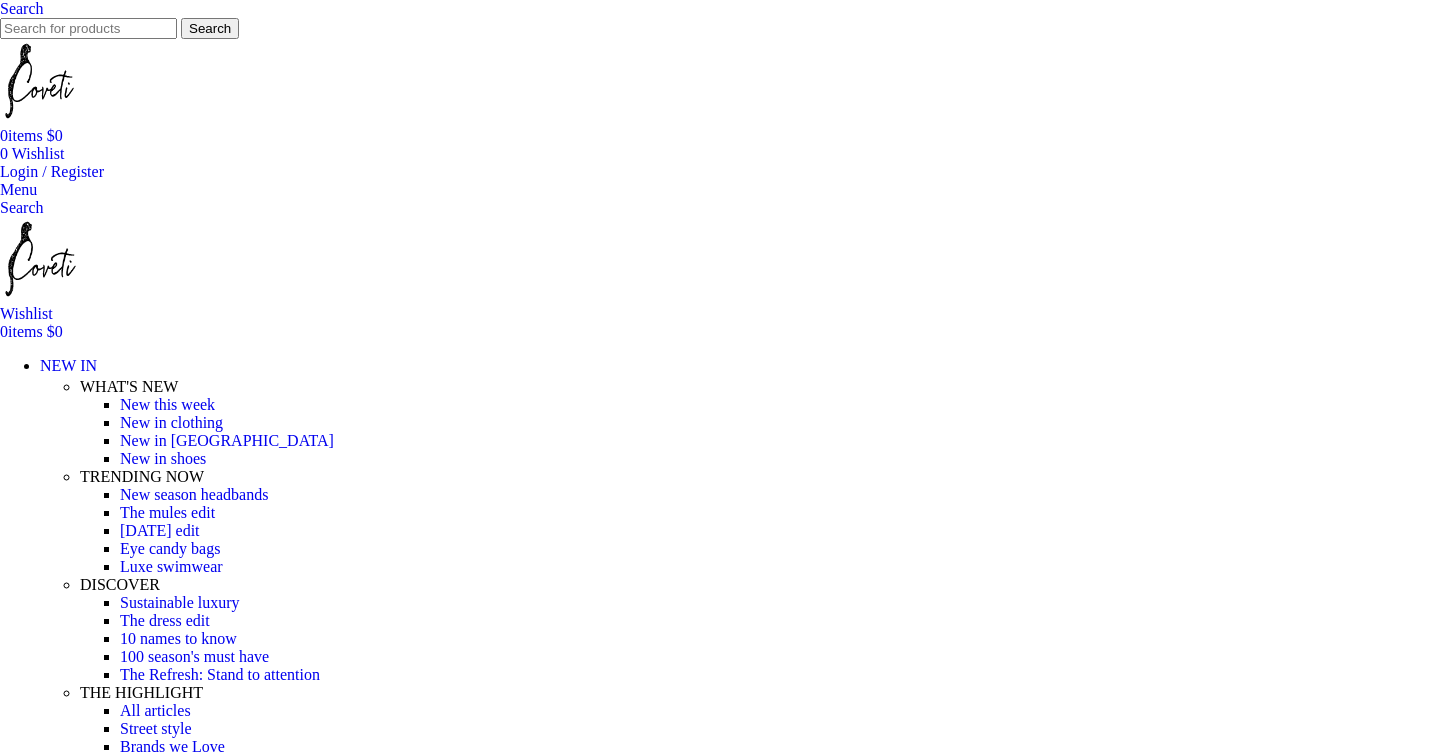 scroll, scrollTop: 555, scrollLeft: 0, axis: vertical 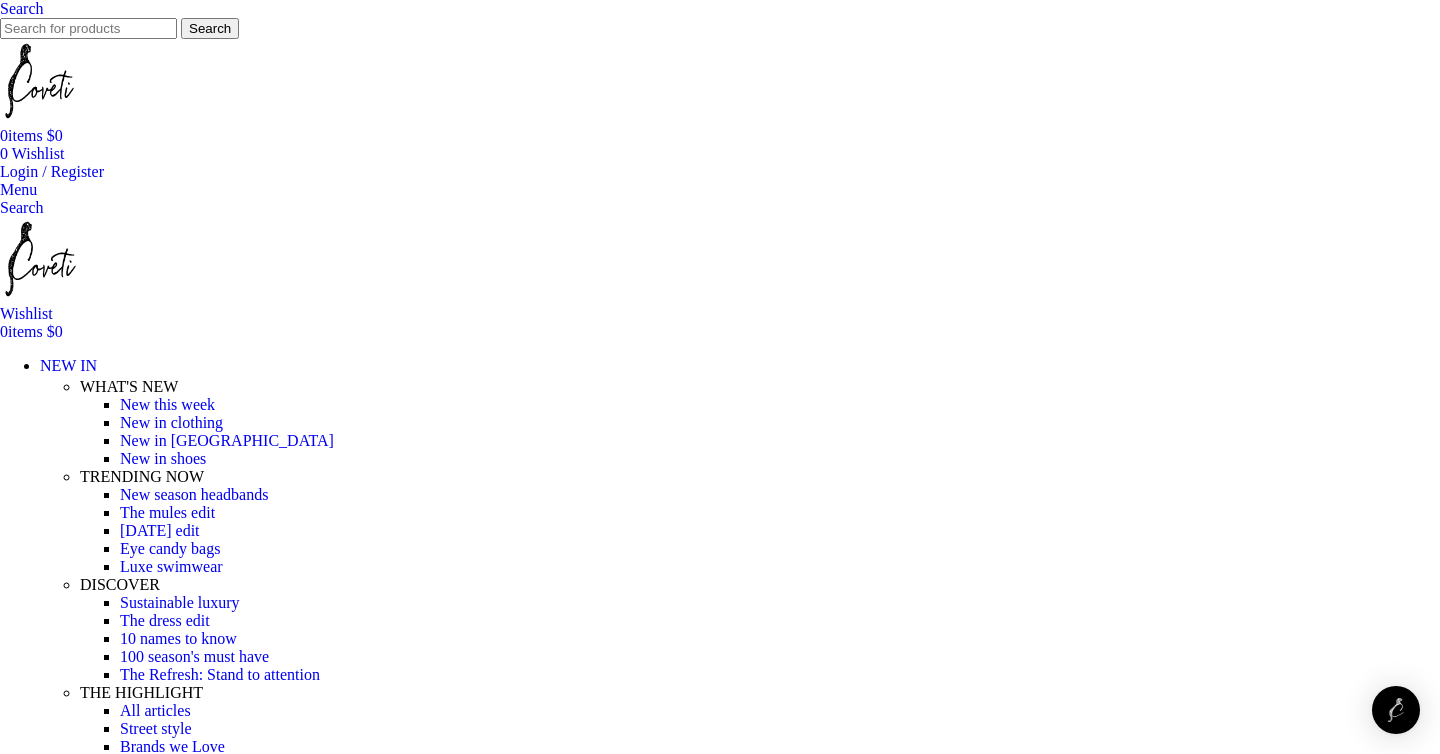 click on "0" at bounding box center [6, 153] 